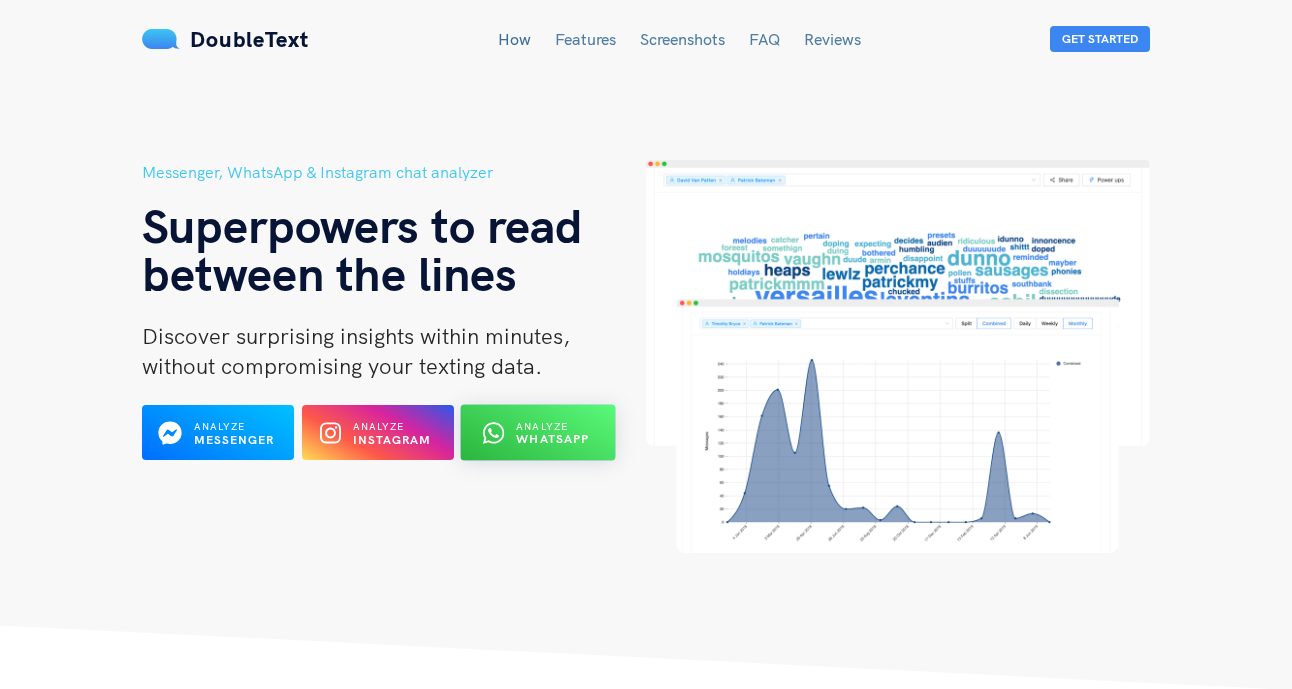 scroll, scrollTop: 0, scrollLeft: 0, axis: both 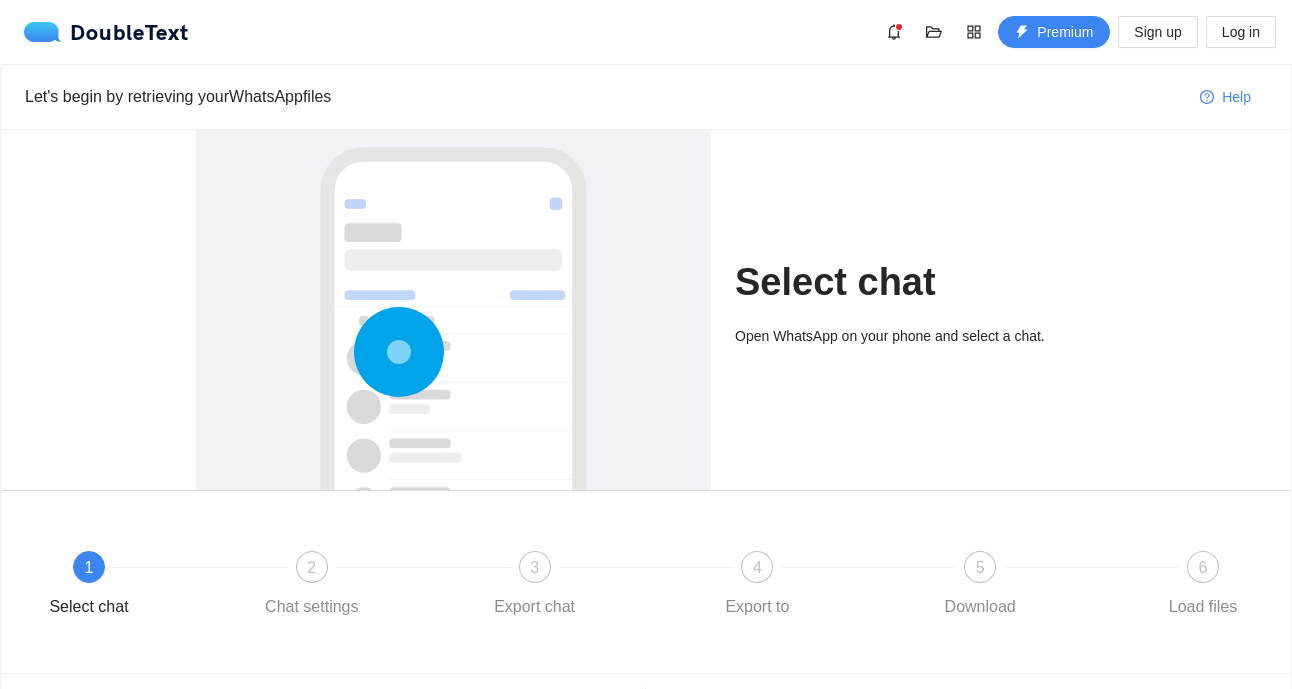 click on "Select chat" at bounding box center [915, 282] 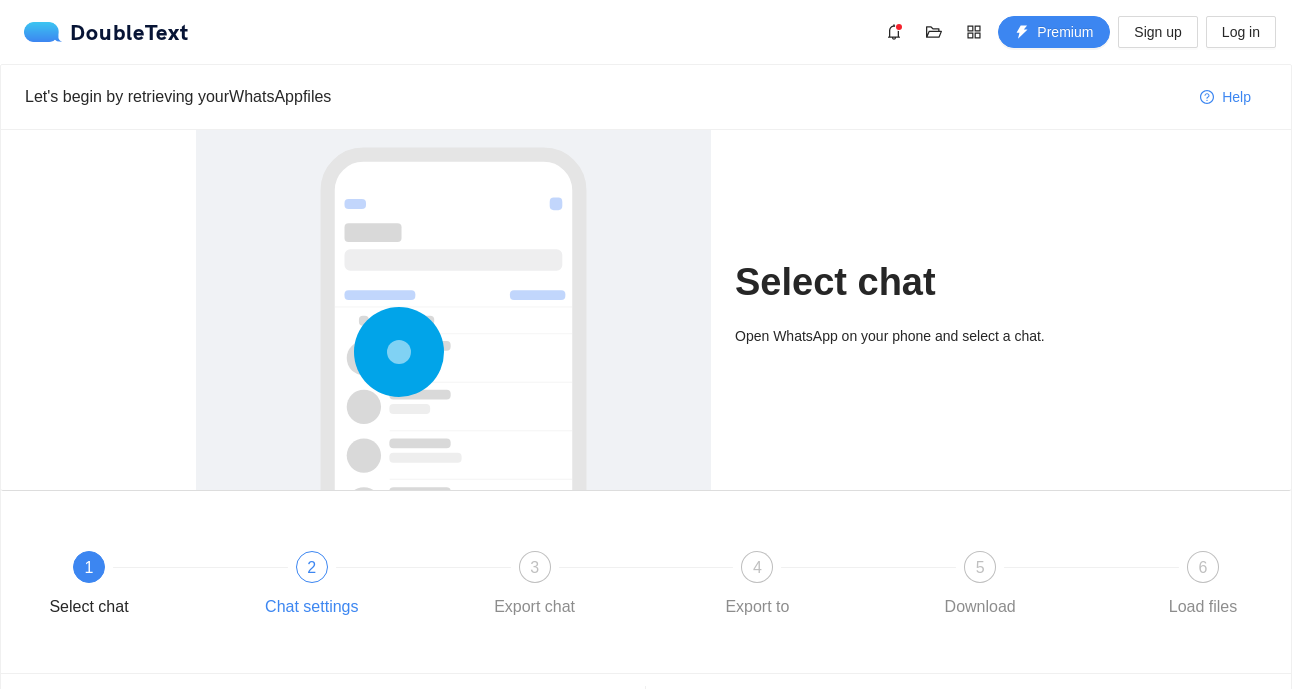 click on "[NUMBER] Chat settings" at bounding box center [365, 587] 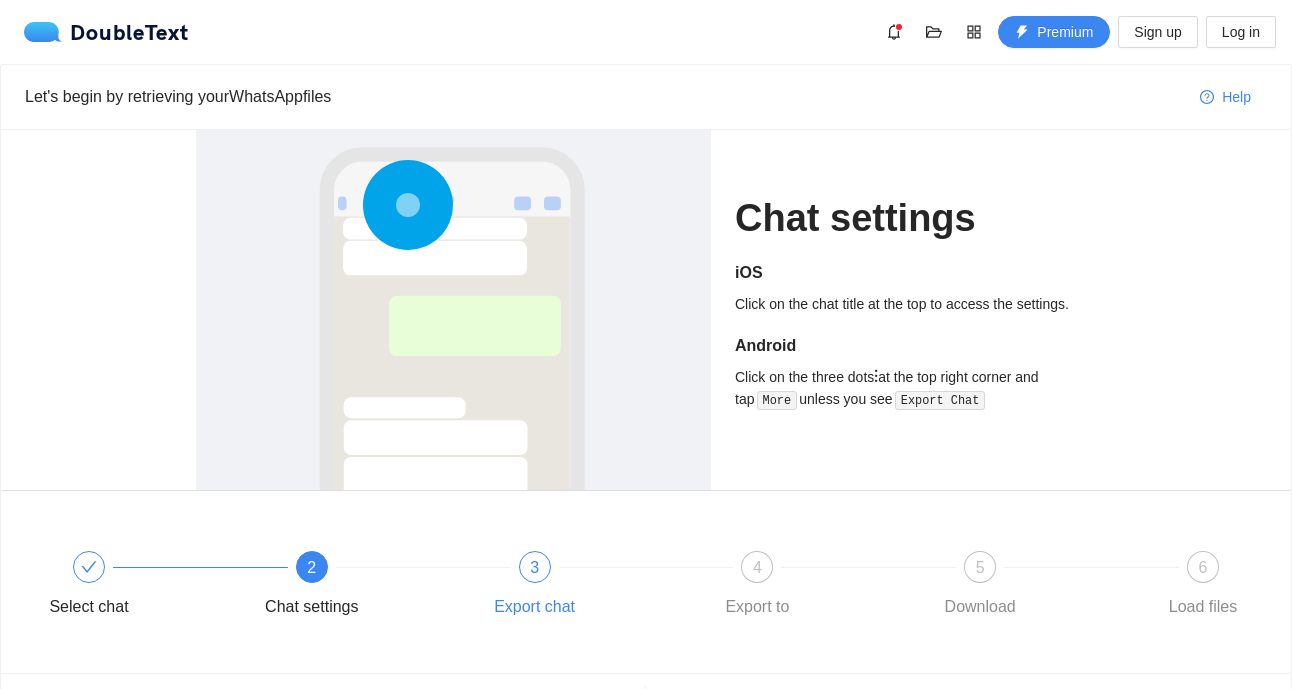 click on "Export chat" at bounding box center (588, 587) 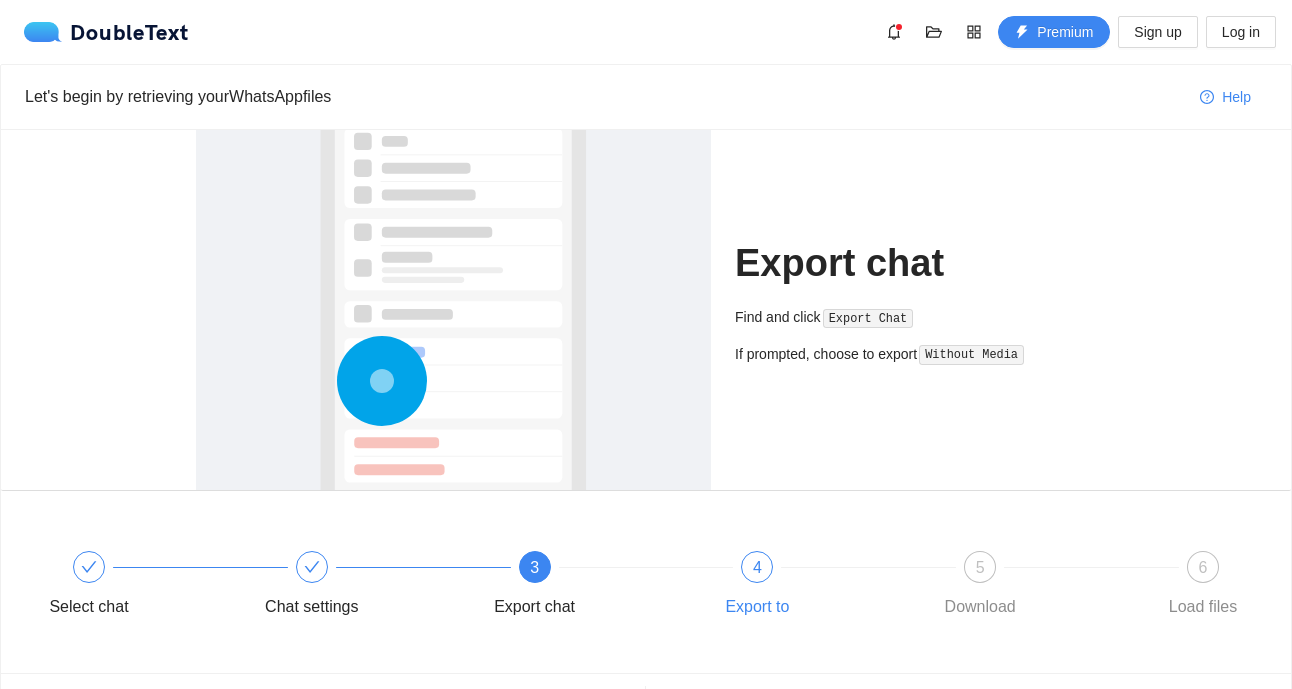 click on "4" at bounding box center (757, 567) 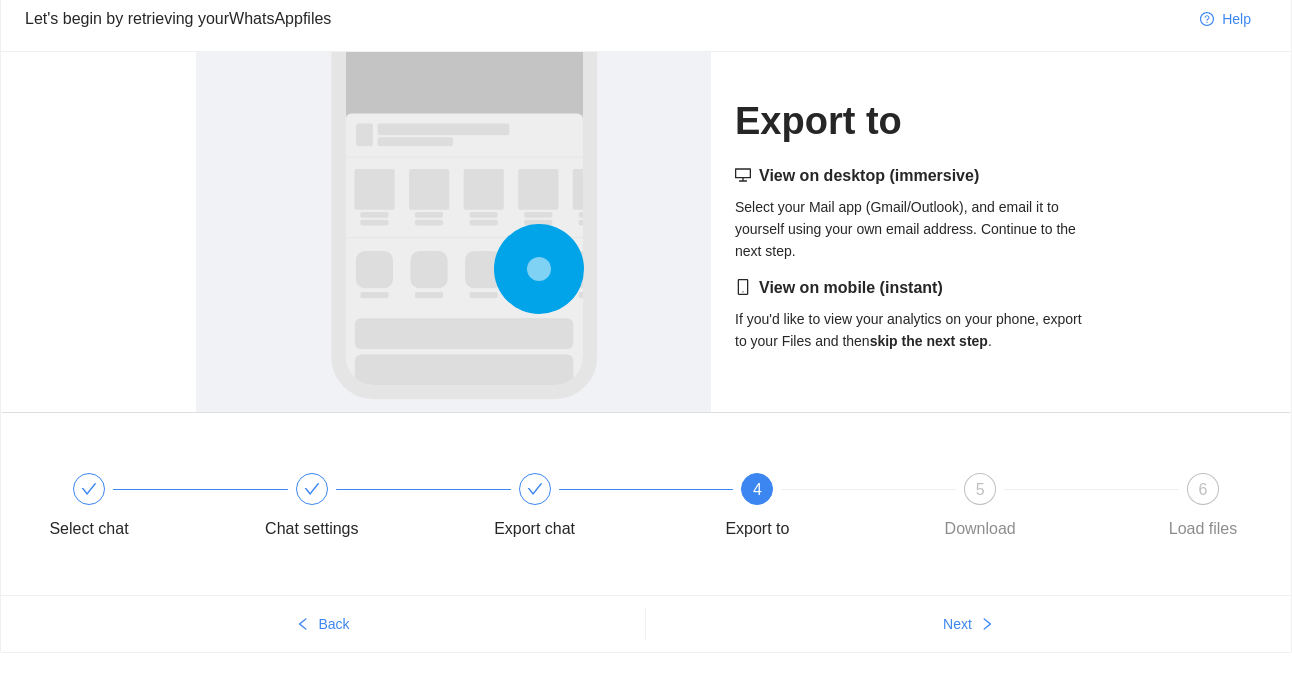 scroll, scrollTop: 119, scrollLeft: 0, axis: vertical 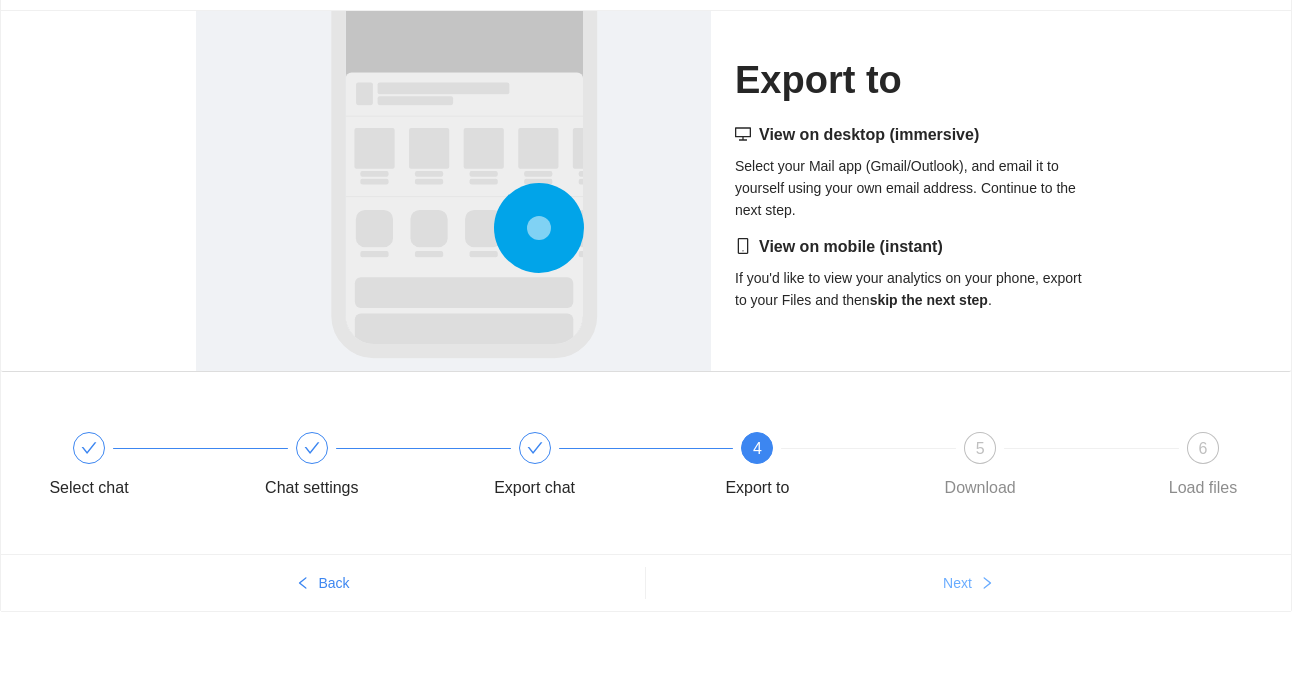 click on "Next" at bounding box center [968, 583] 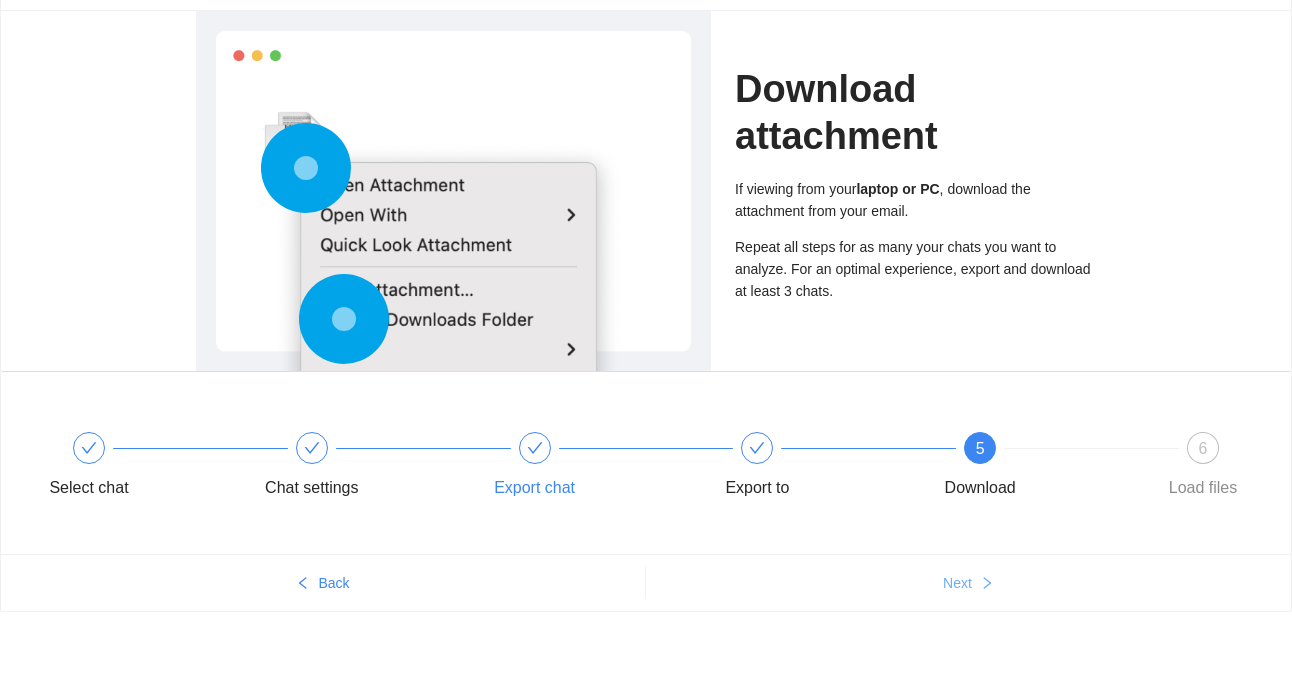 scroll, scrollTop: 4, scrollLeft: 0, axis: vertical 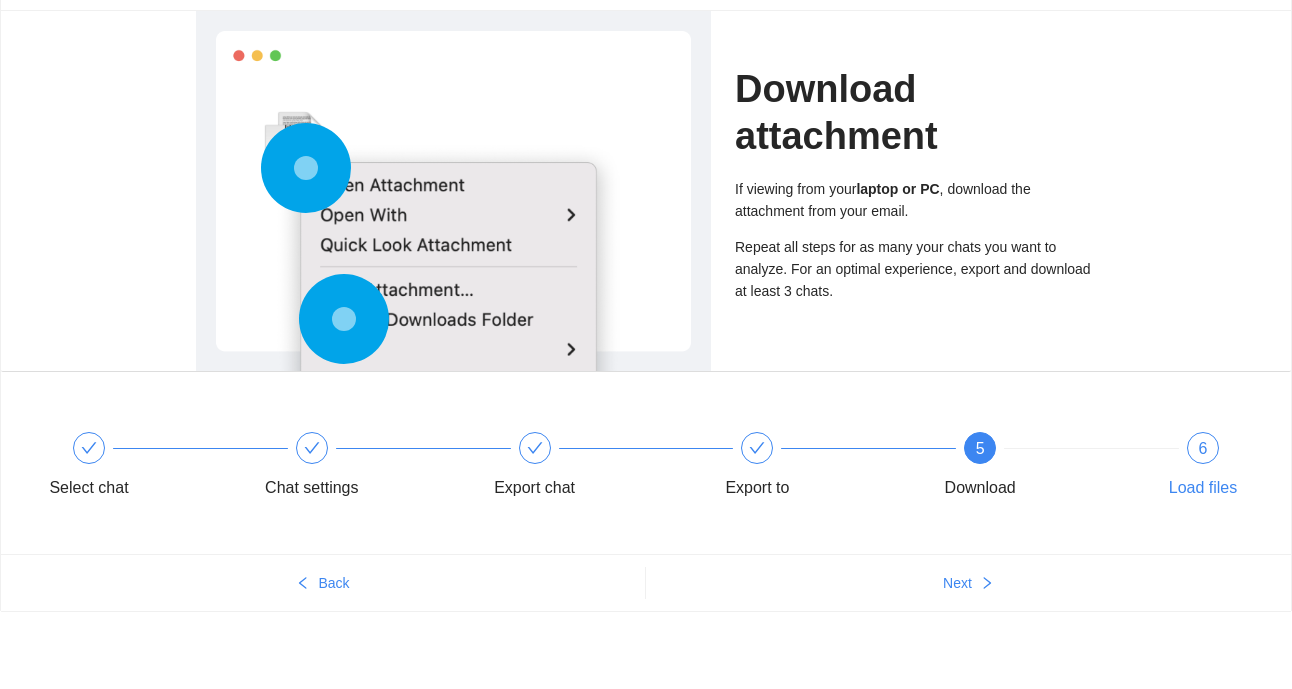 click on "[NUMBER] Load files" at bounding box center (1203, 468) 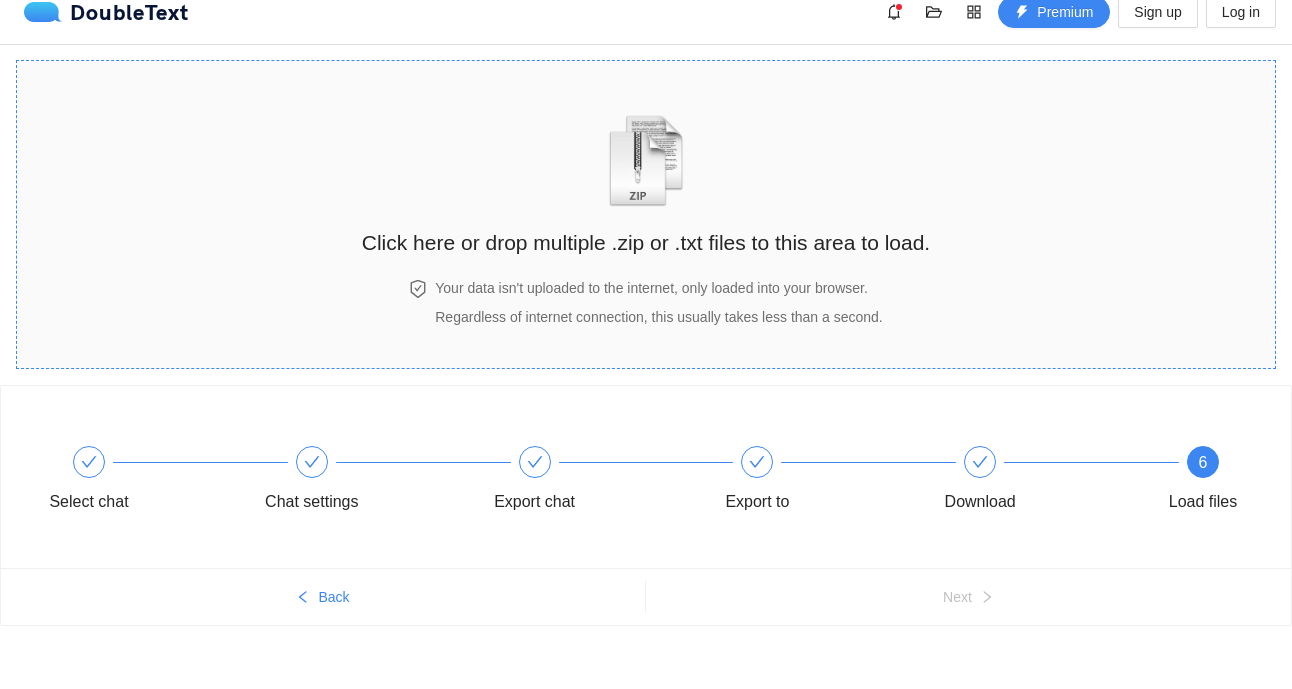 scroll, scrollTop: 4, scrollLeft: 0, axis: vertical 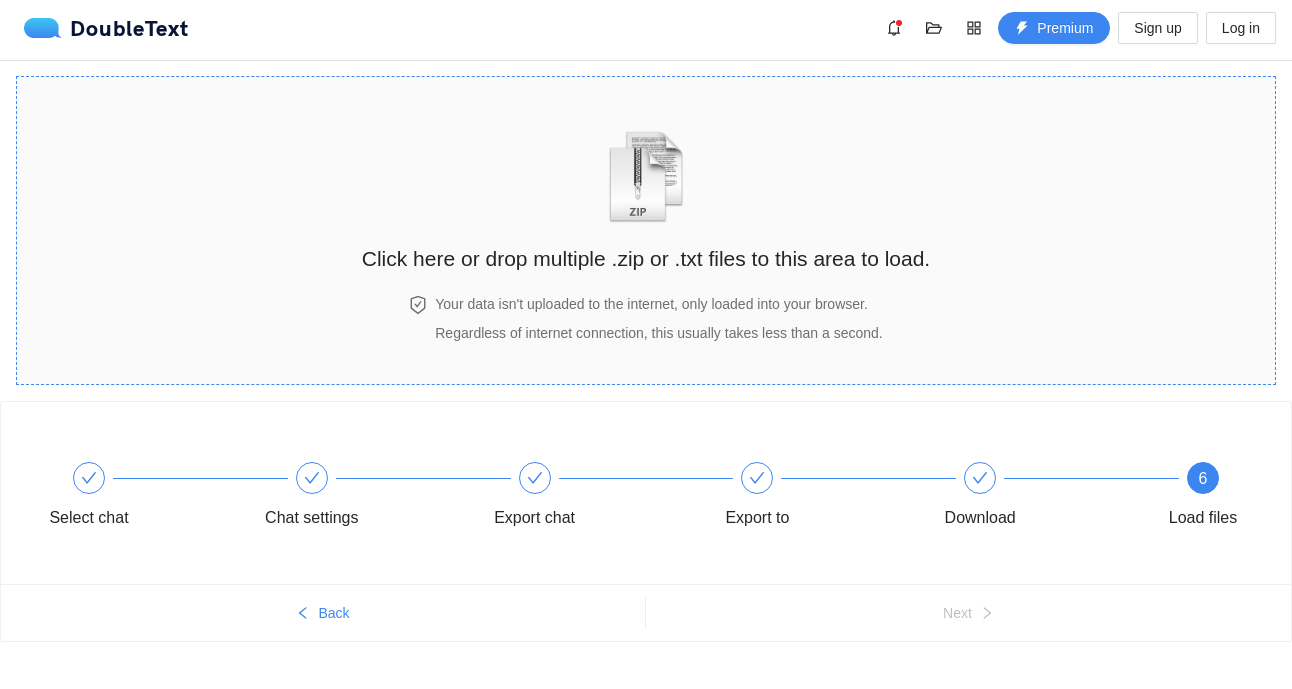 click on "Click here or drop multiple .zip or .txt files to this area to load." at bounding box center [646, 258] 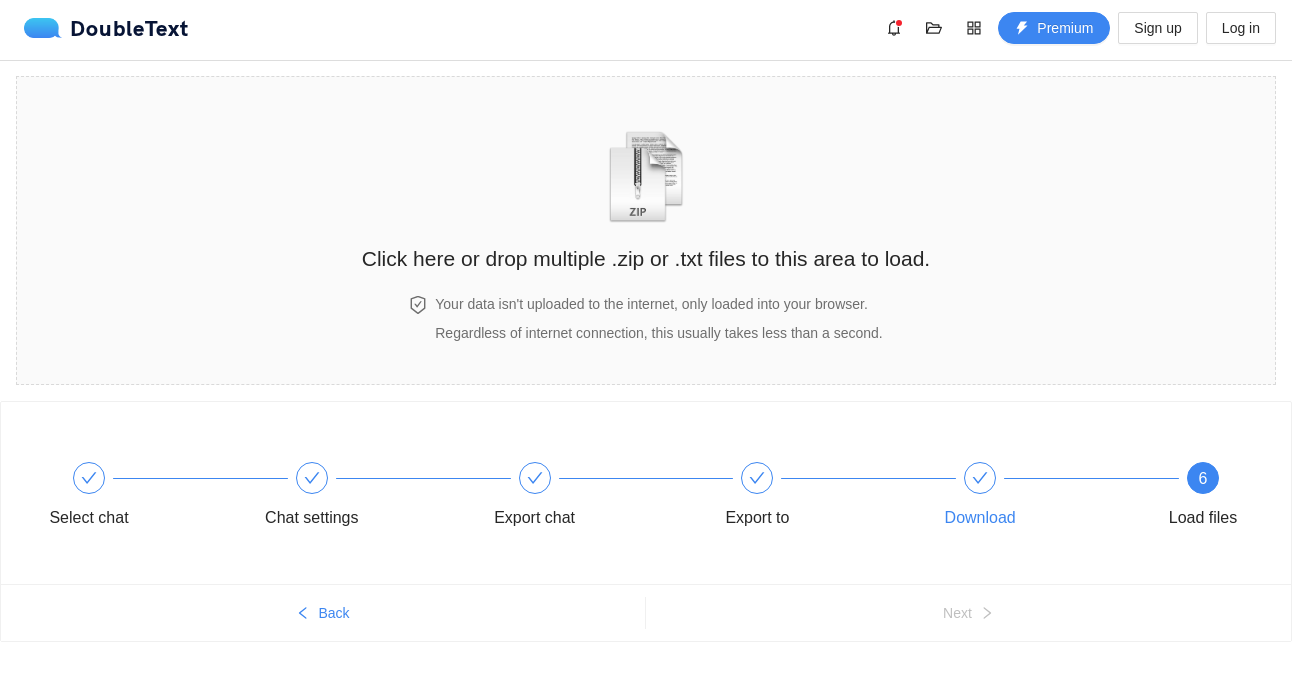 click at bounding box center (980, 478) 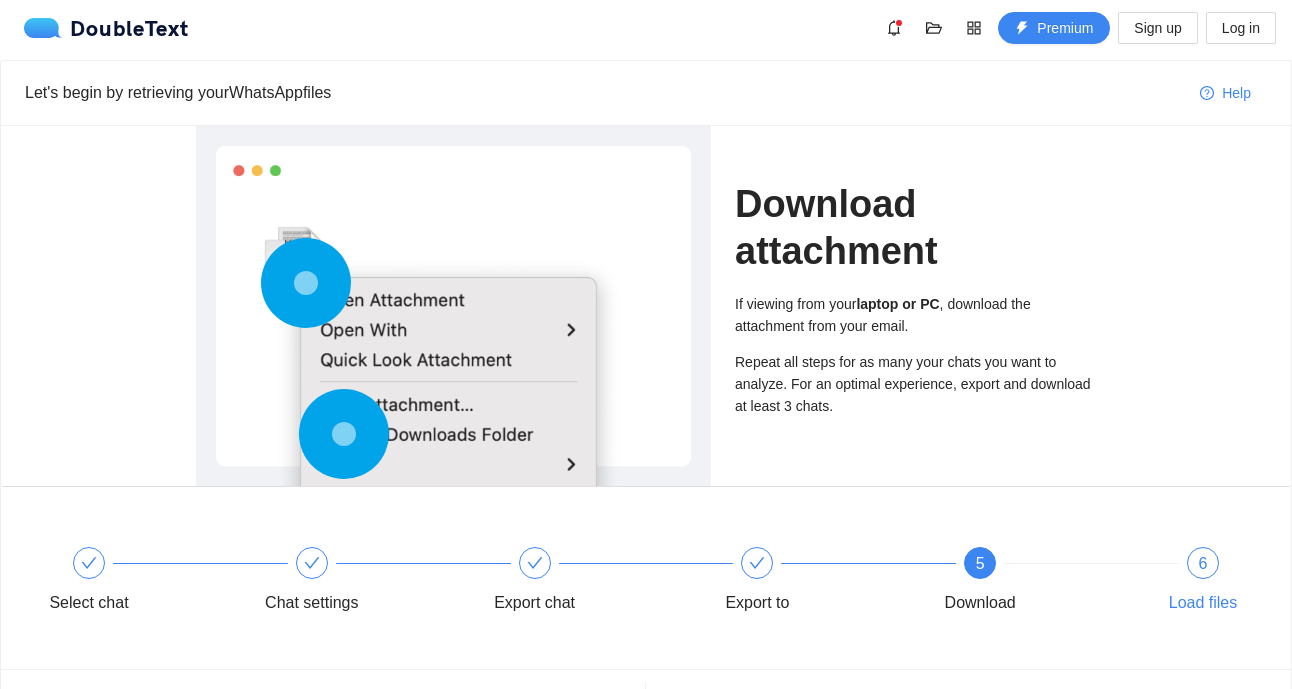 click on "6" at bounding box center [1203, 563] 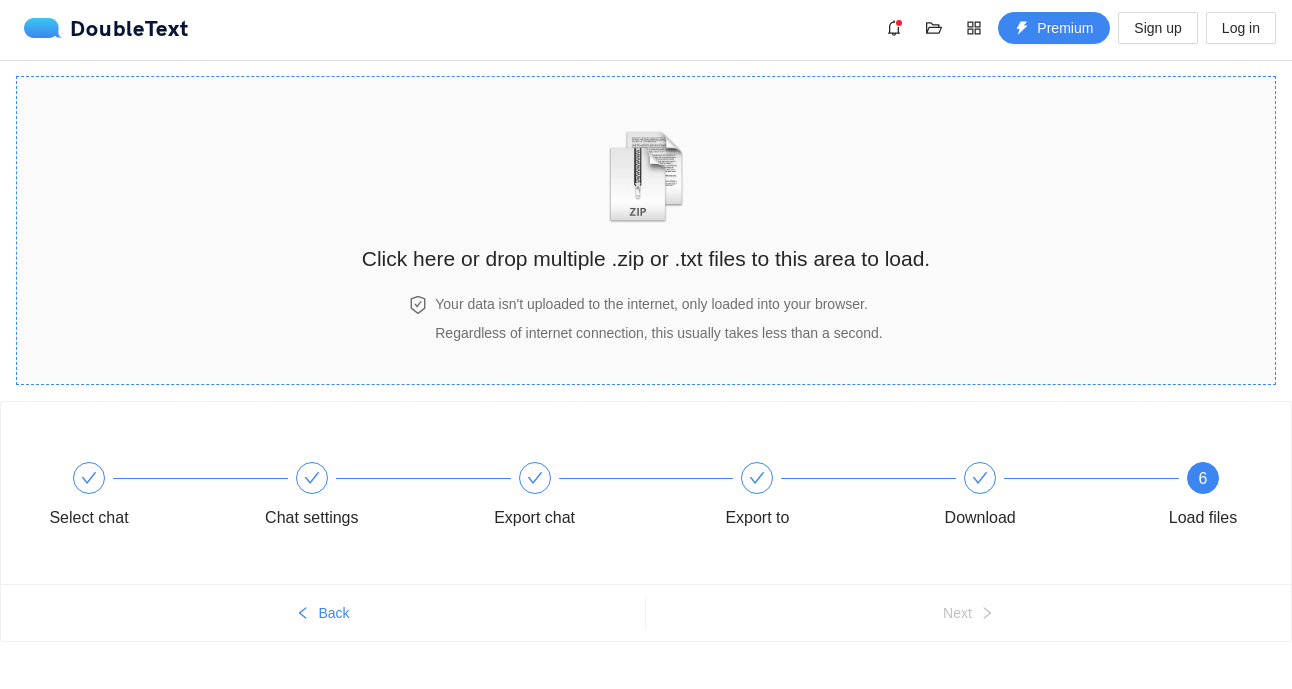 click on "Click here or drop multiple .zip or .txt files to this area to load.  Your data isn't uploaded to the internet, only loaded into your browser. Regardless of internet connection, this usually takes less than a second." at bounding box center [646, 230] 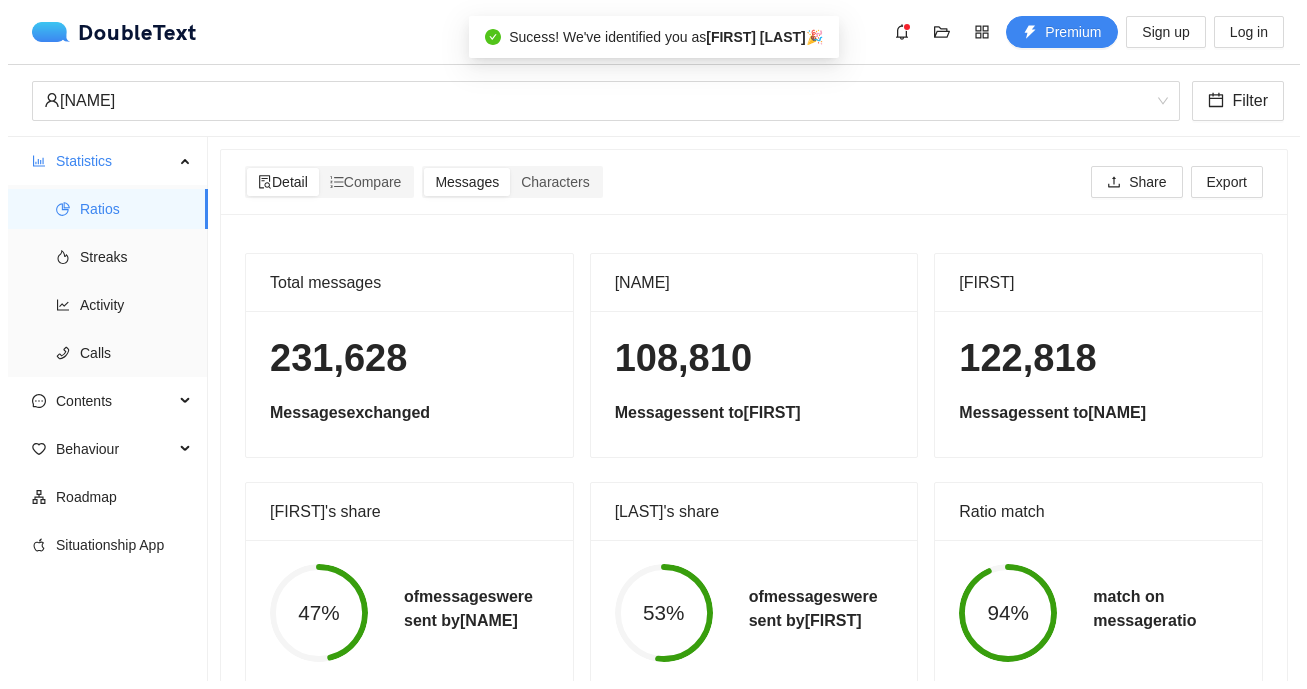 scroll, scrollTop: 0, scrollLeft: 0, axis: both 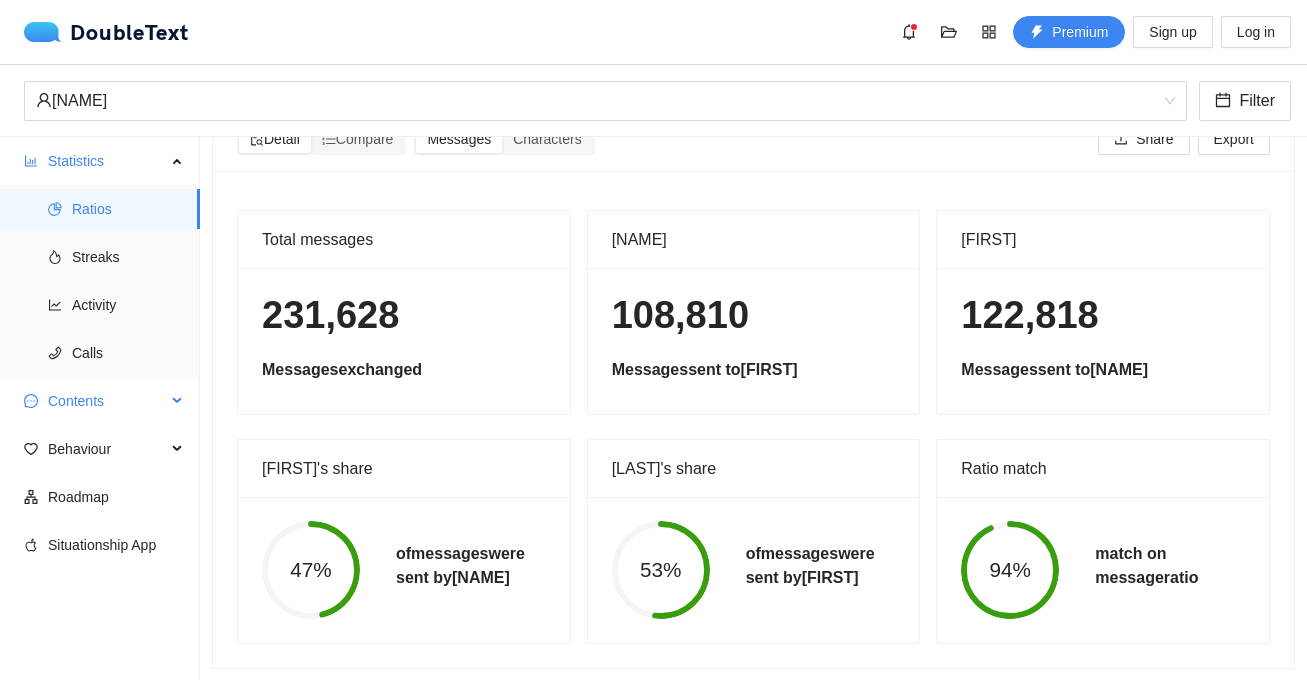 click on "Contents" at bounding box center (107, 401) 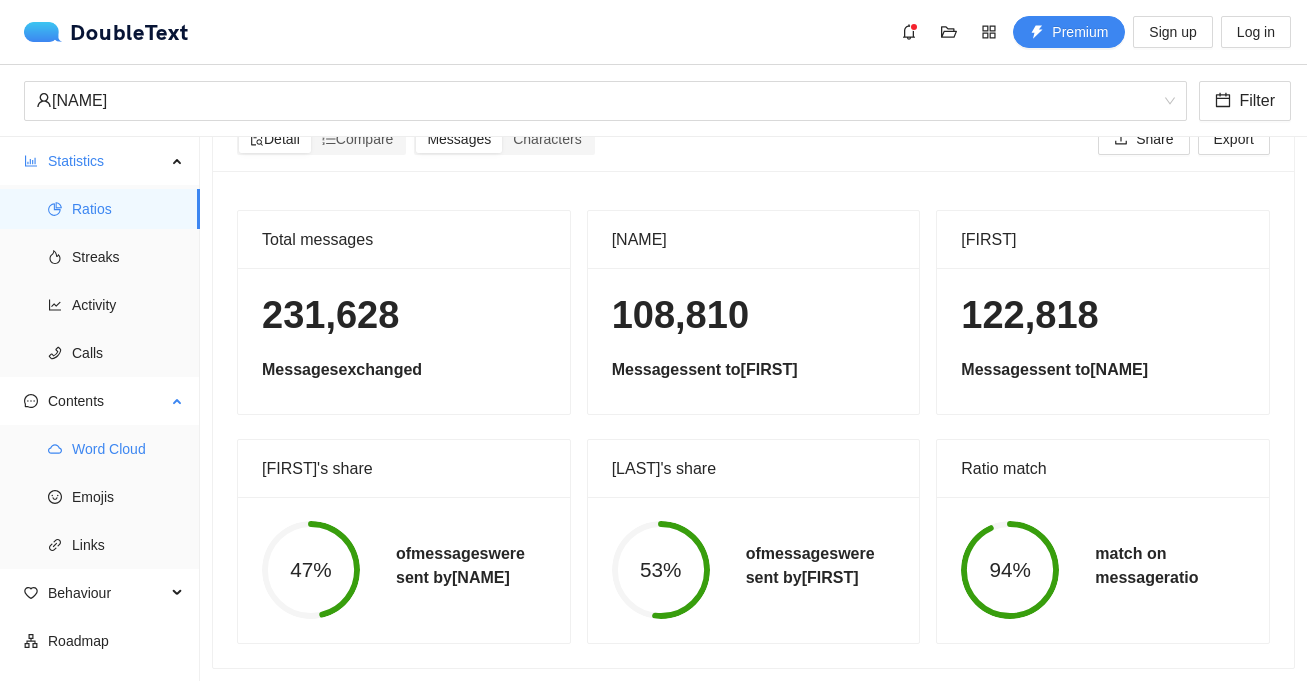 click on "Word Cloud" at bounding box center (128, 449) 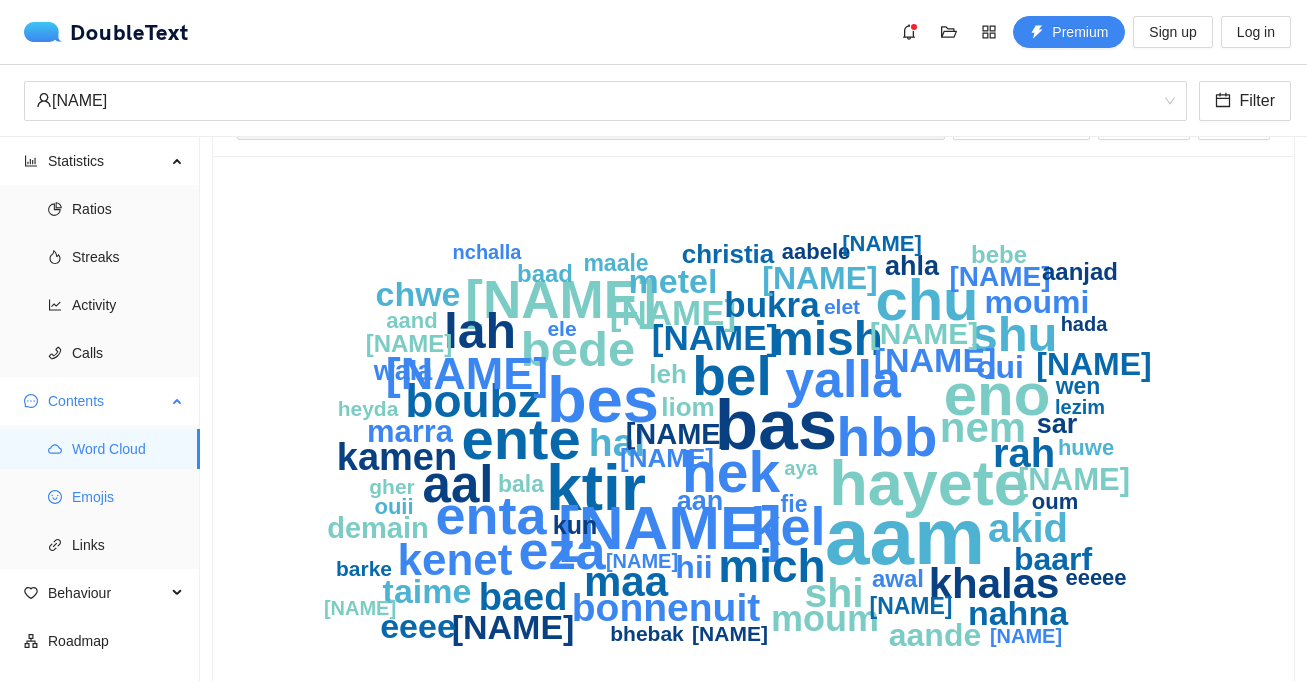 click on "Emojis" at bounding box center [128, 497] 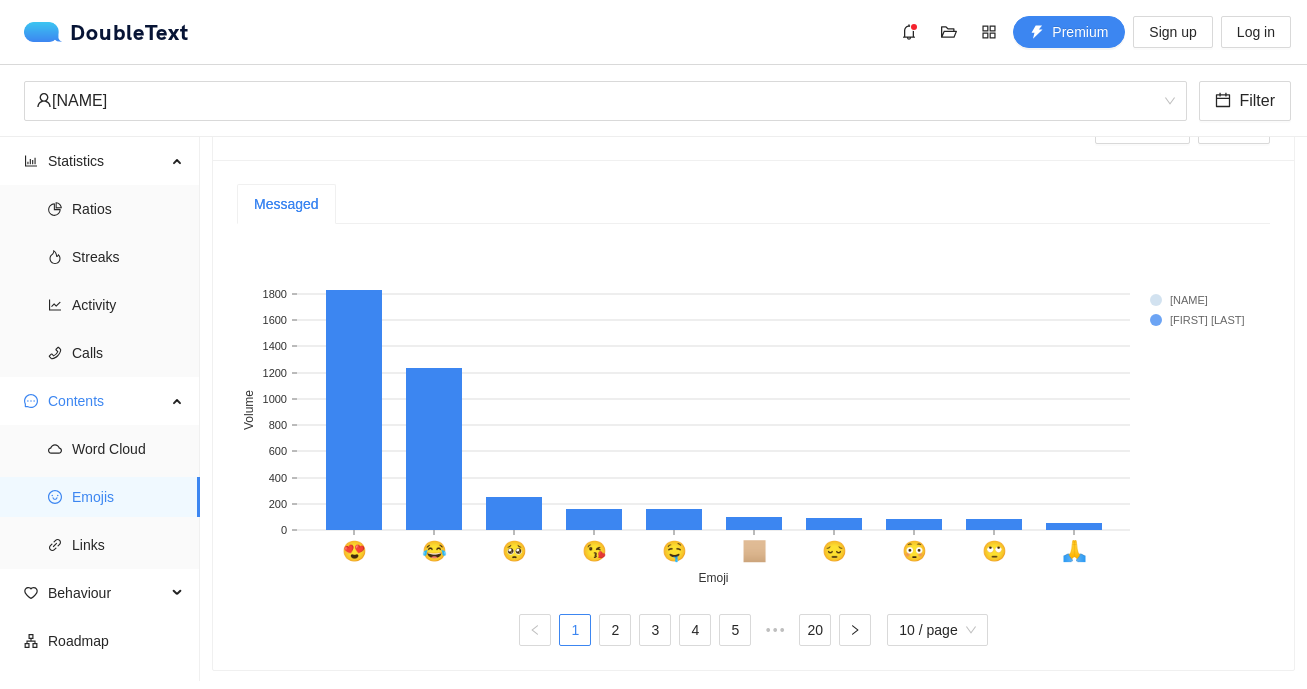 scroll, scrollTop: 437, scrollLeft: 0, axis: vertical 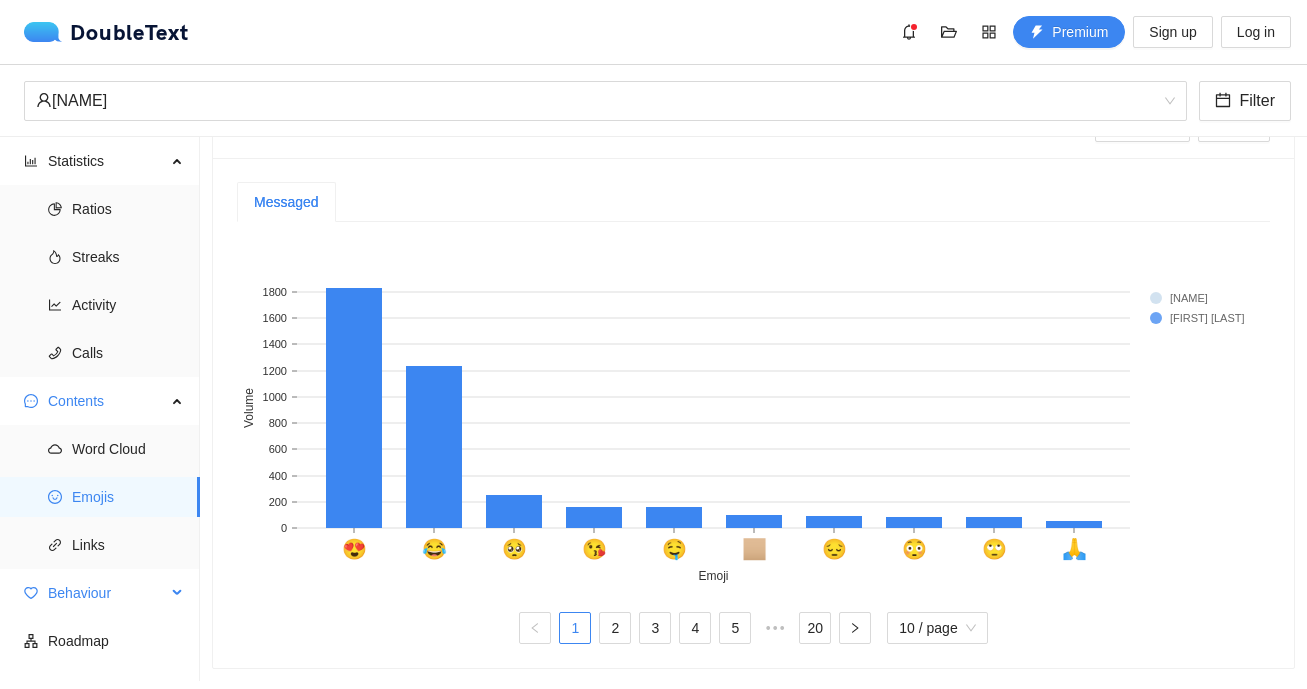 click on "Behaviour" at bounding box center (107, 593) 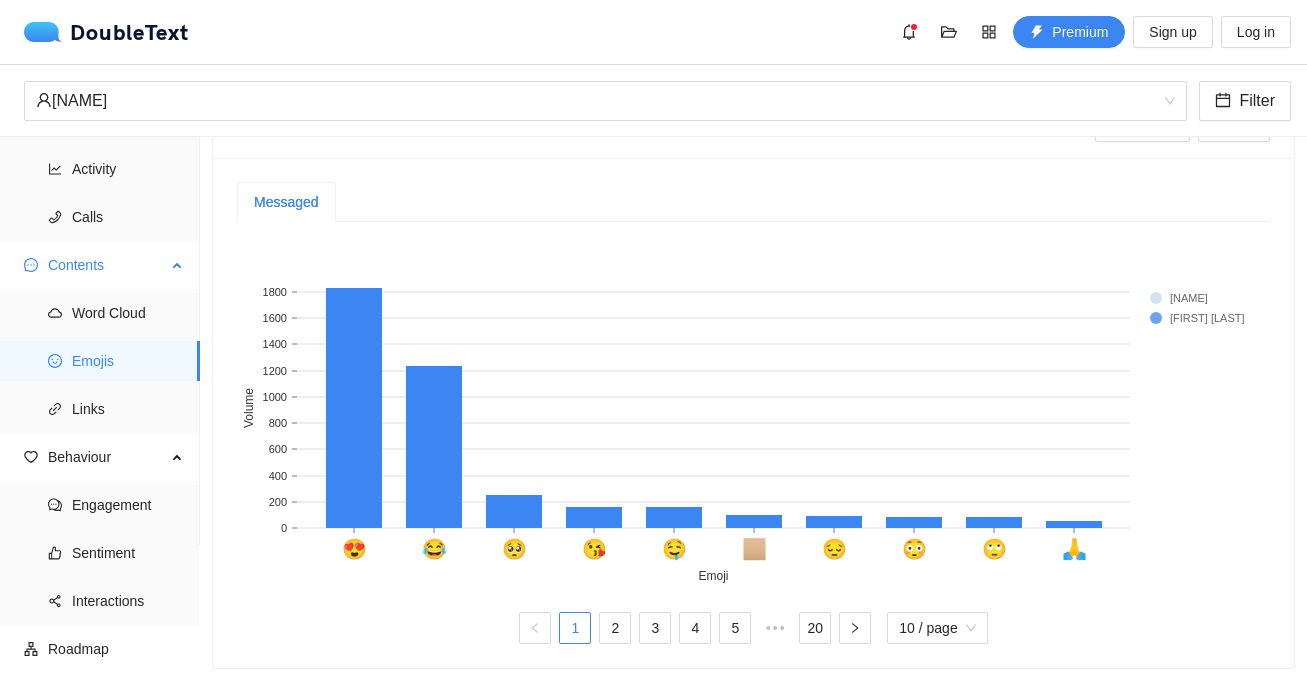 scroll, scrollTop: 172, scrollLeft: 0, axis: vertical 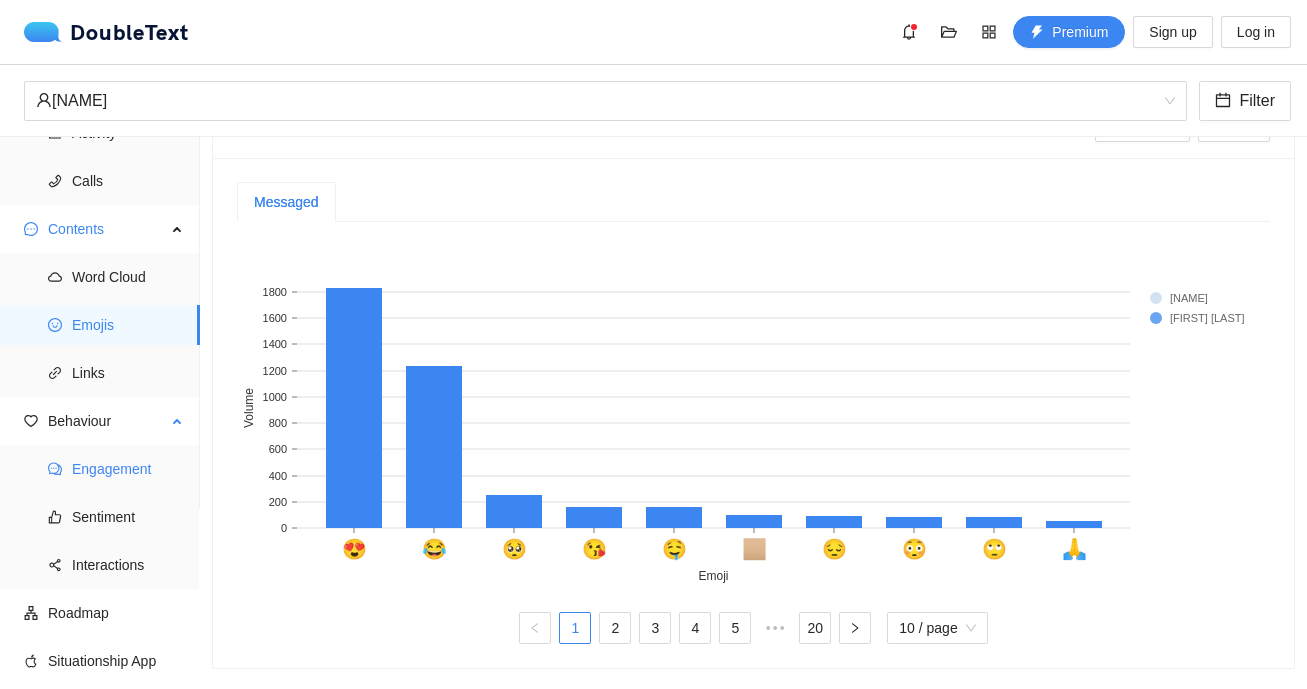 click on "Engagement" at bounding box center [128, 469] 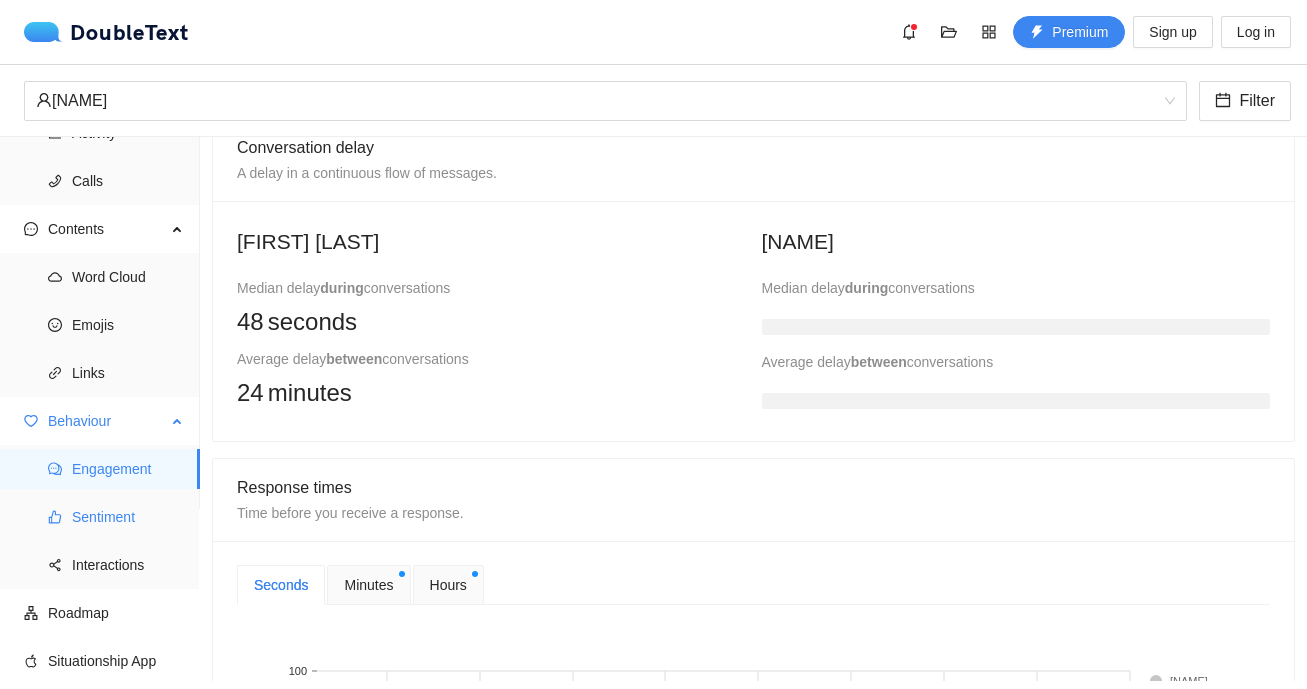 click on "Sentiment" at bounding box center [128, 517] 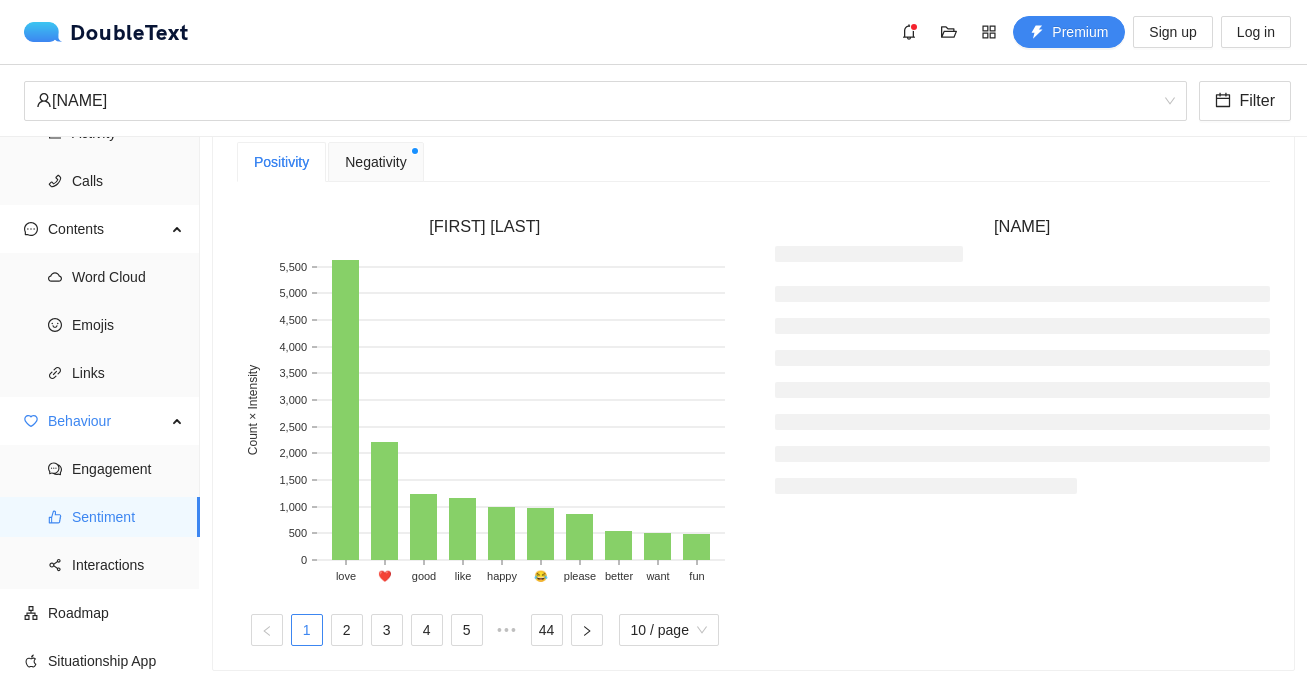 scroll, scrollTop: 554, scrollLeft: 0, axis: vertical 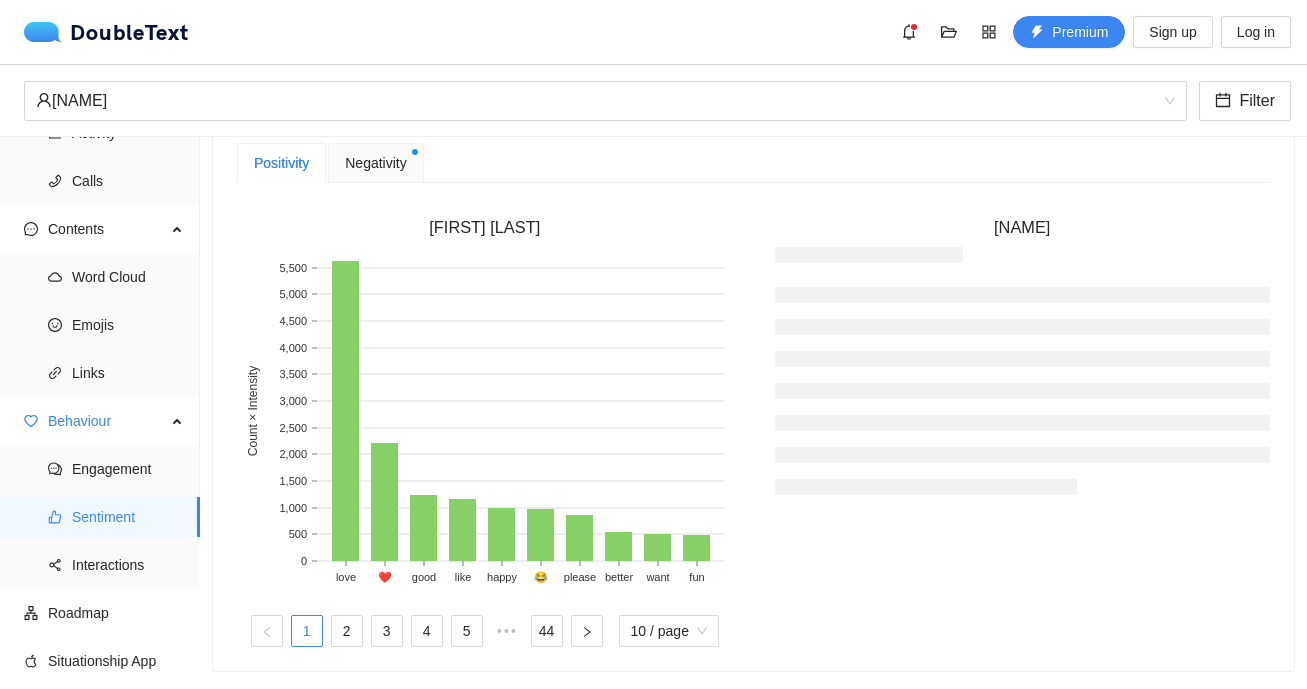 click on "Negativity" at bounding box center [375, 163] 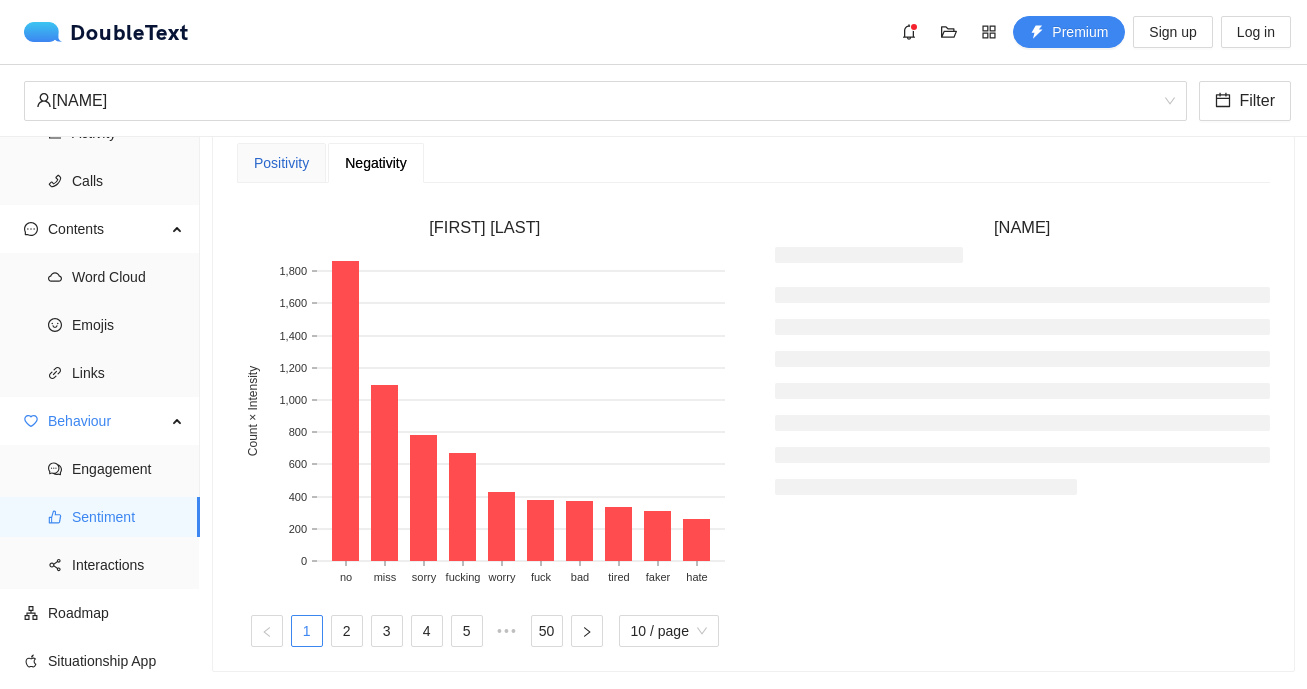 click on "Positivity" at bounding box center [281, 163] 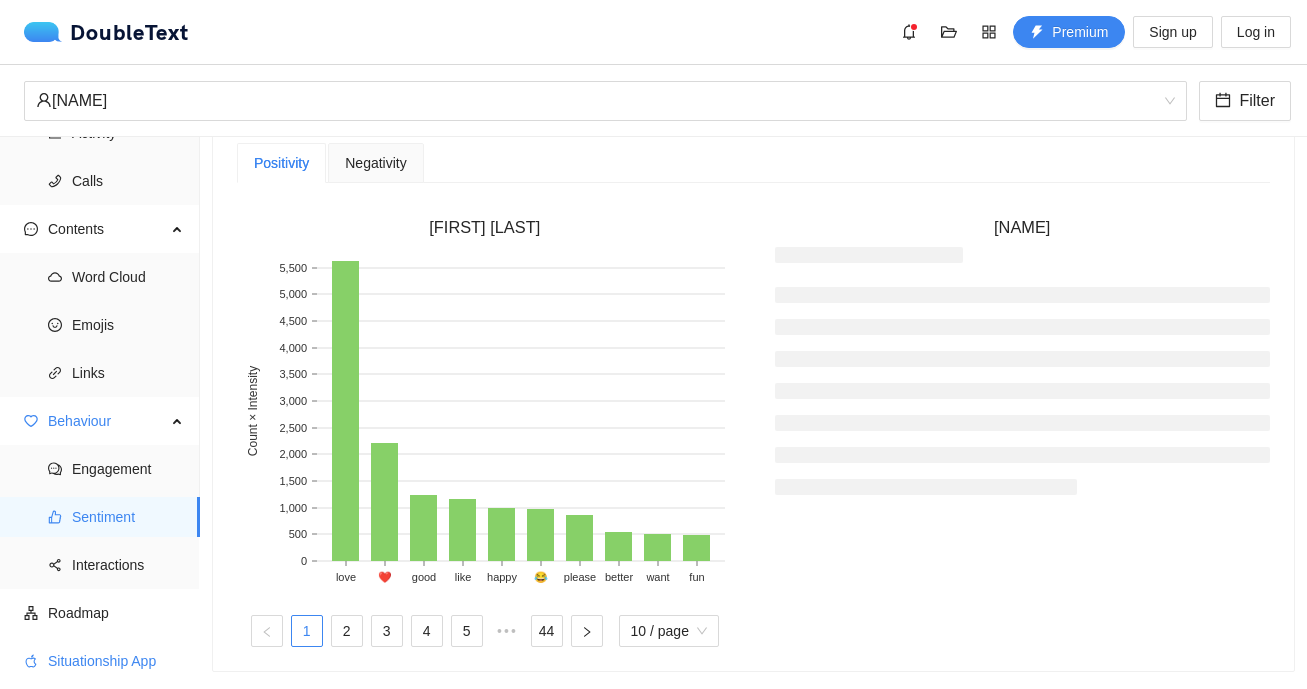 click on "Situationship App" at bounding box center [116, 661] 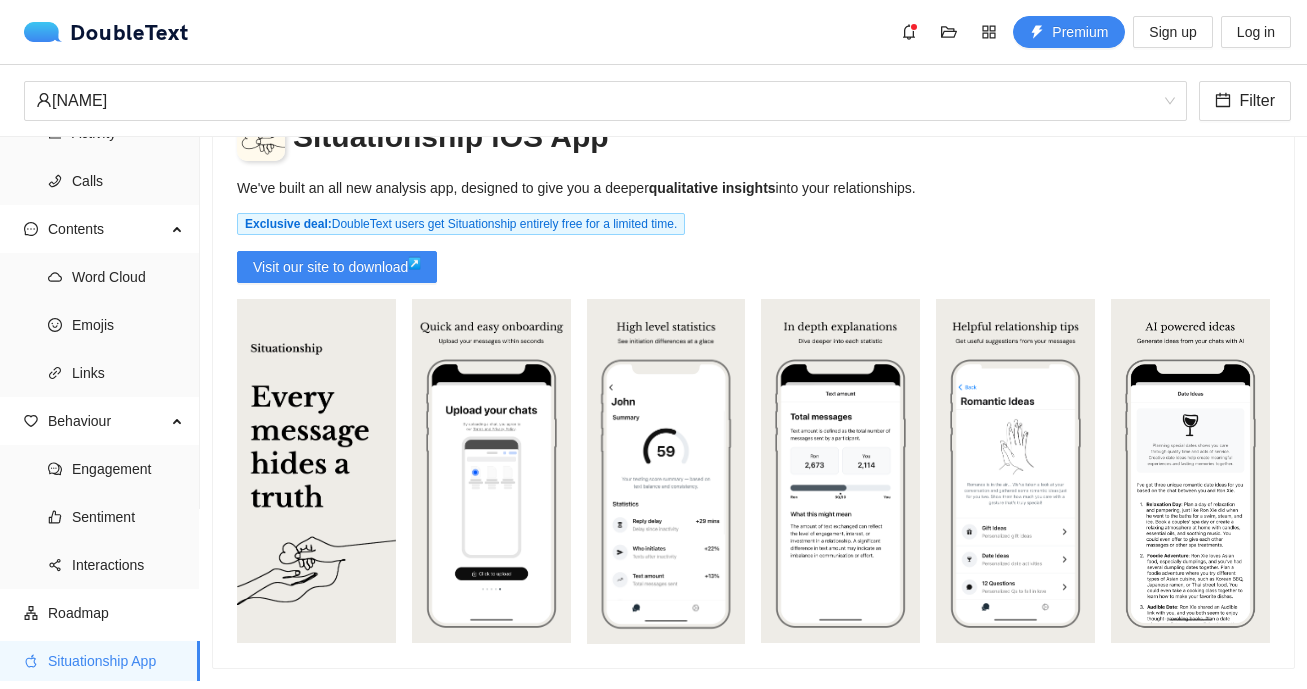 scroll, scrollTop: 0, scrollLeft: 0, axis: both 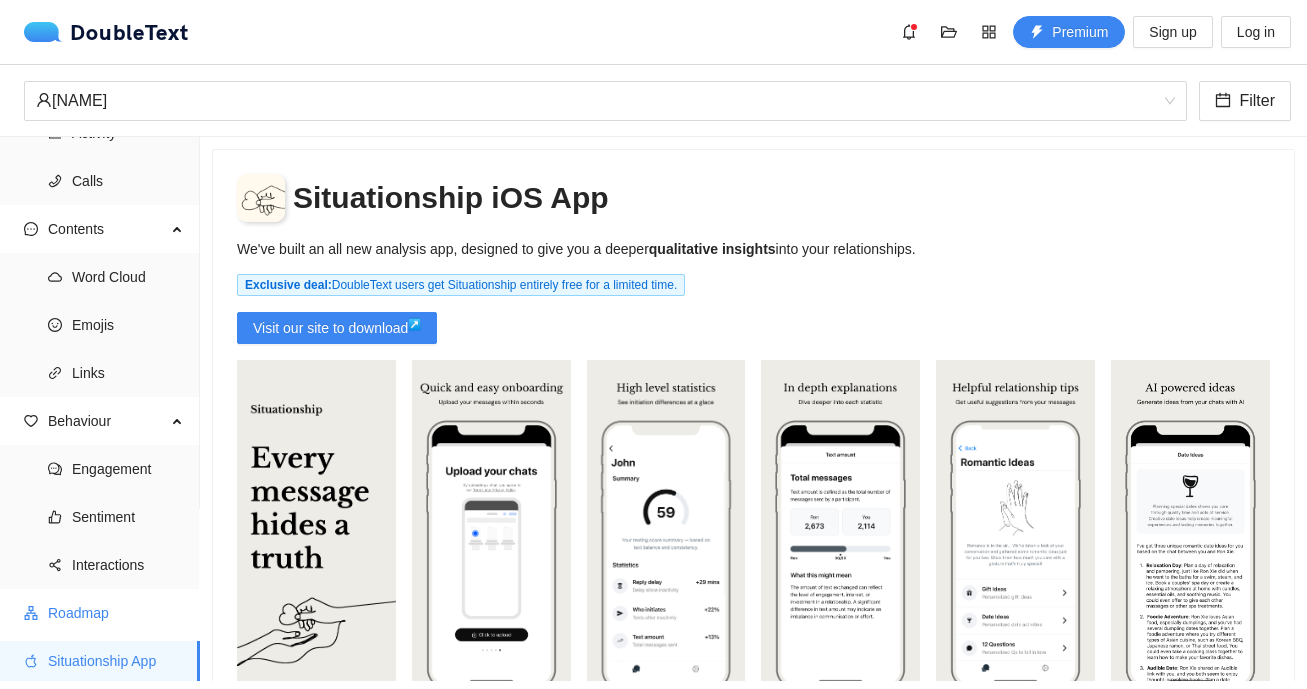 click on "Roadmap" at bounding box center [116, 613] 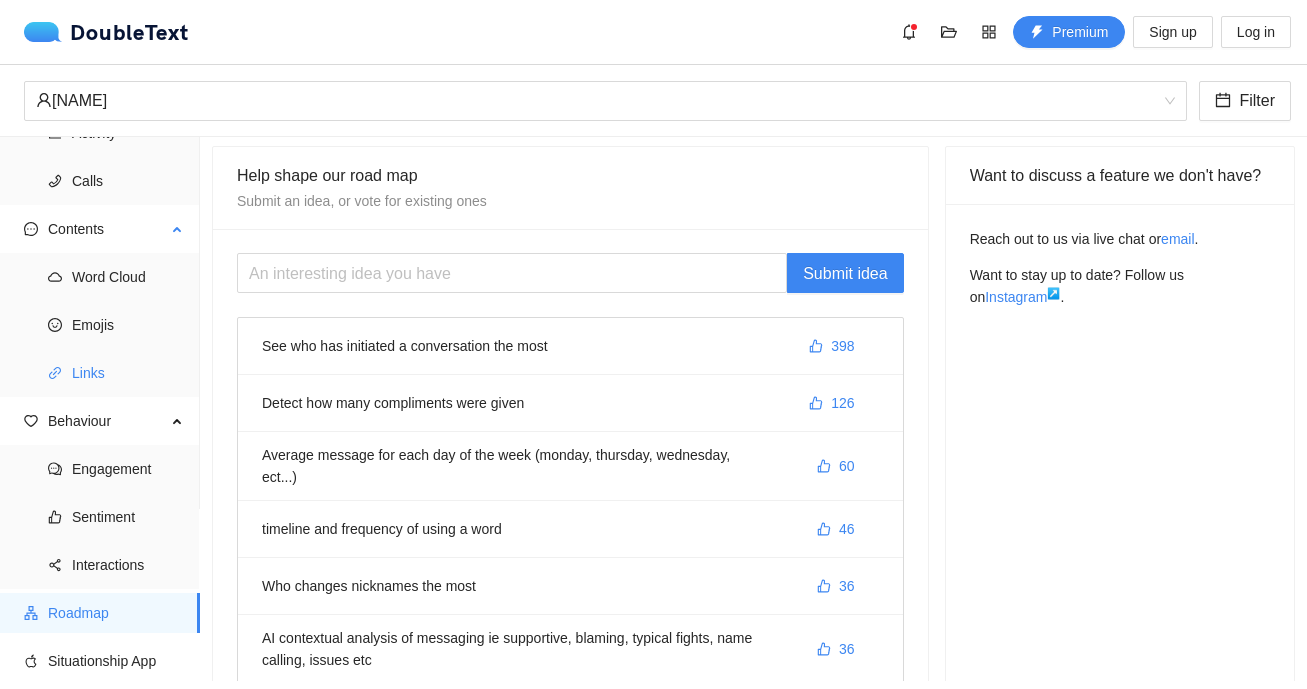 scroll, scrollTop: 4, scrollLeft: 0, axis: vertical 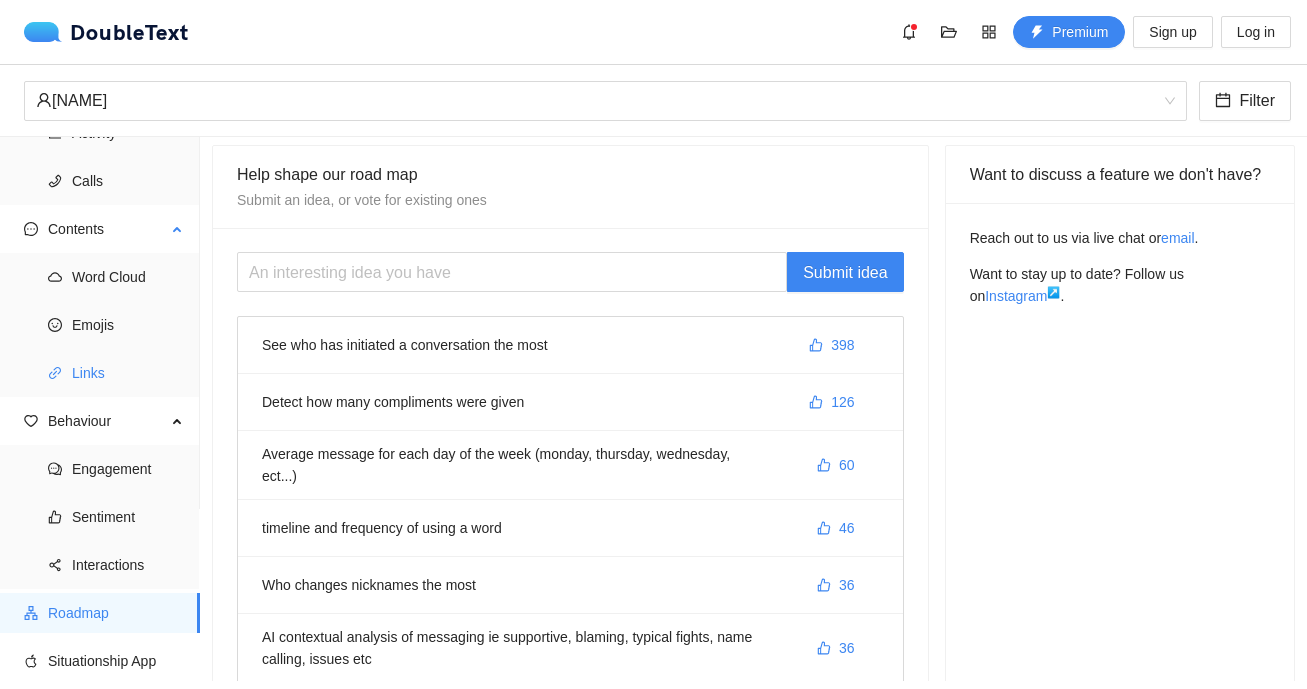 click on "Links" at bounding box center (128, 373) 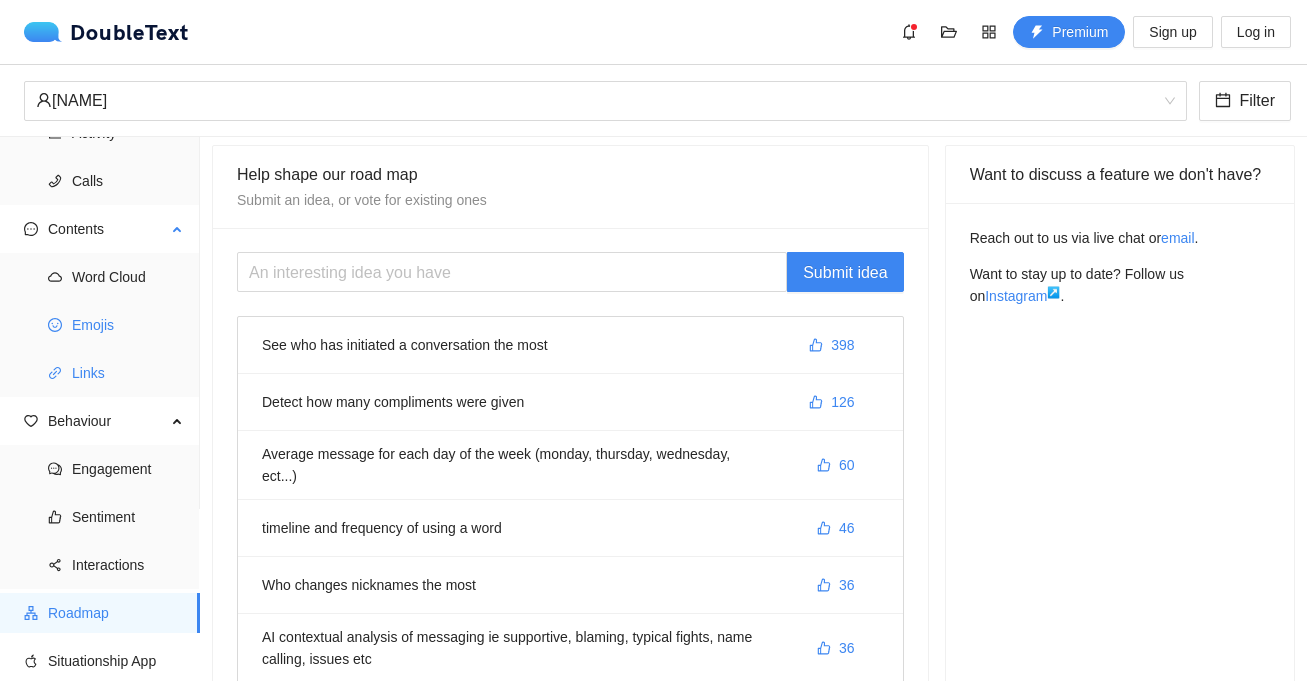 click on "Emojis" at bounding box center (128, 325) 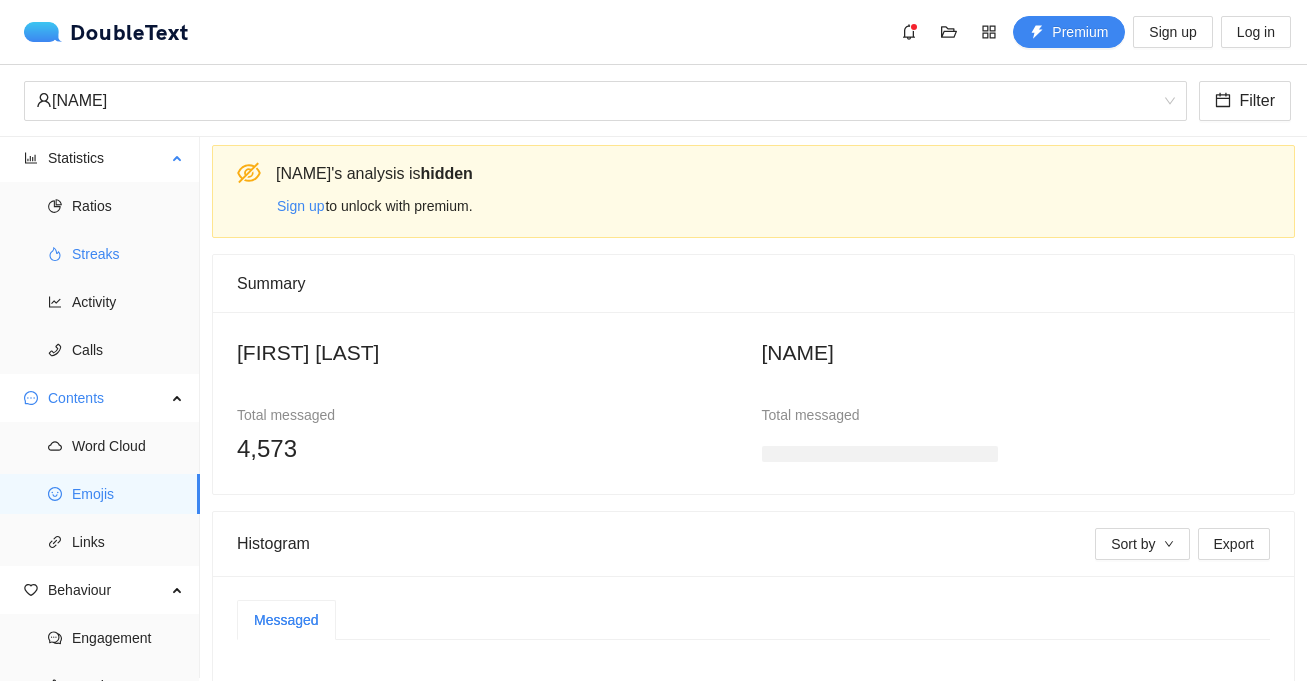 scroll, scrollTop: 0, scrollLeft: 0, axis: both 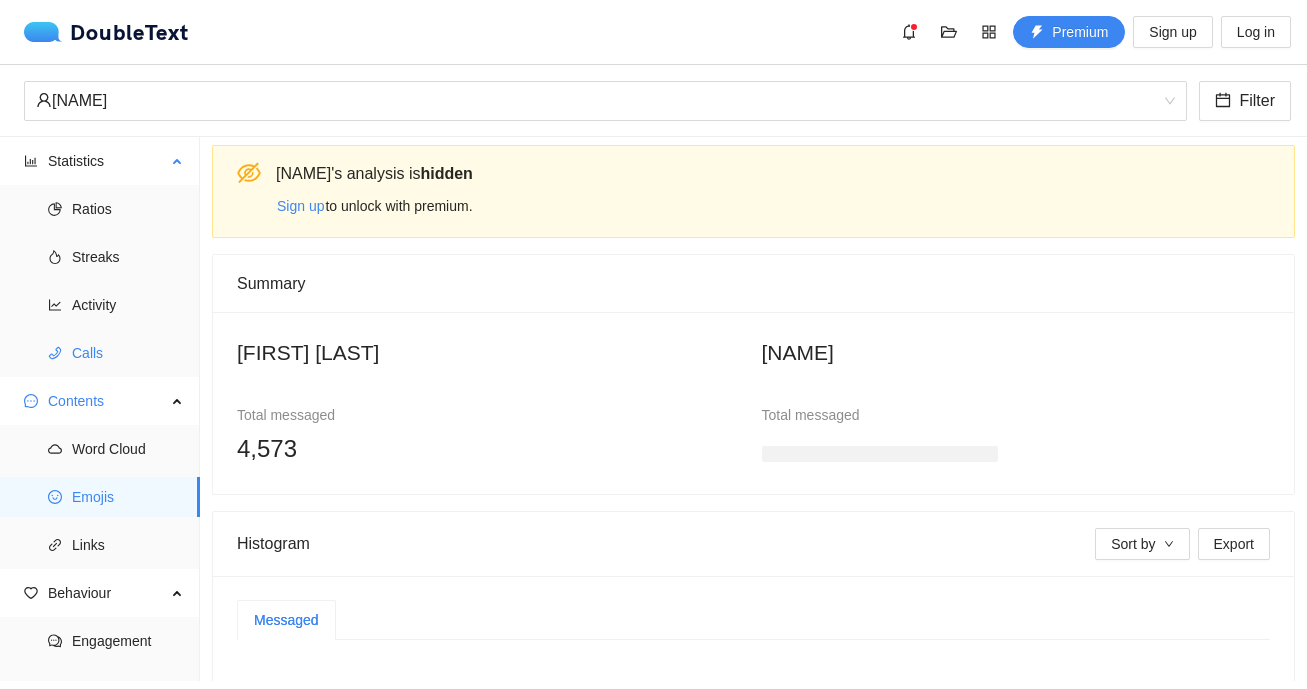 click on "Calls" at bounding box center (128, 353) 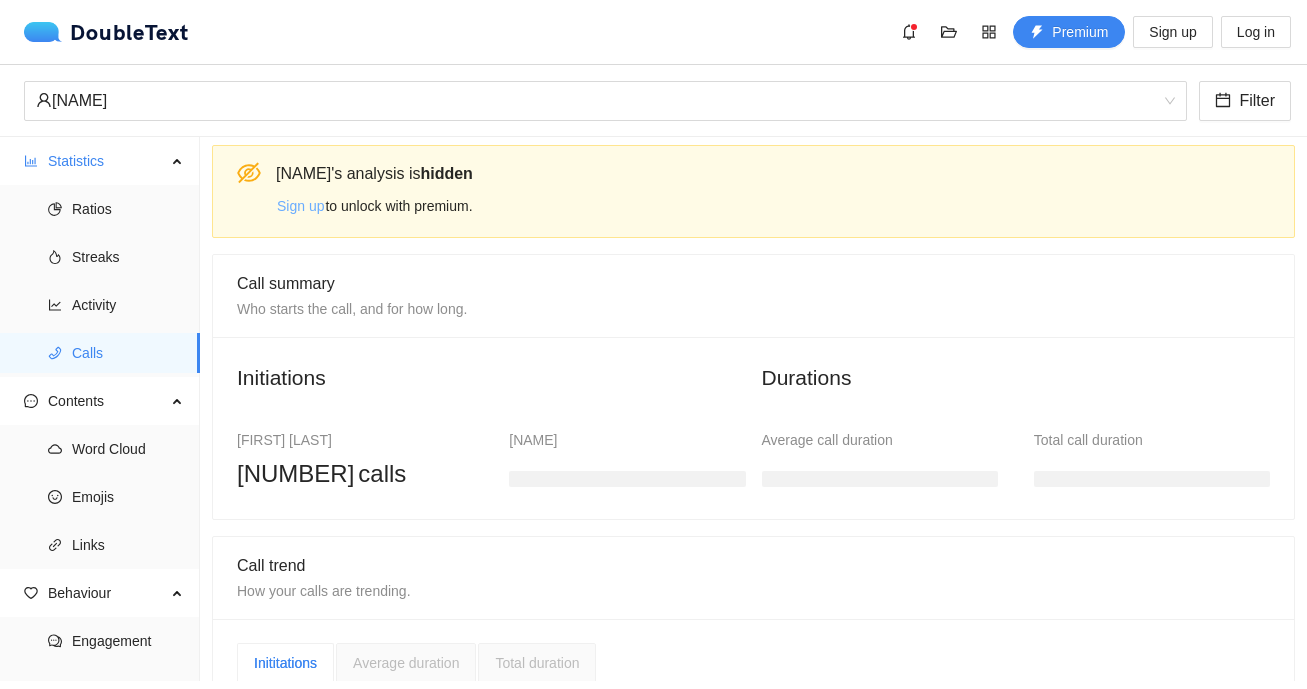 click on "Sign up" at bounding box center (300, 206) 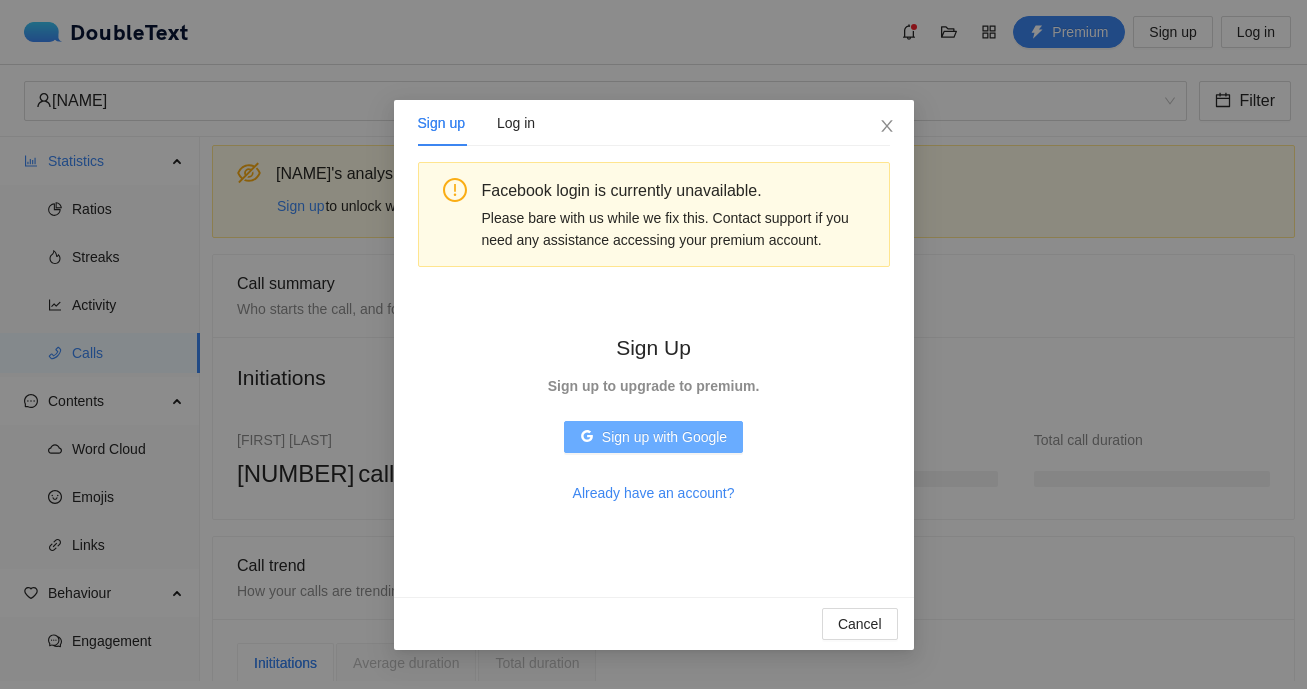click on "Sign up with Google" at bounding box center [664, 437] 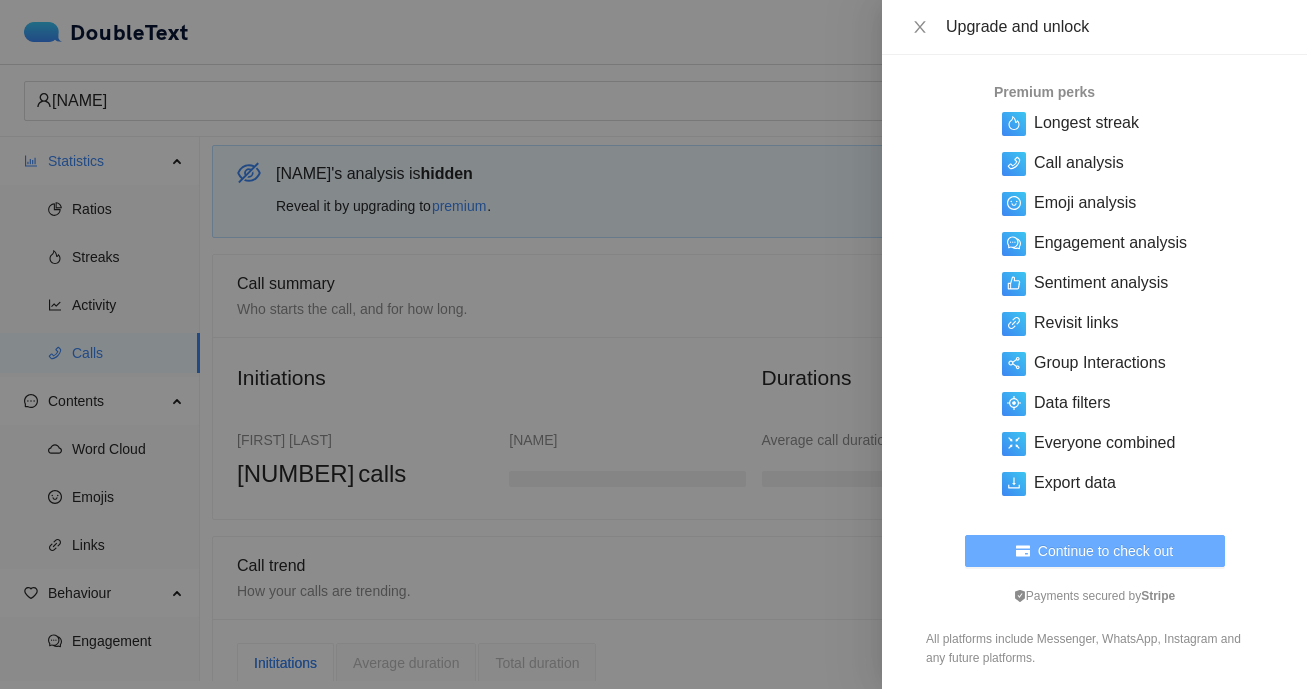 scroll, scrollTop: 154, scrollLeft: 0, axis: vertical 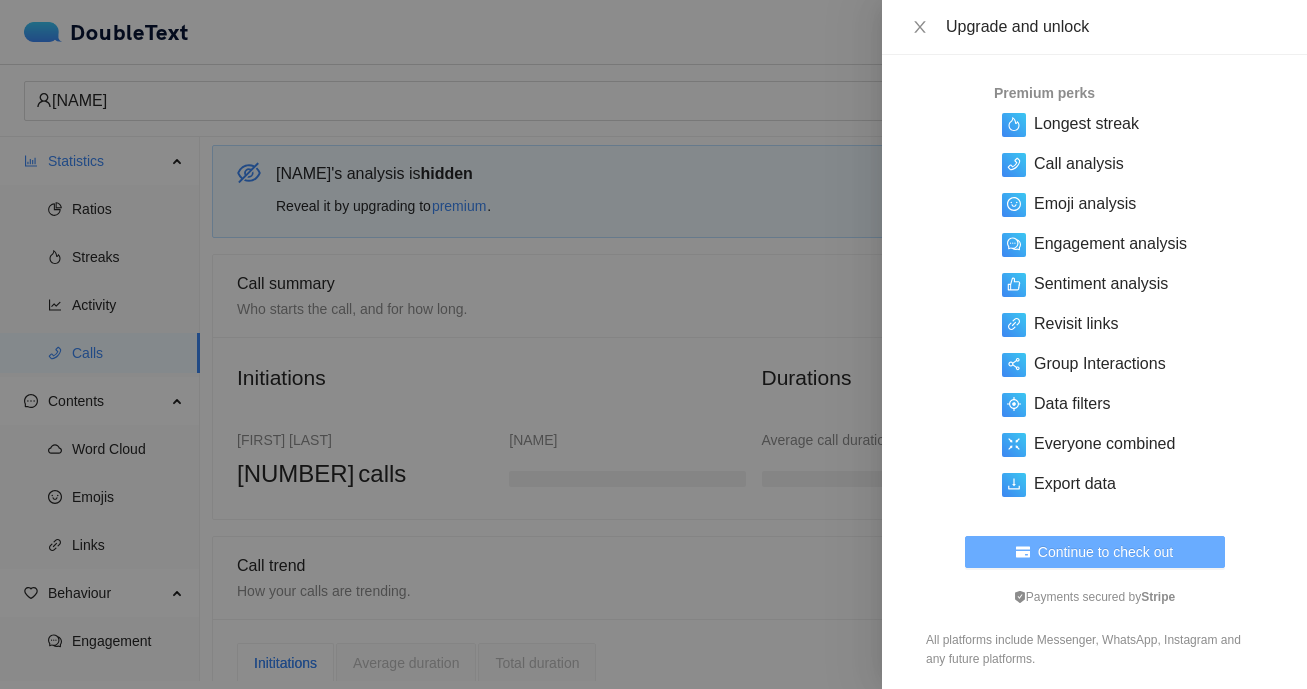 click on "Continue to check out" at bounding box center (1105, 552) 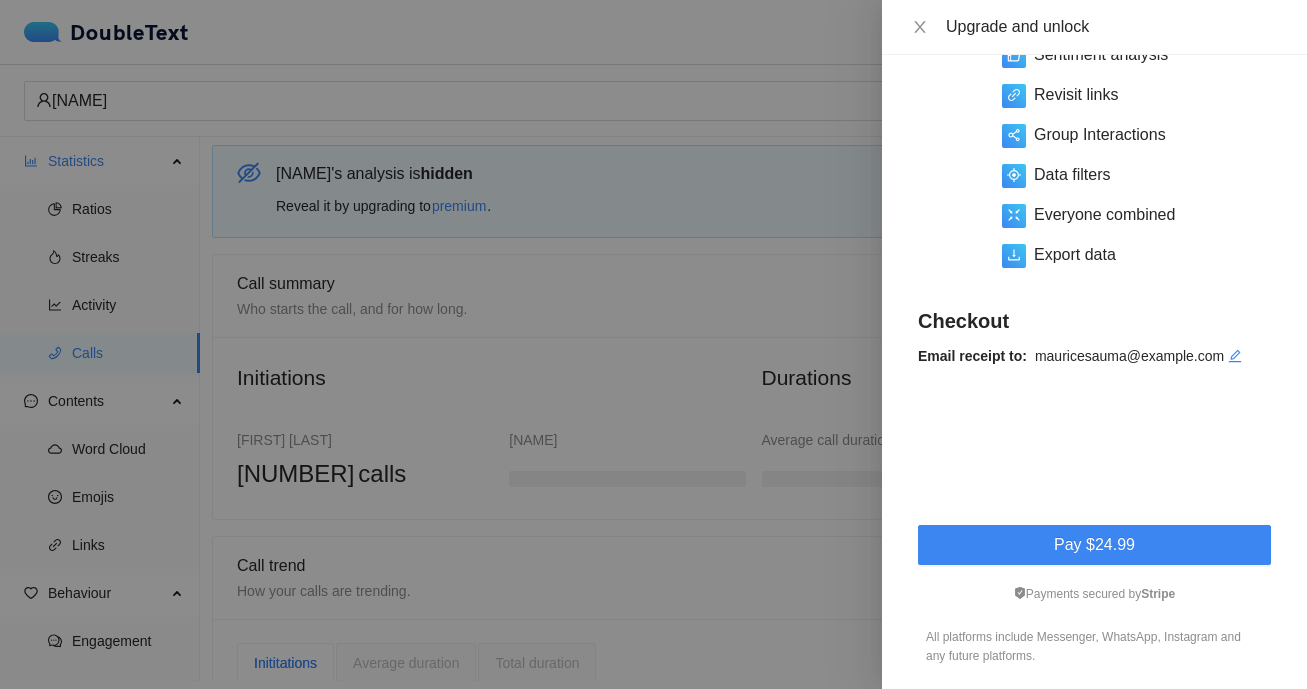 scroll, scrollTop: 383, scrollLeft: 0, axis: vertical 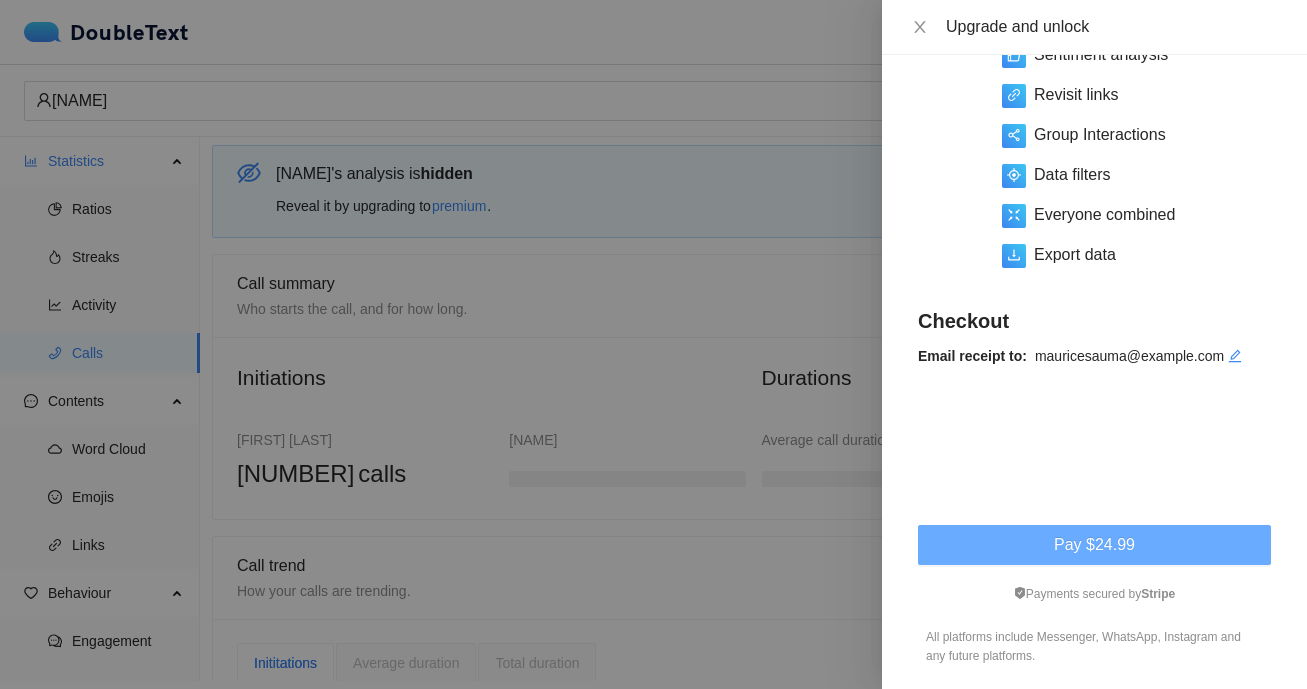 click on "Pay $24.99" at bounding box center [1094, 545] 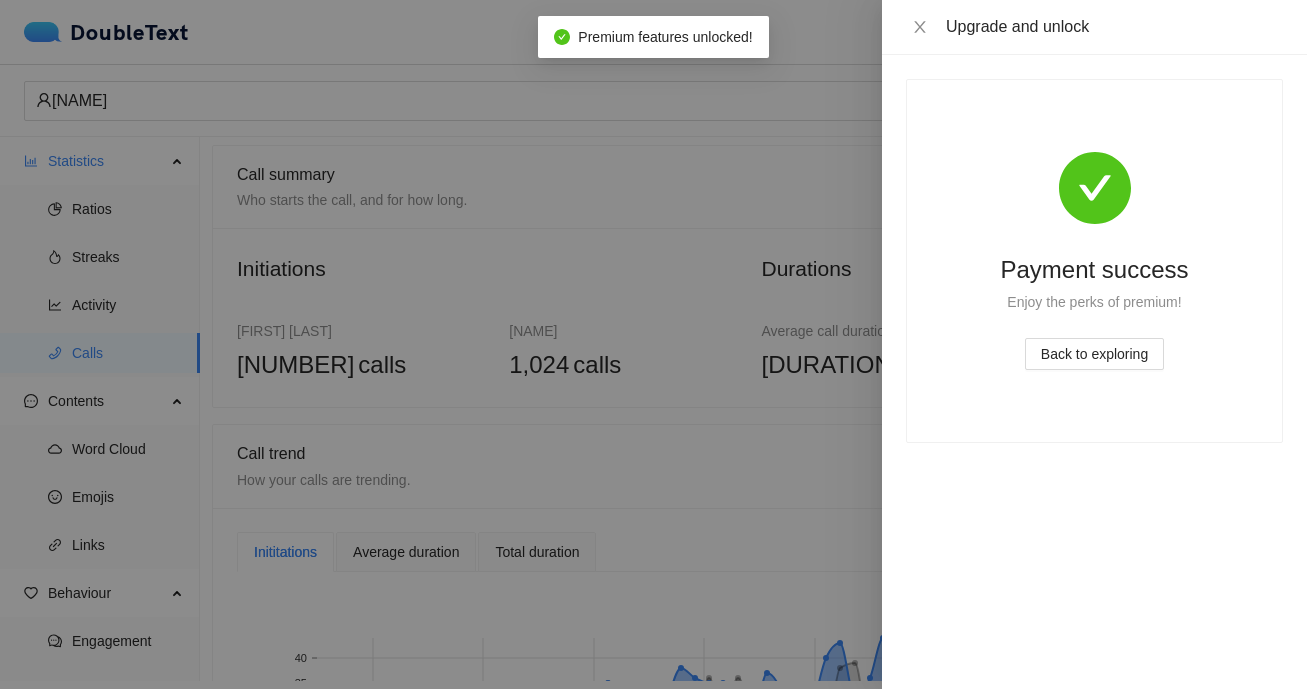 scroll, scrollTop: 0, scrollLeft: 0, axis: both 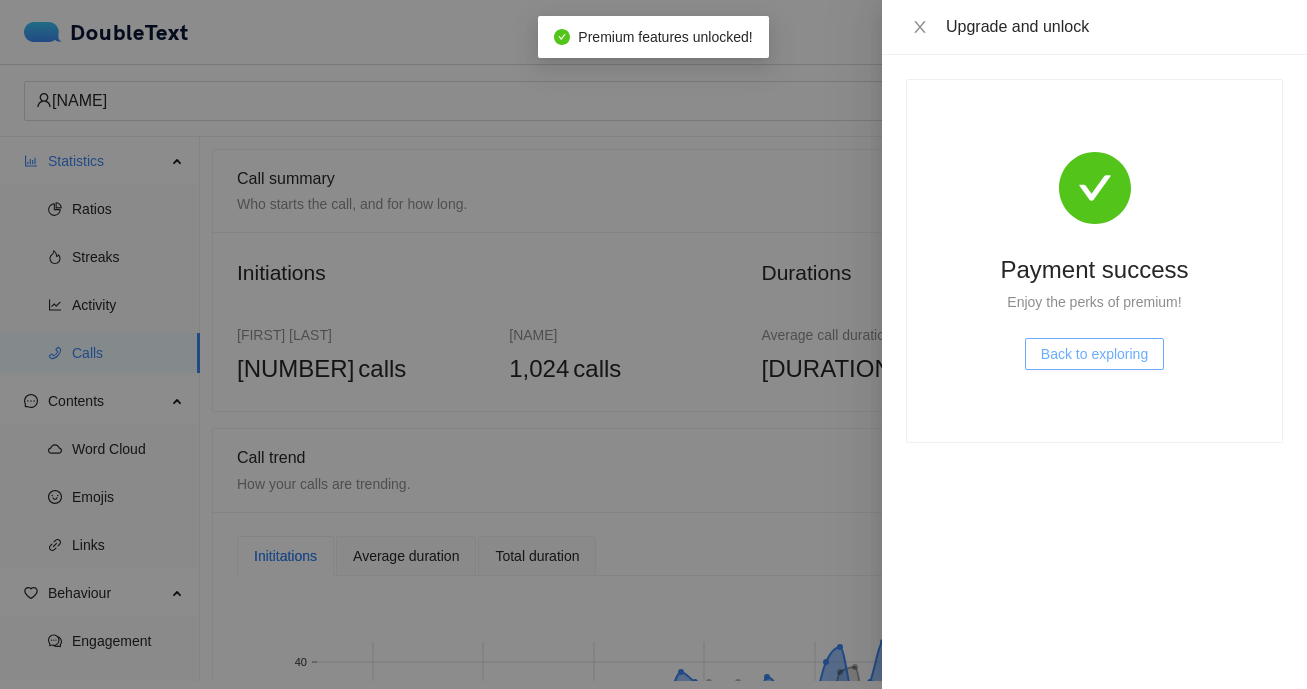 click on "Back to exploring" at bounding box center (1094, 354) 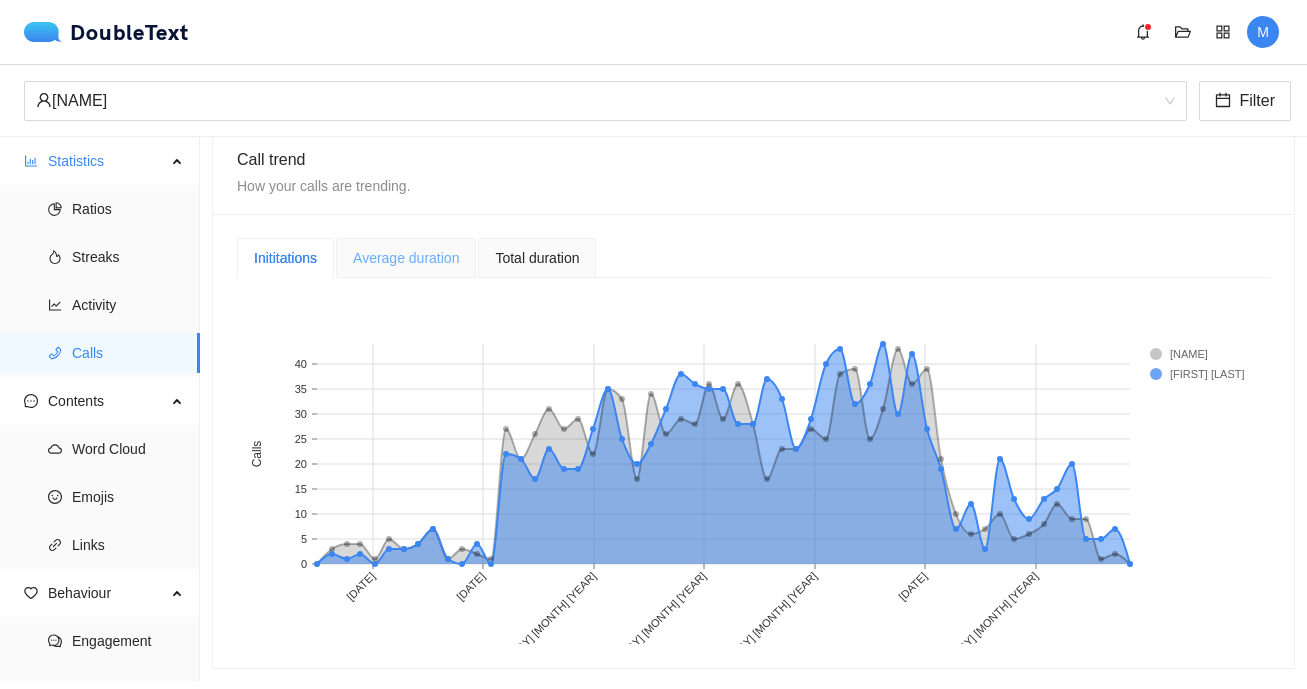 scroll, scrollTop: 298, scrollLeft: 0, axis: vertical 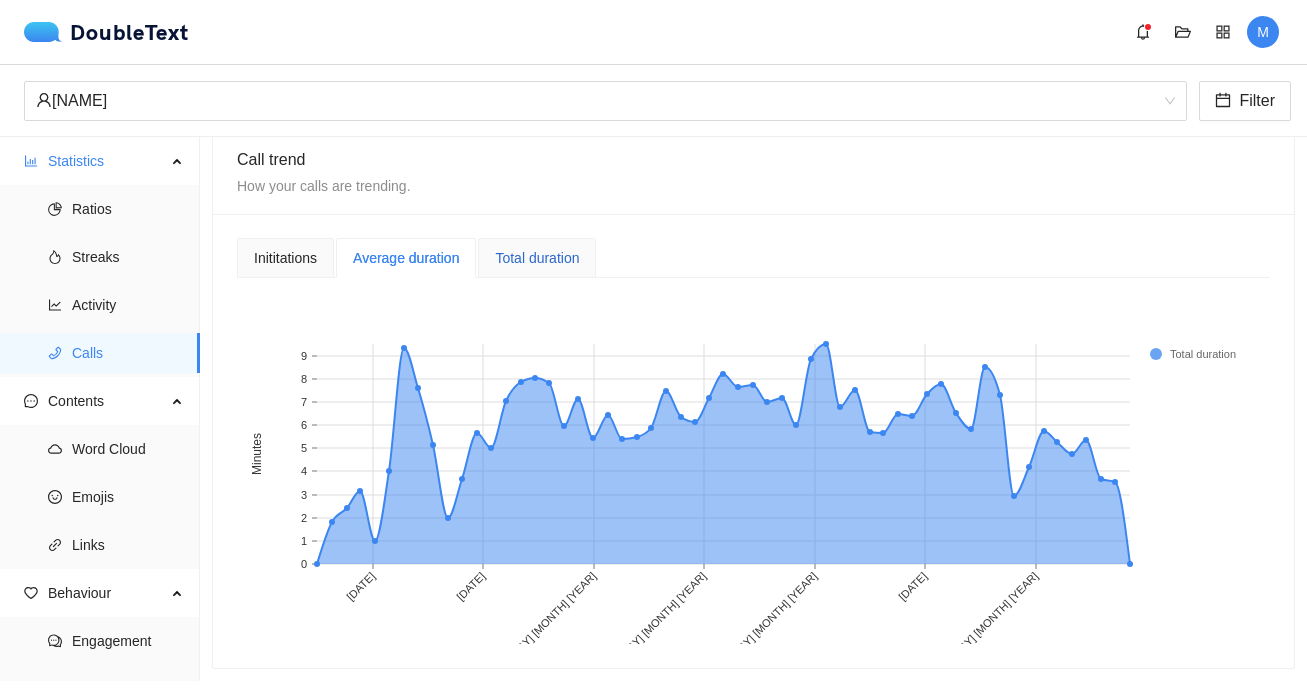 click on "Total duration" at bounding box center (537, 258) 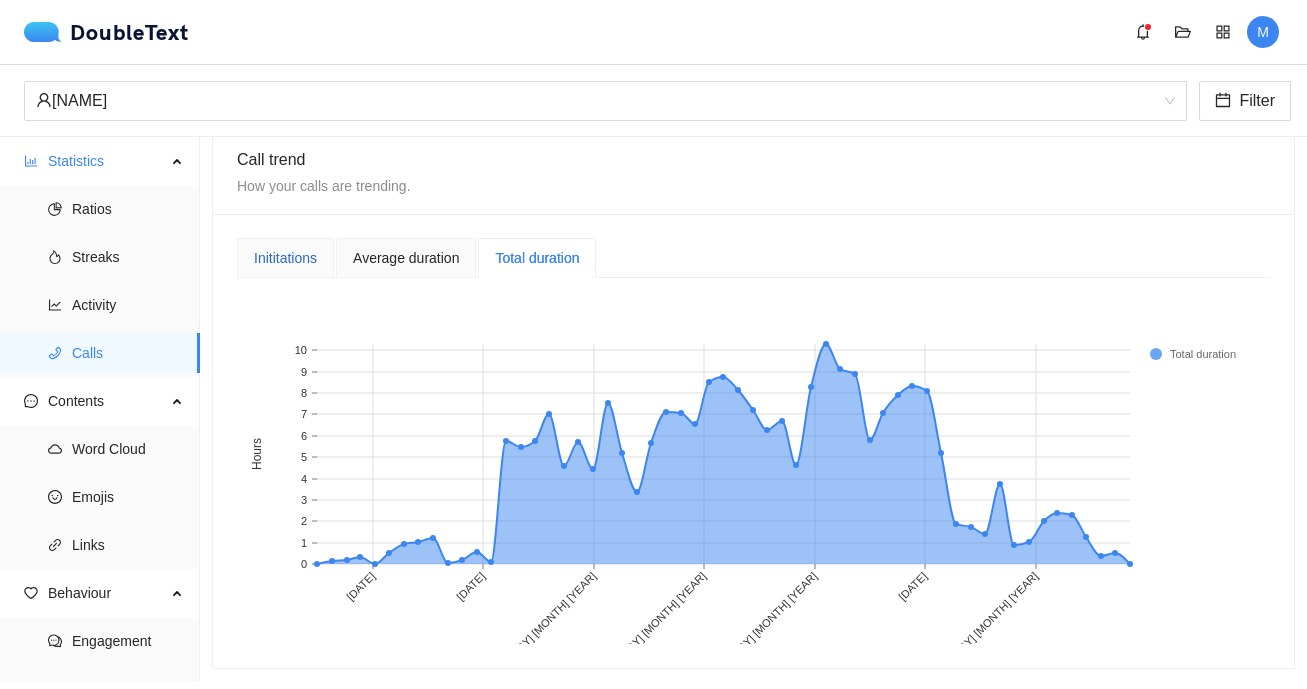 click on "Inititations" at bounding box center [285, 258] 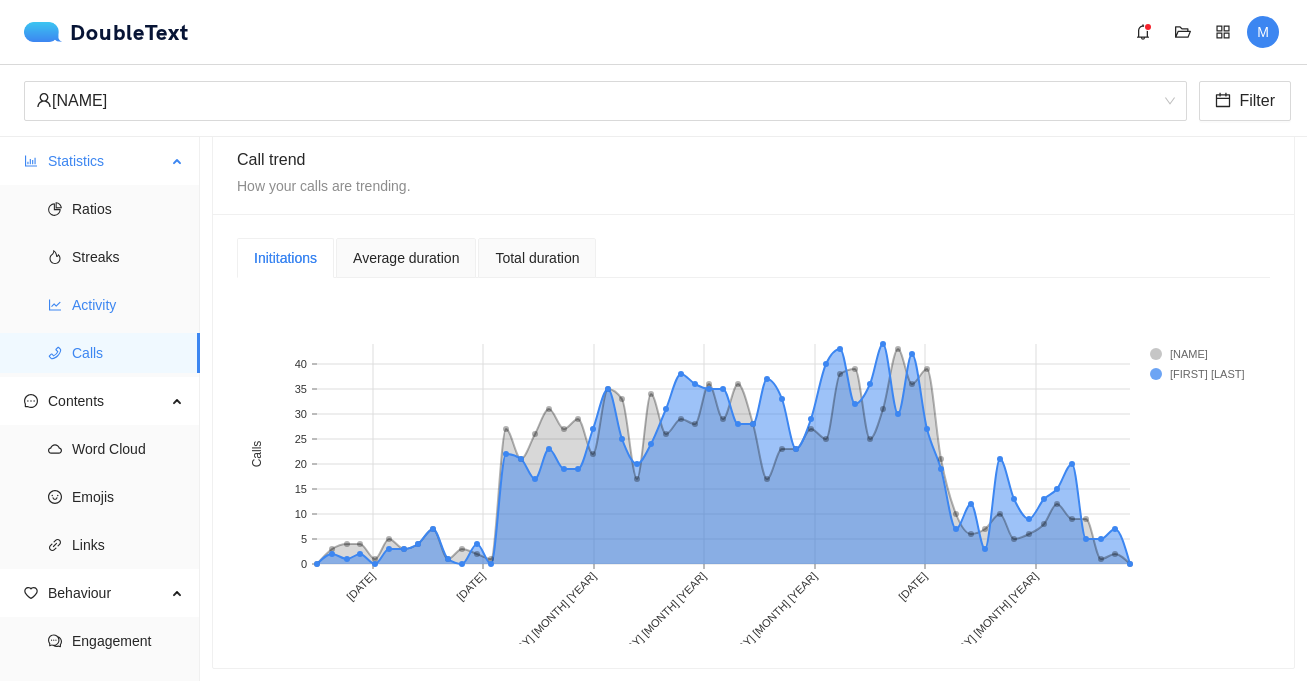 click on "Activity" at bounding box center (128, 305) 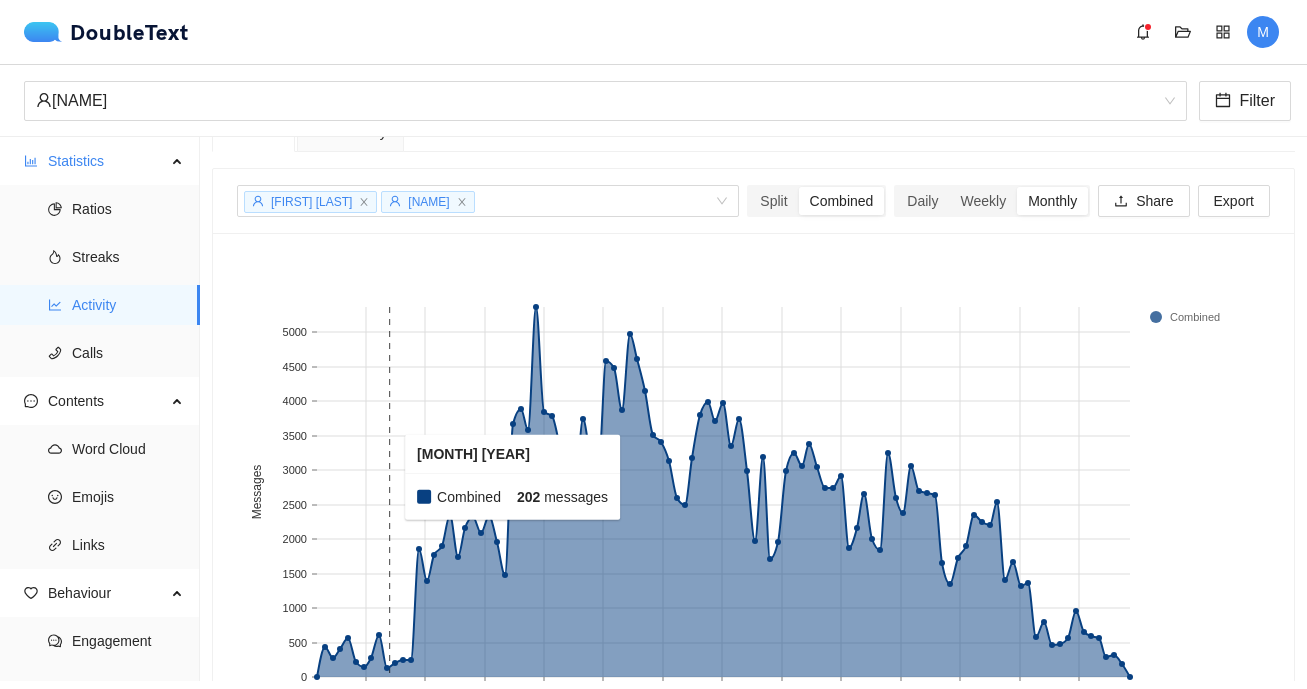 scroll, scrollTop: 0, scrollLeft: 0, axis: both 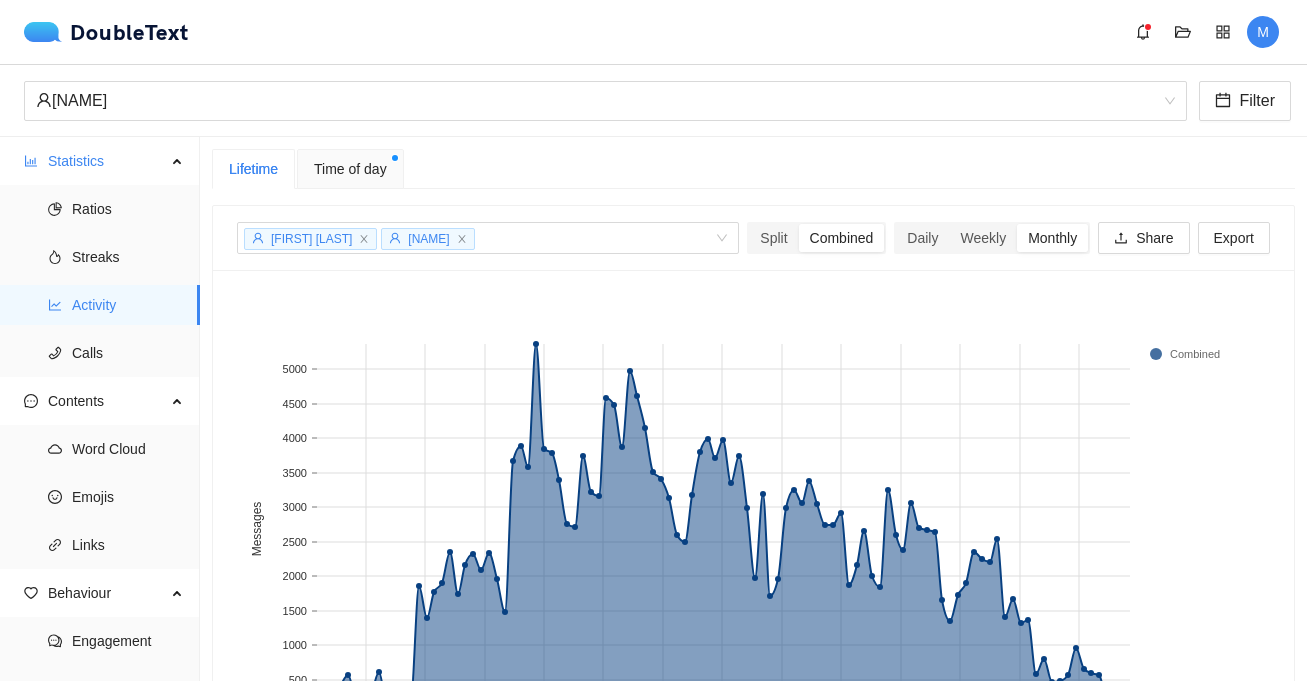 click on "Time of day" at bounding box center (350, 169) 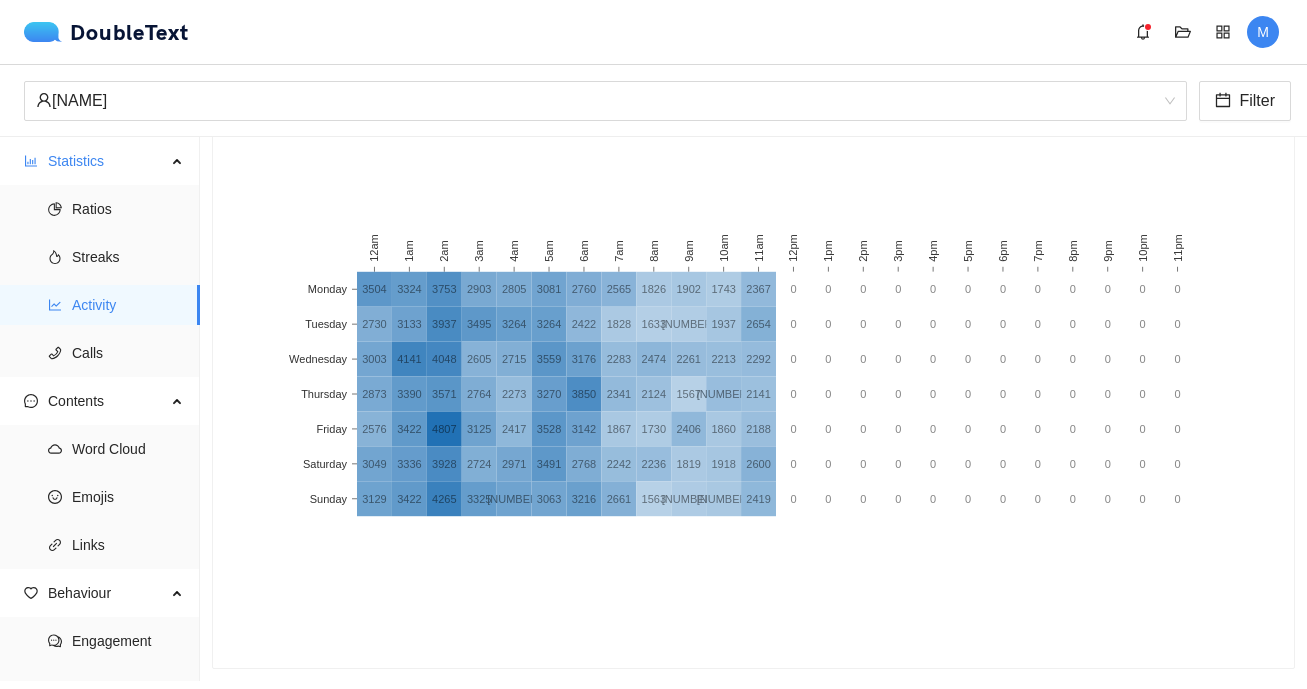 scroll, scrollTop: 164, scrollLeft: 0, axis: vertical 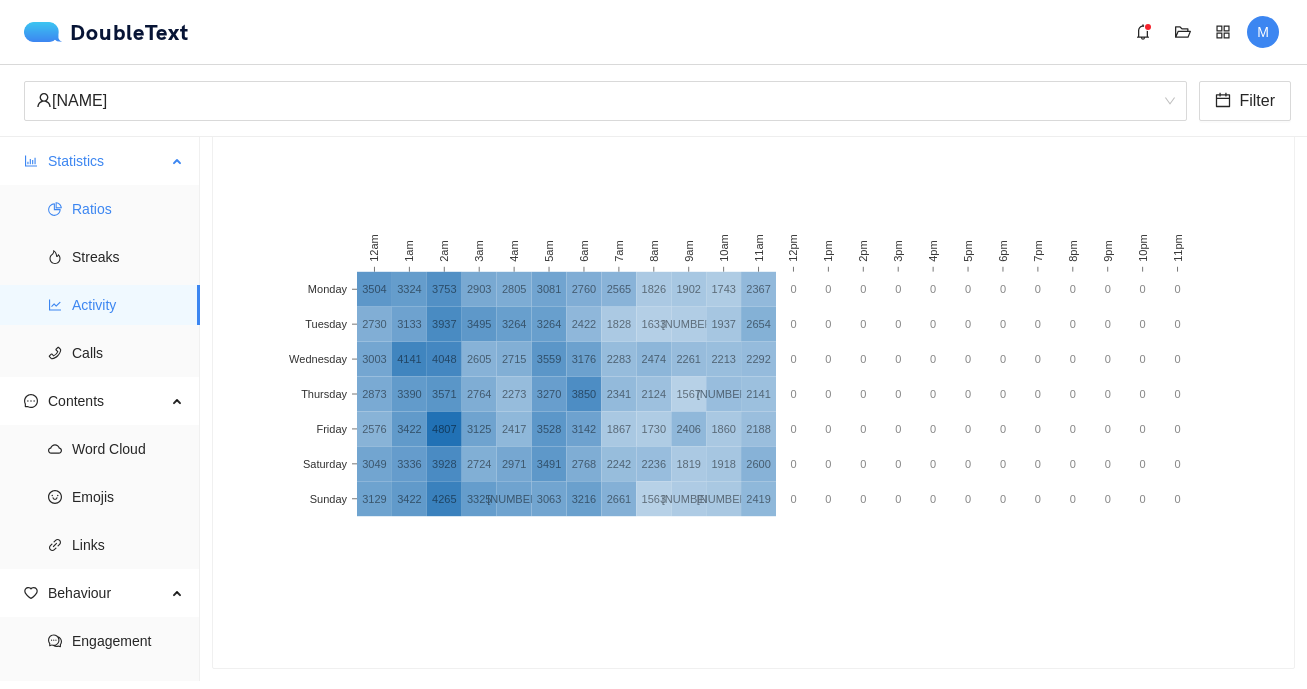 click on "Ratios" at bounding box center [128, 209] 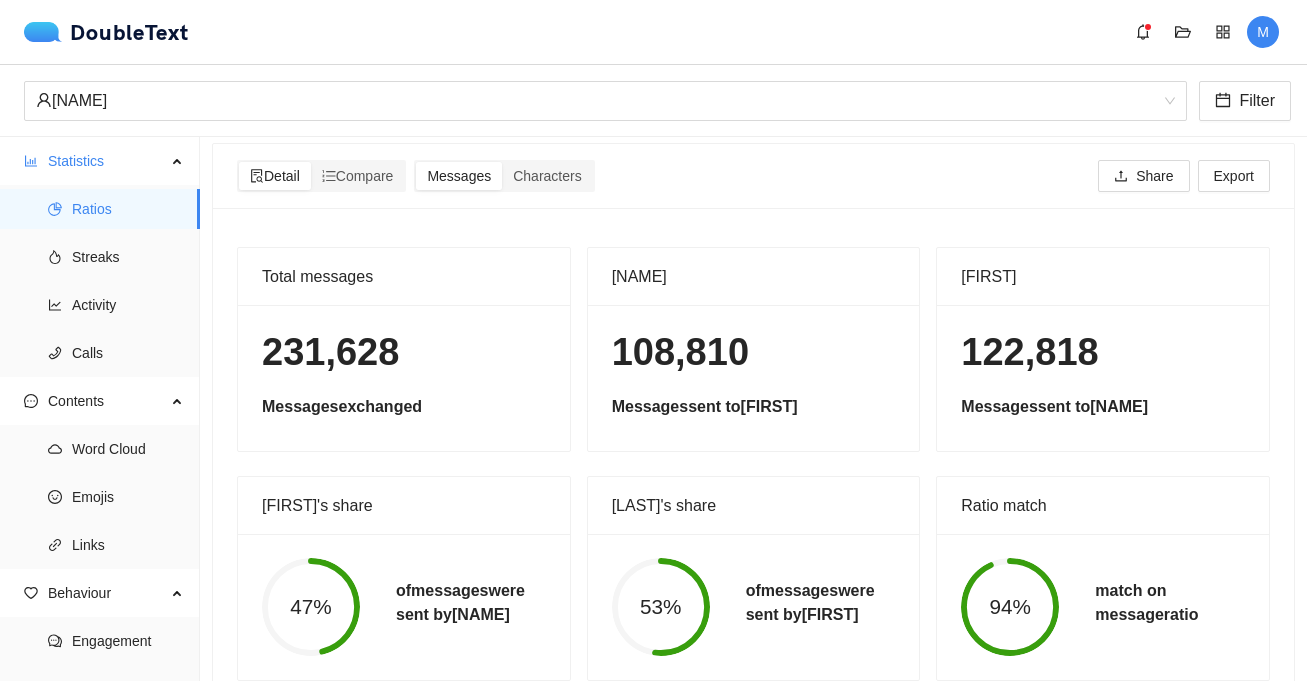 scroll, scrollTop: 0, scrollLeft: 0, axis: both 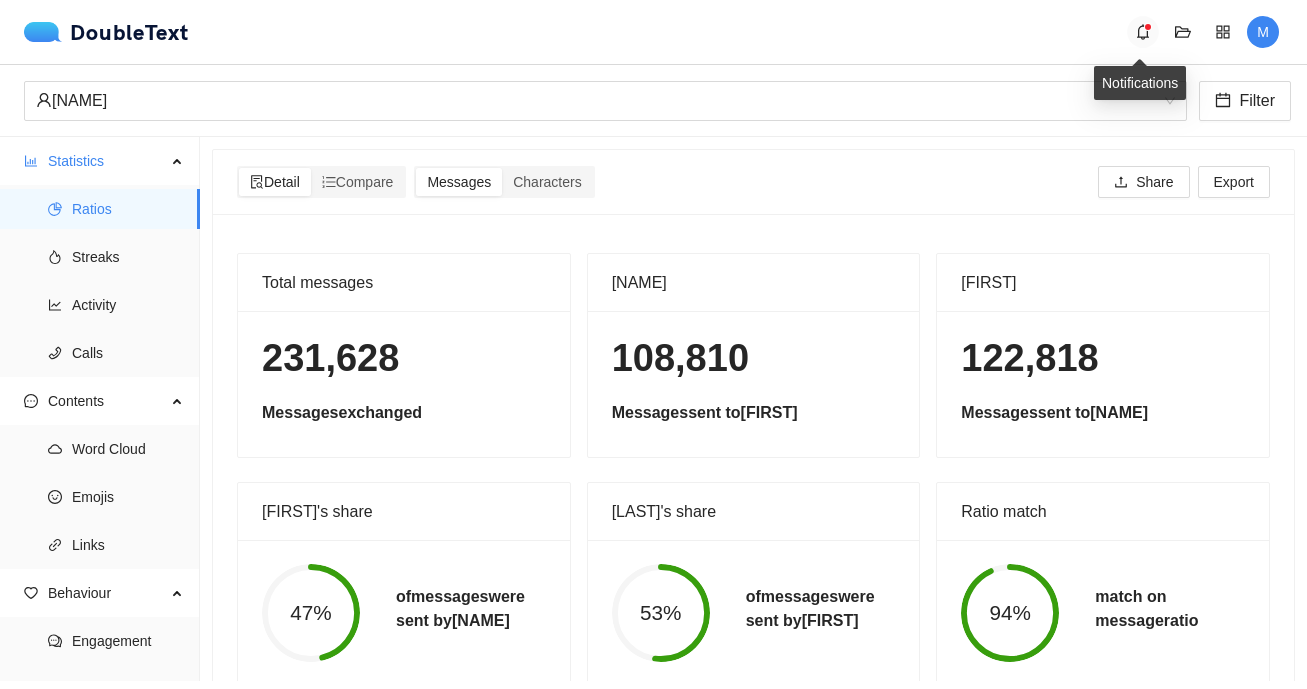 click at bounding box center (1143, 32) 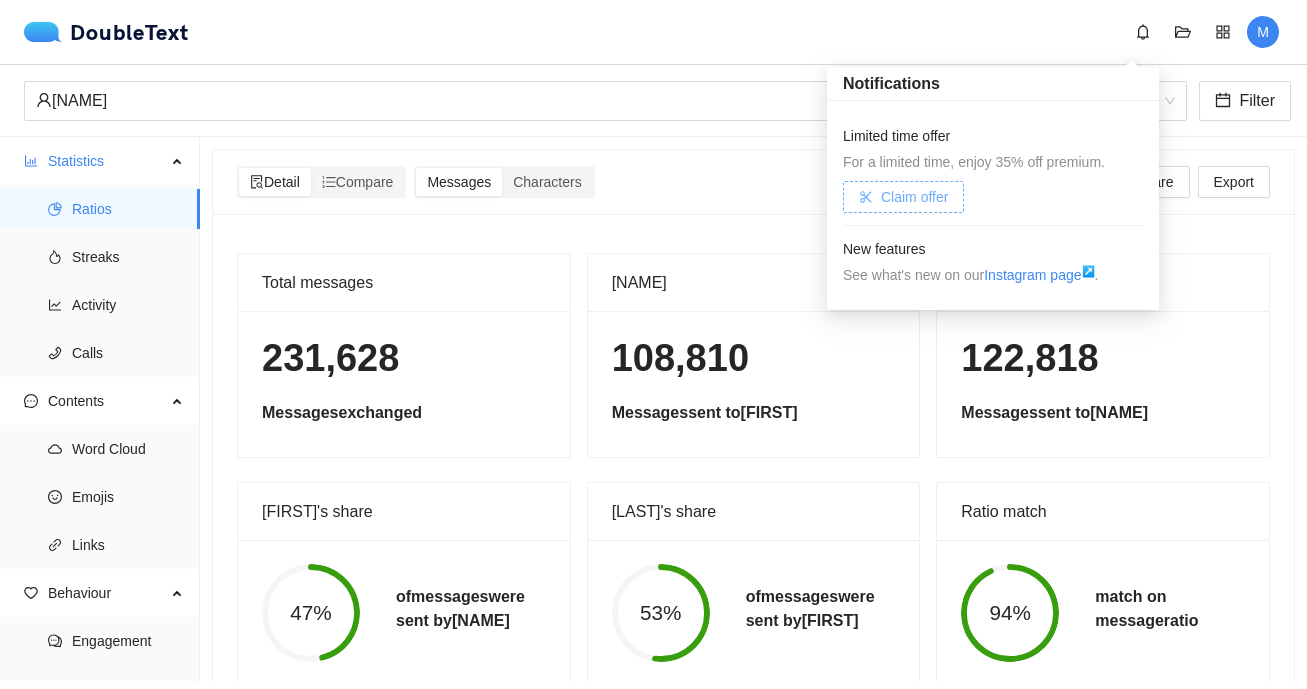 click on "Claim offer" at bounding box center [914, 197] 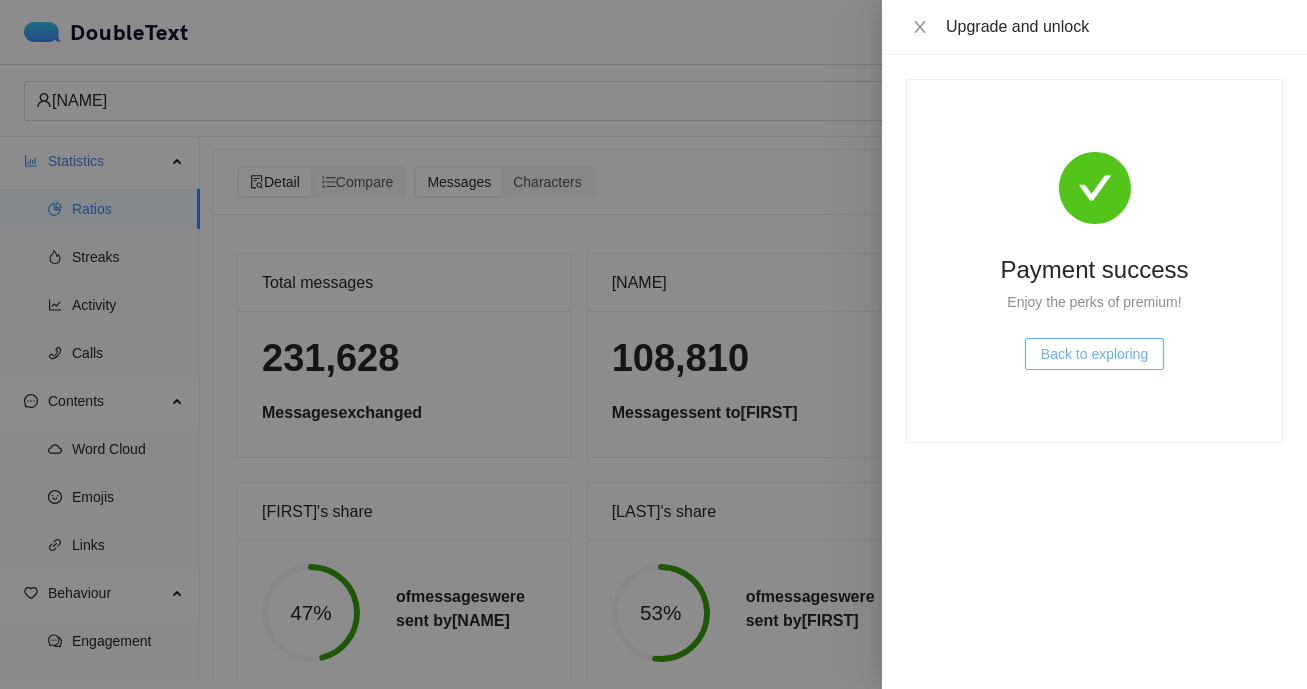 click on "Back to exploring" at bounding box center (1094, 354) 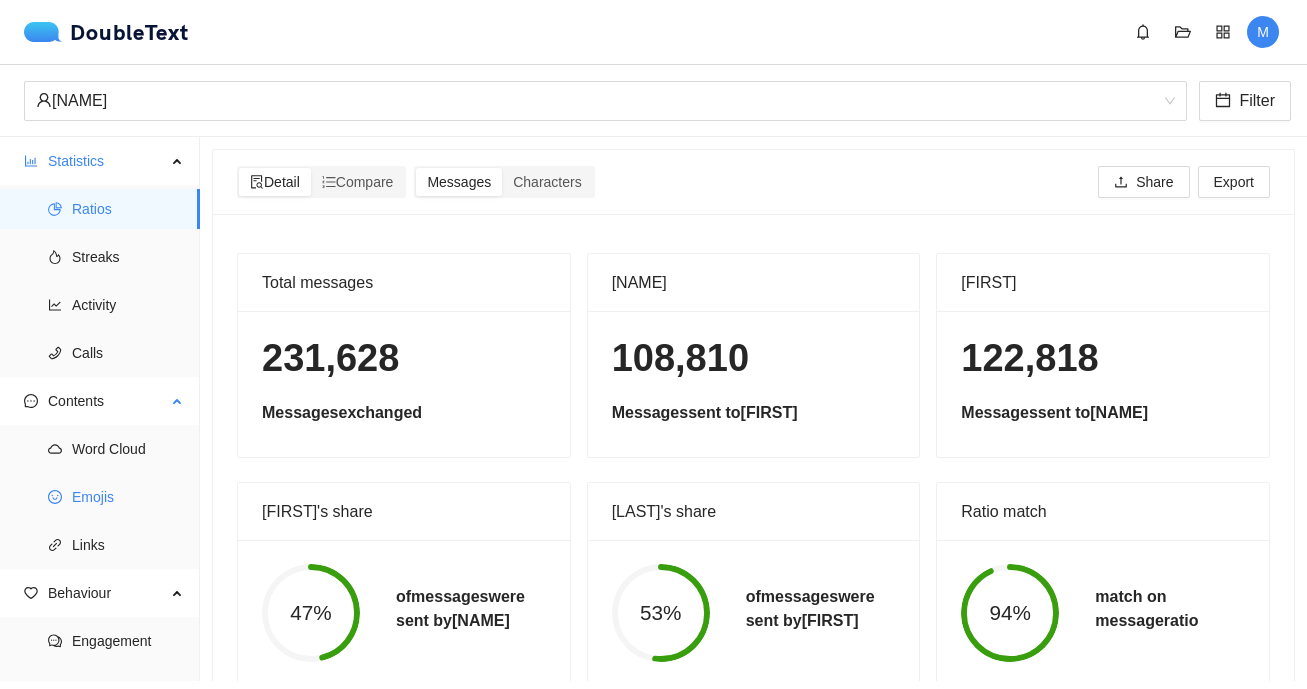 click on "Emojis" at bounding box center (128, 497) 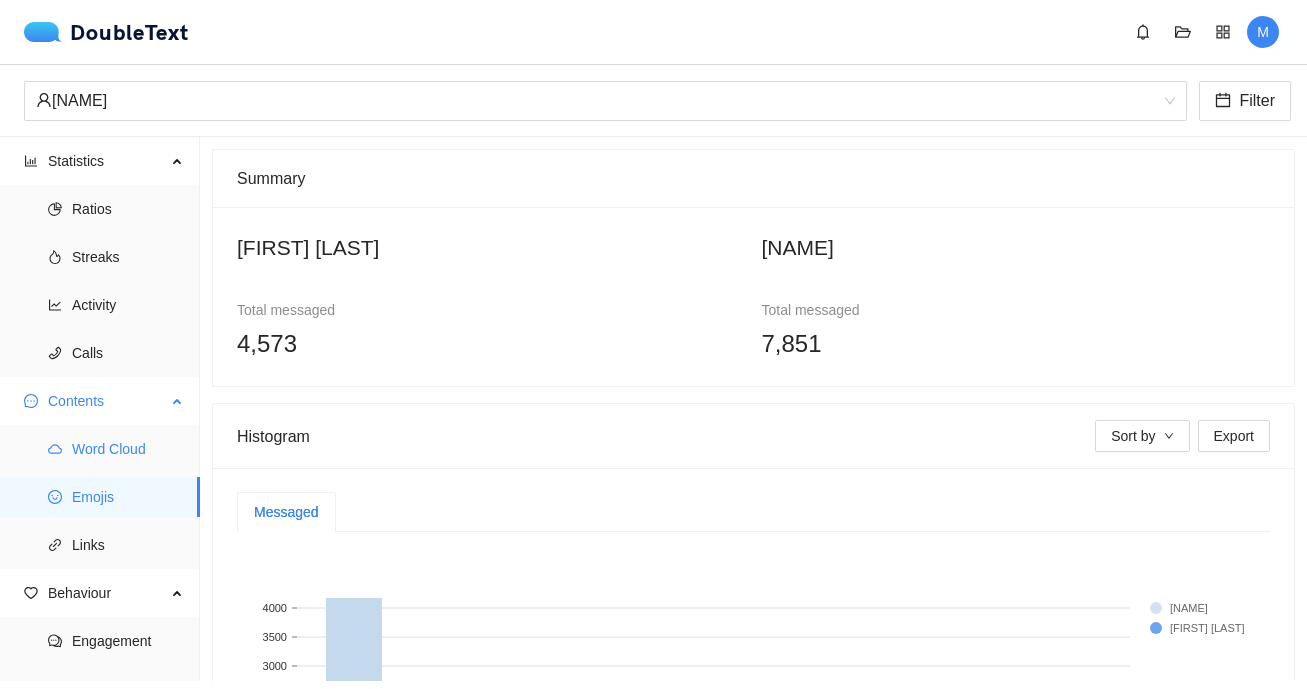 click on "Word Cloud" at bounding box center (128, 449) 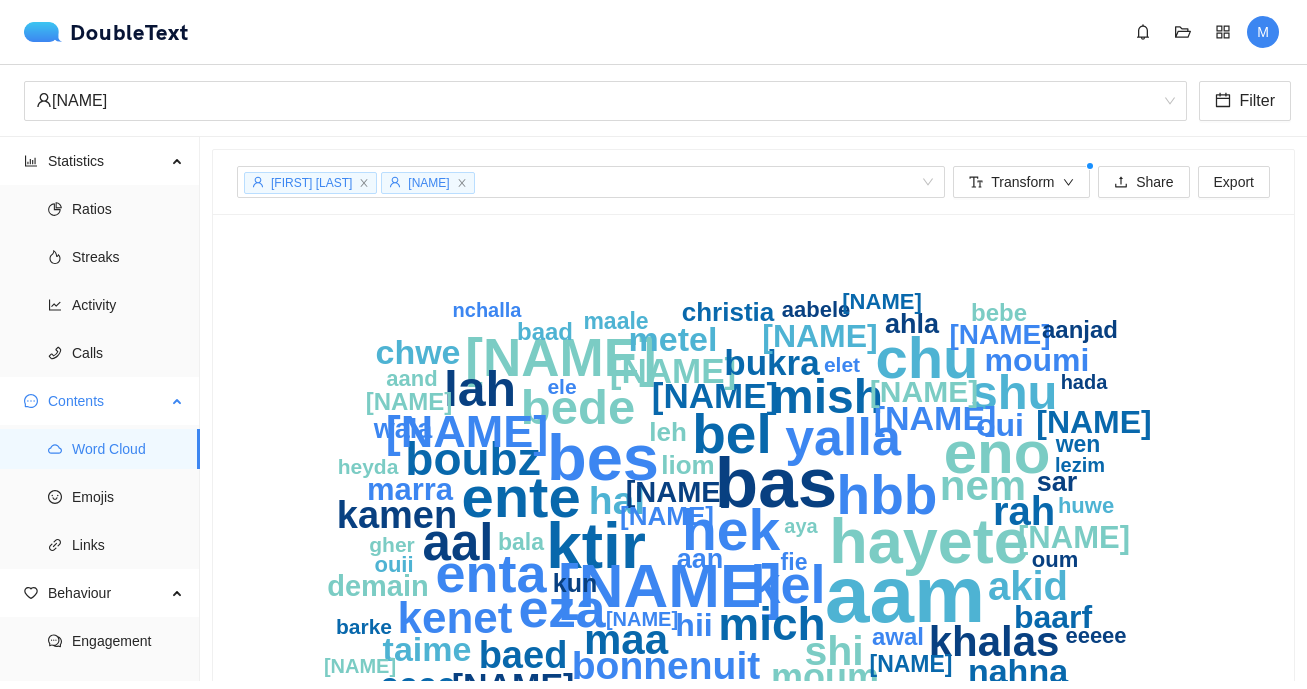 click on "Word Cloud Emojis Links" at bounding box center [99, 497] 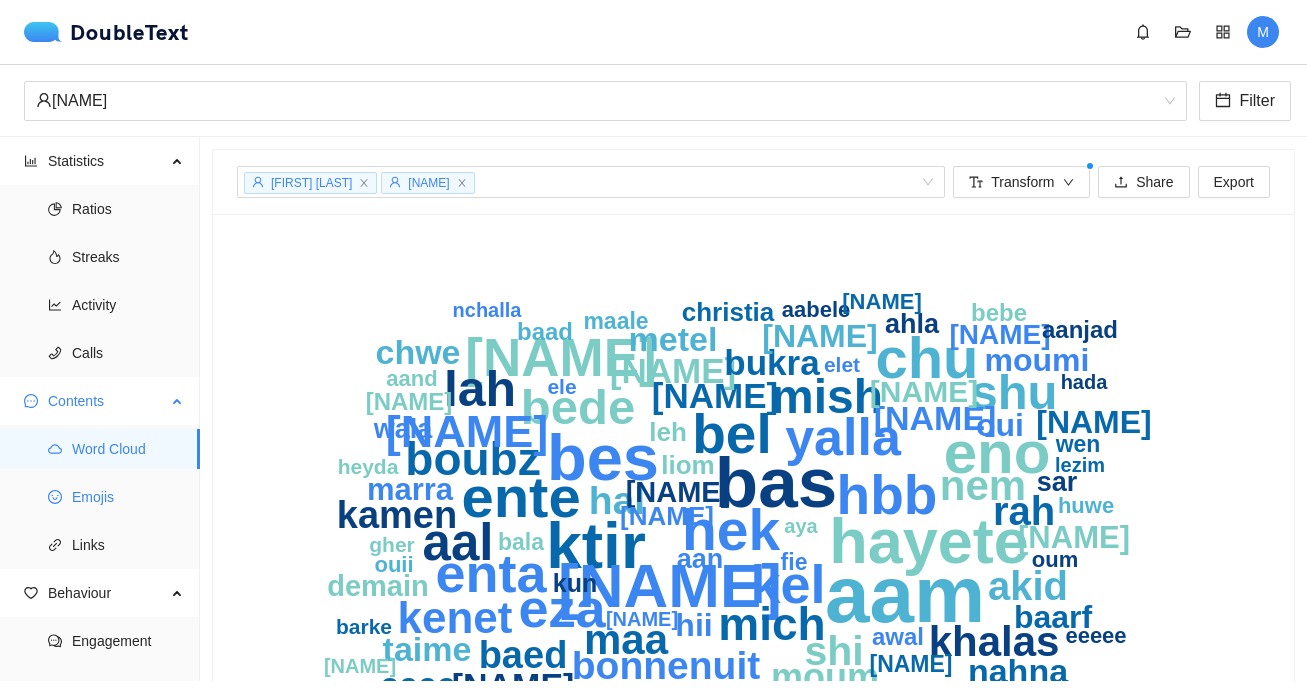 click on "Emojis" at bounding box center [128, 497] 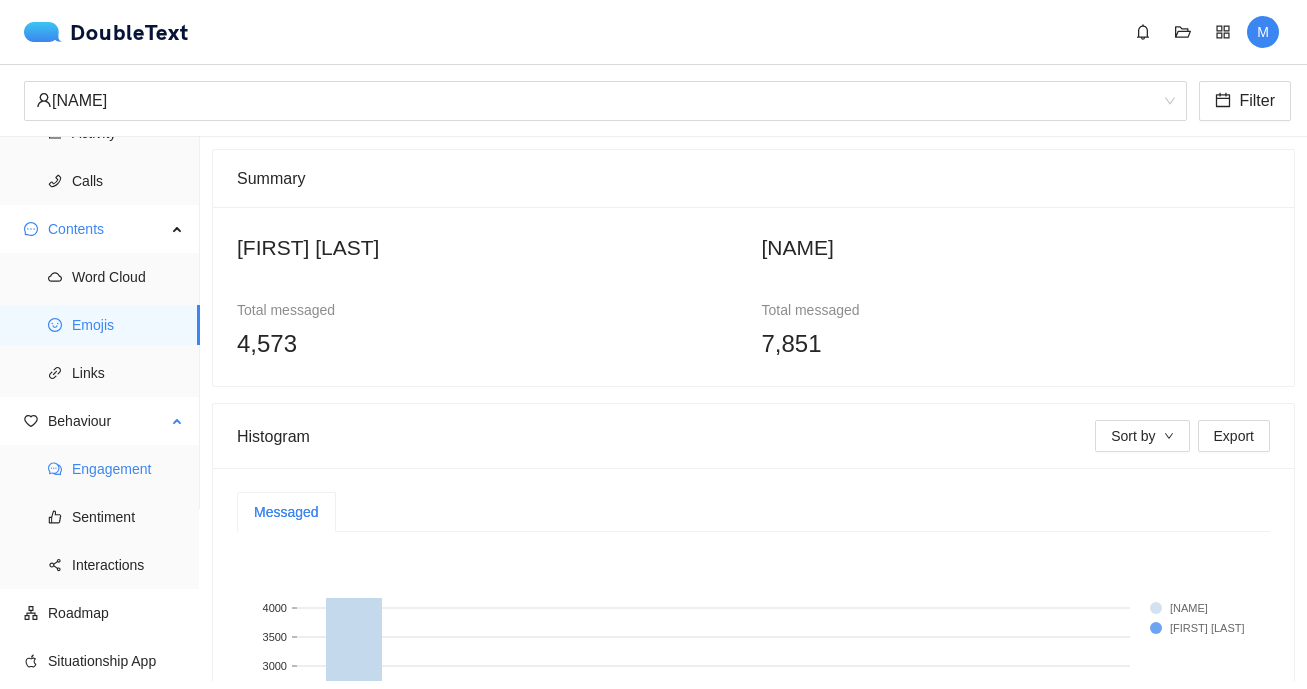 scroll, scrollTop: 0, scrollLeft: 0, axis: both 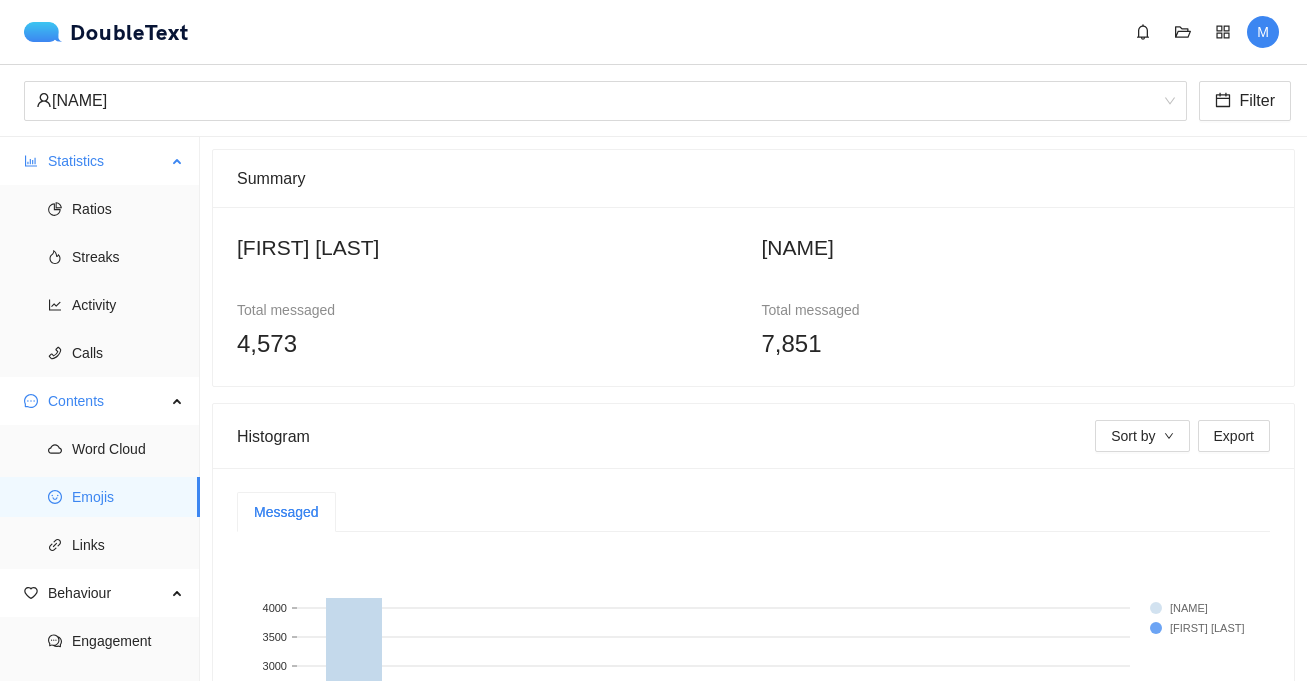 click on "Statistics" at bounding box center (107, 161) 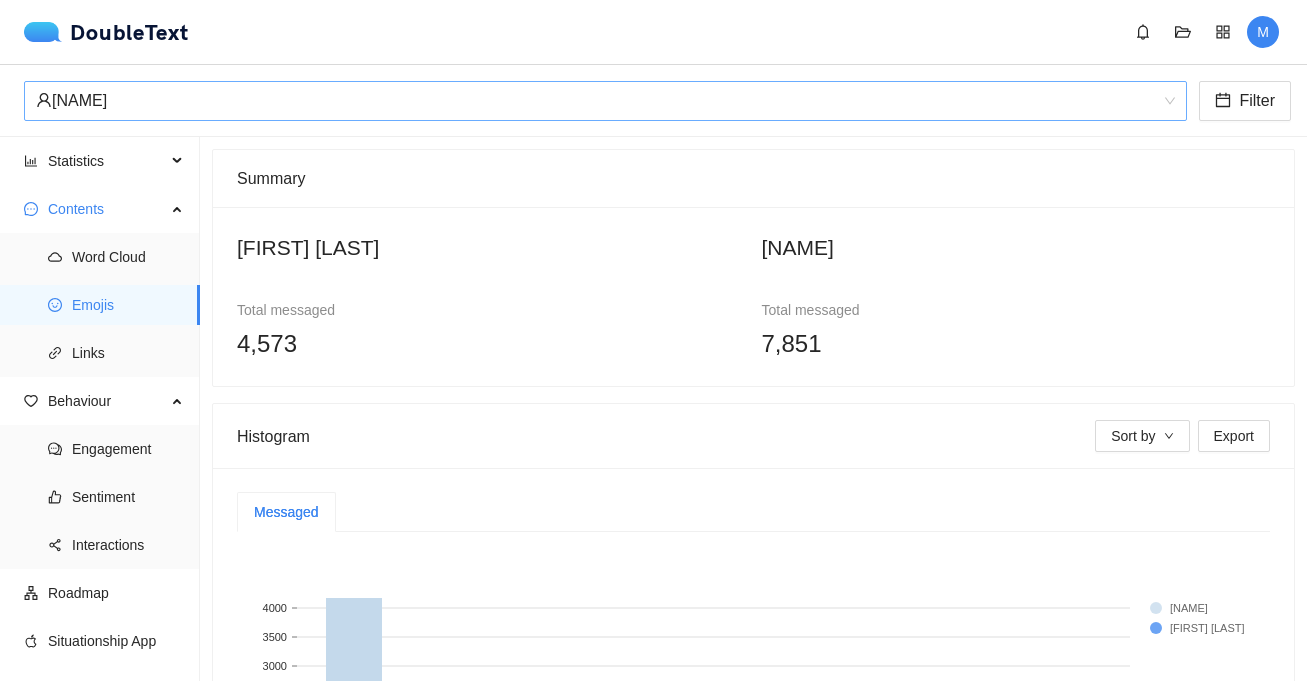 click on "[NAME]" at bounding box center (596, 101) 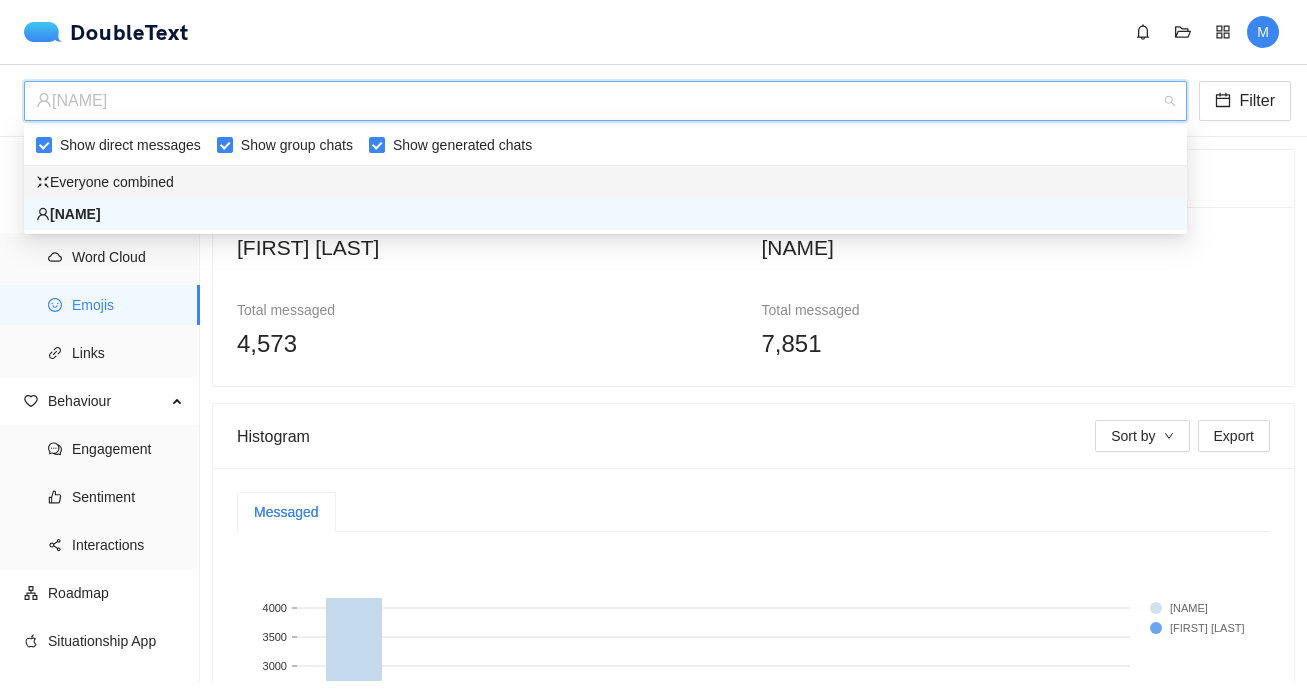 click on "Summary [NAME] Total messaged [NUMBER] [NAME] Total messaged [NUMBER] Histogram Sort by Export Messaged 😍 😂 🤣 😔 😢 🥺 😘 🤗 🏻 🥰 Emoji 0 500 1000 1500 2000 2500 3000 3500 4000 Volume [NAME] [NAME] 1 2 3 4 5 ••• 20 10 / page" at bounding box center [753, 409] 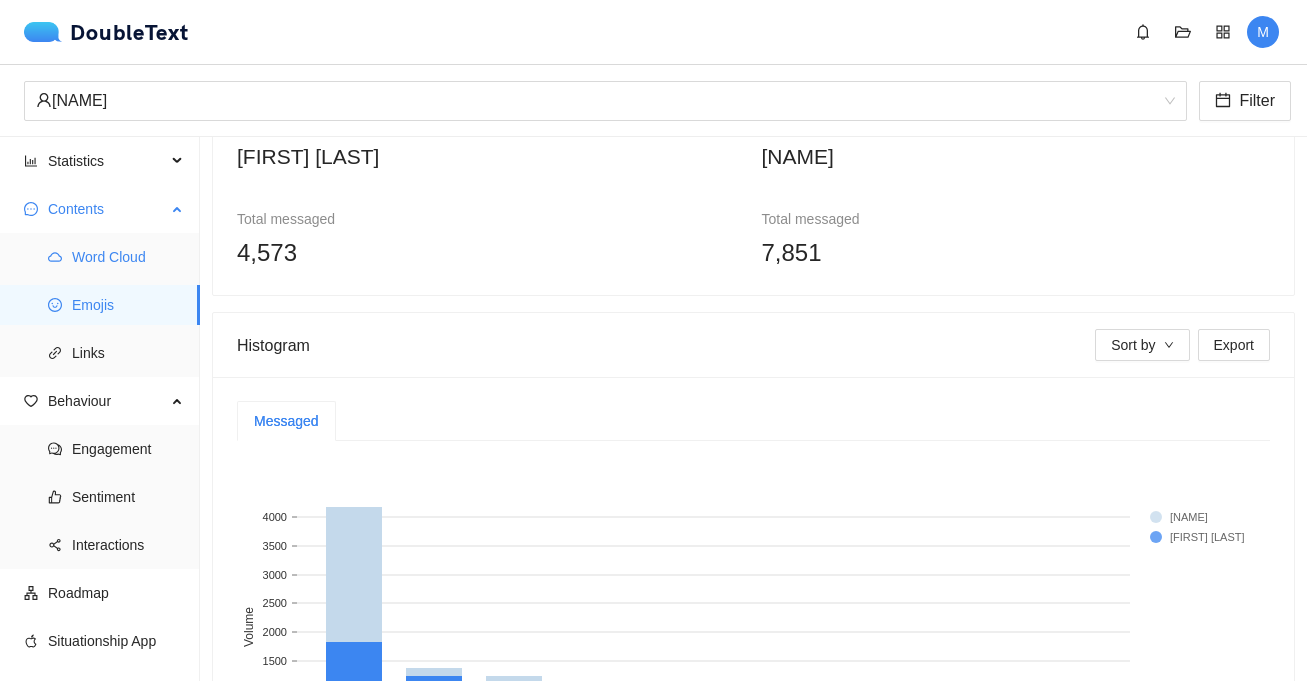 scroll, scrollTop: 0, scrollLeft: 0, axis: both 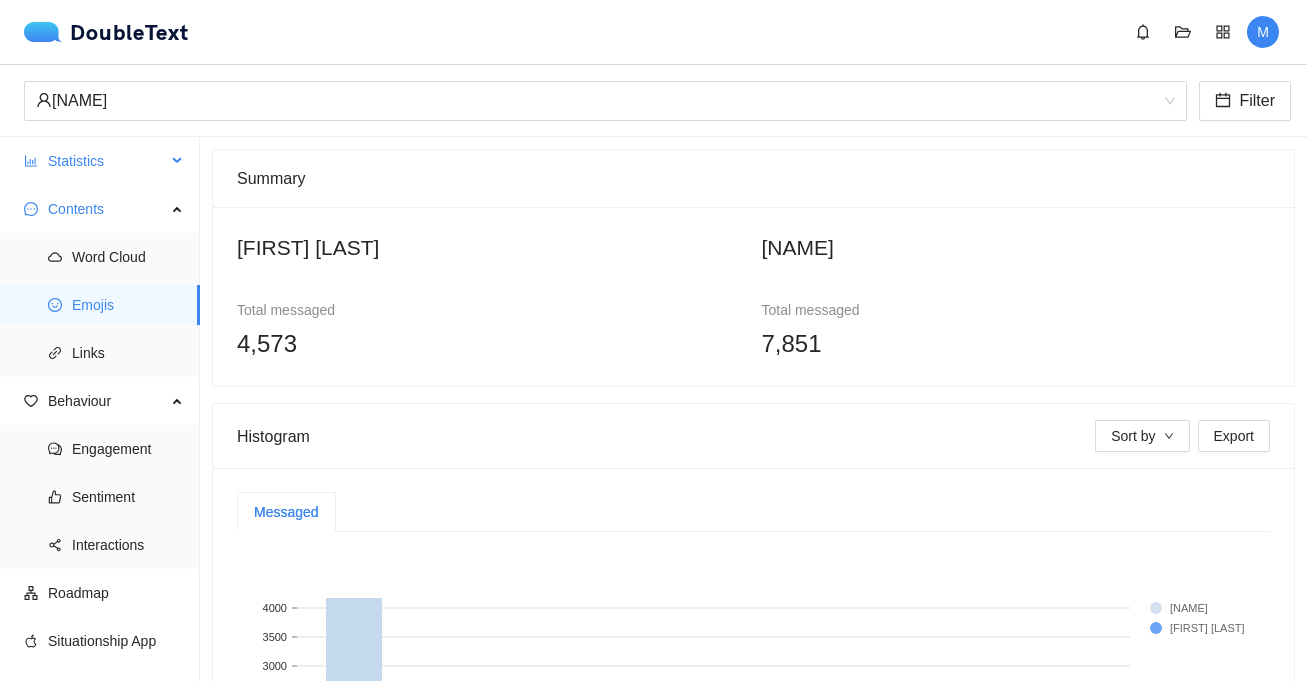click on "Statistics" at bounding box center (107, 161) 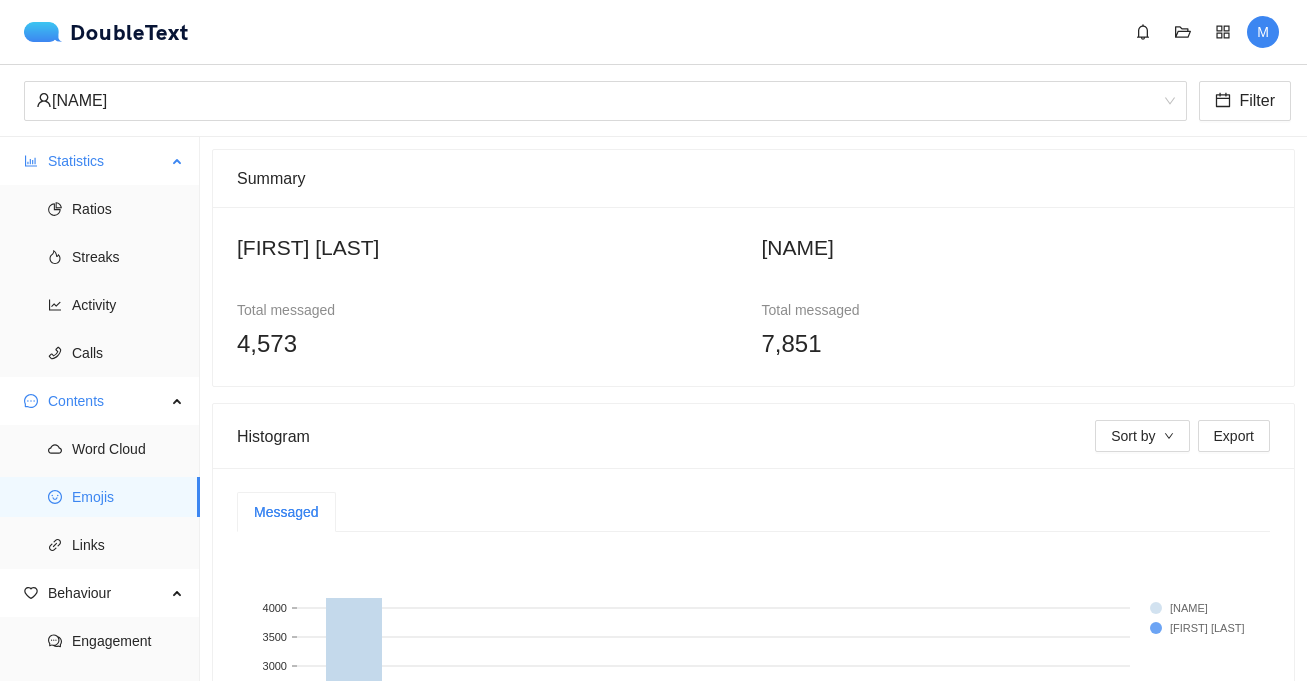 click on "Statistics" at bounding box center (107, 161) 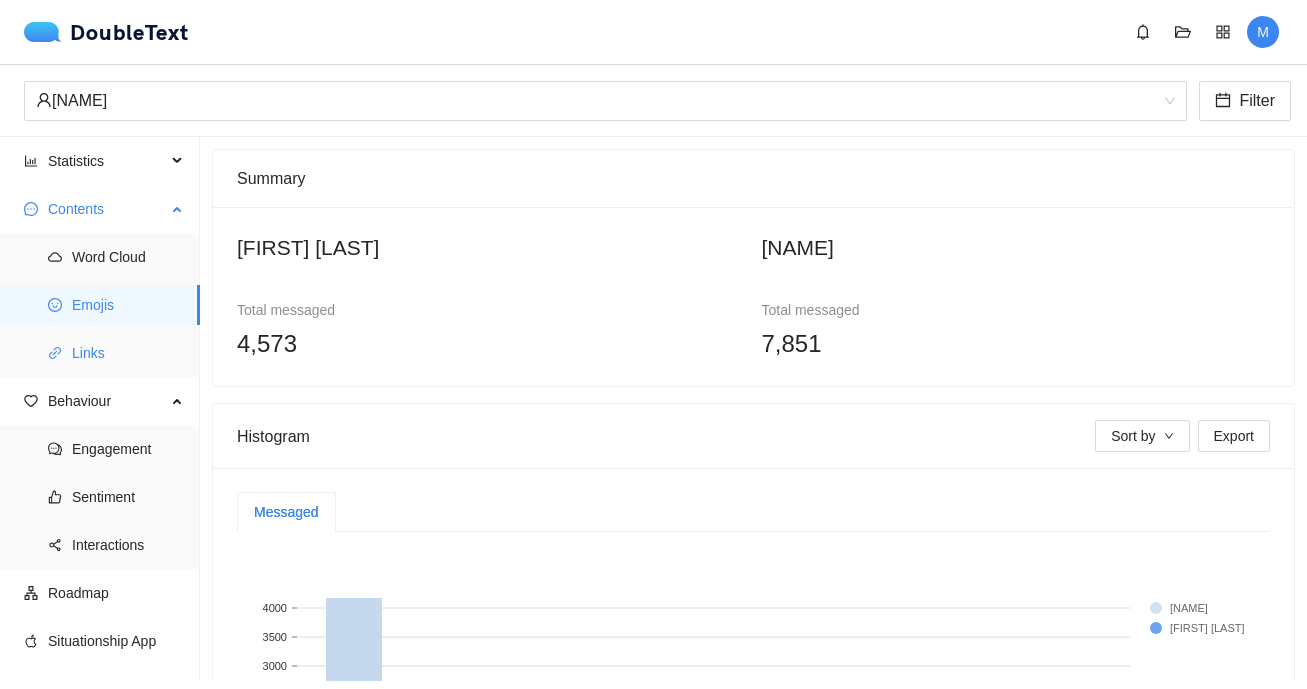 click on "Links" at bounding box center (128, 353) 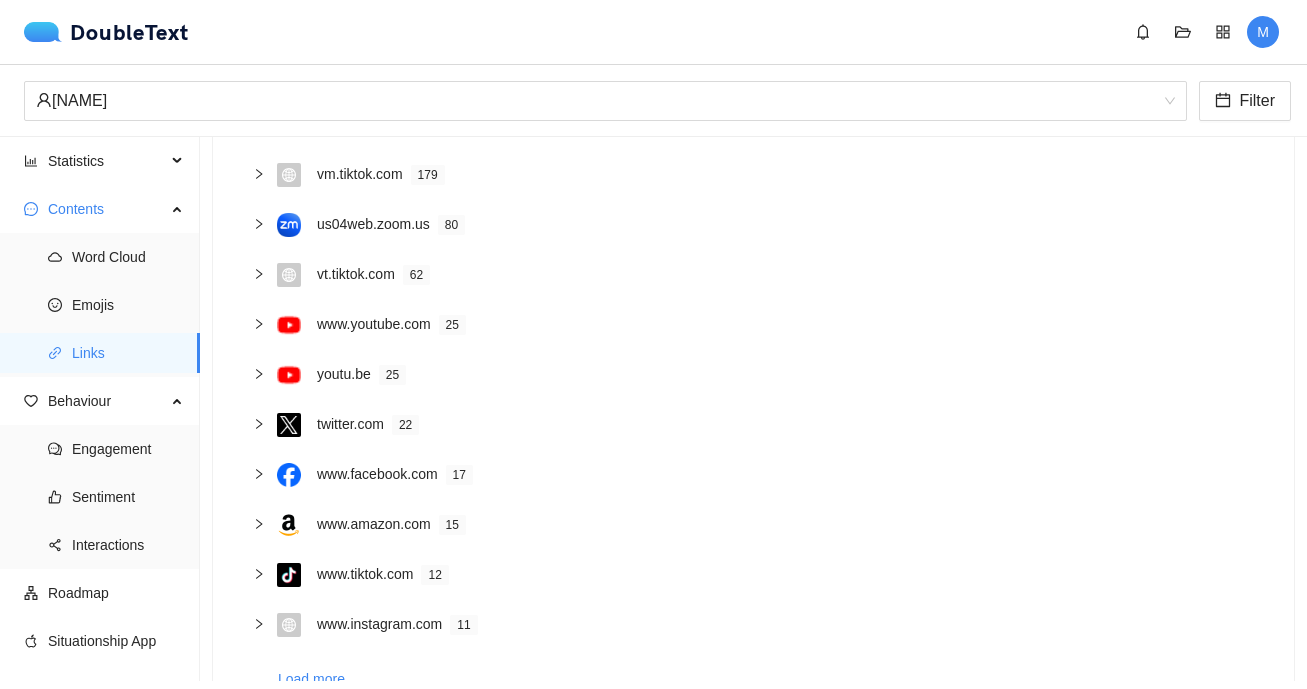 scroll, scrollTop: 0, scrollLeft: 0, axis: both 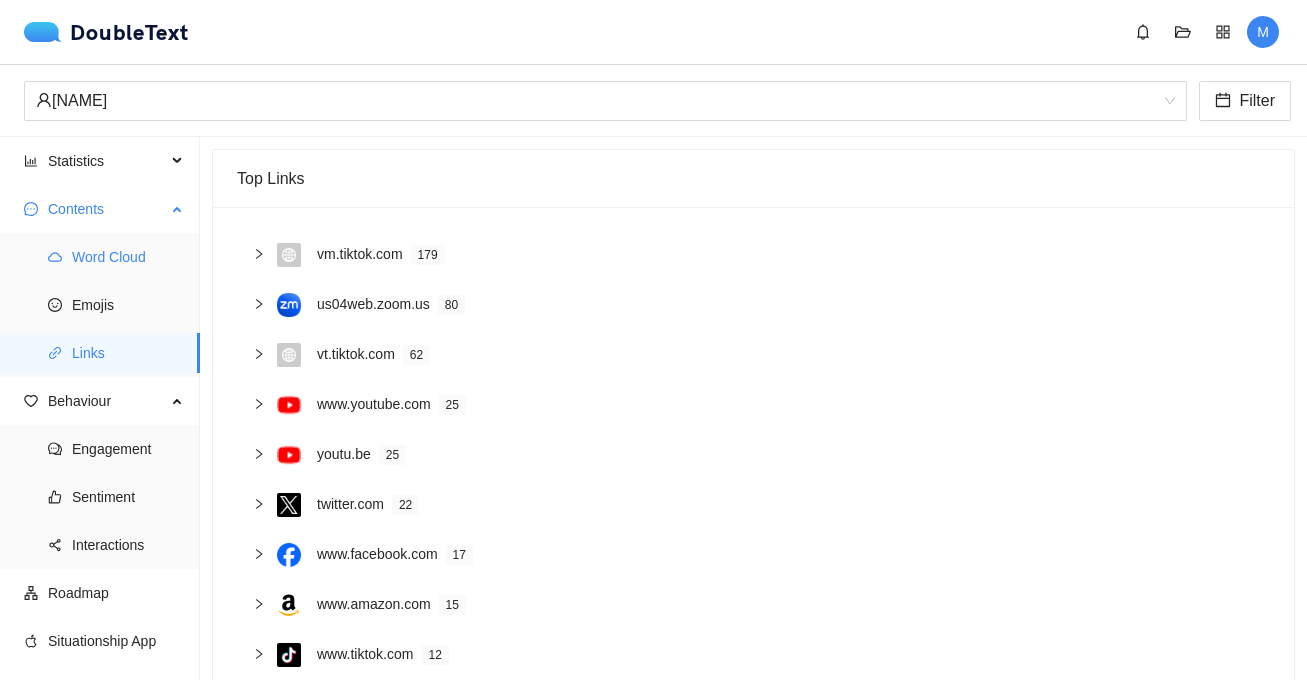click on "Word Cloud" at bounding box center [128, 257] 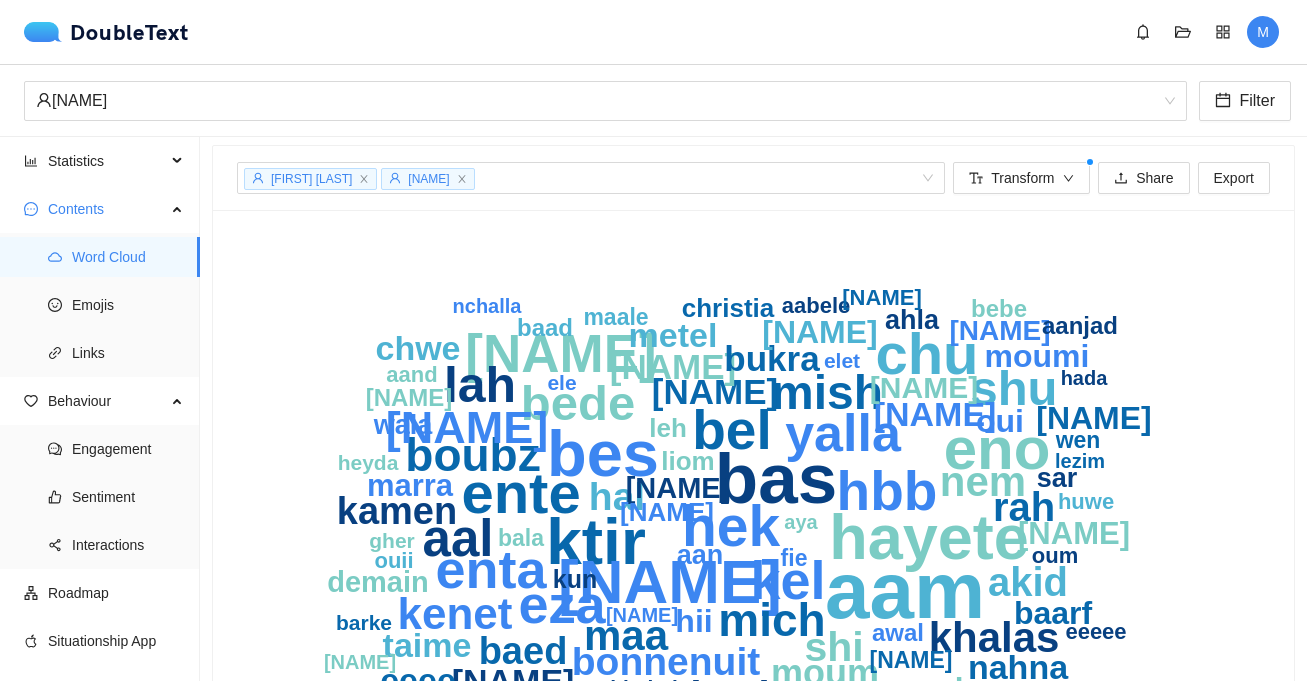 scroll, scrollTop: 0, scrollLeft: 0, axis: both 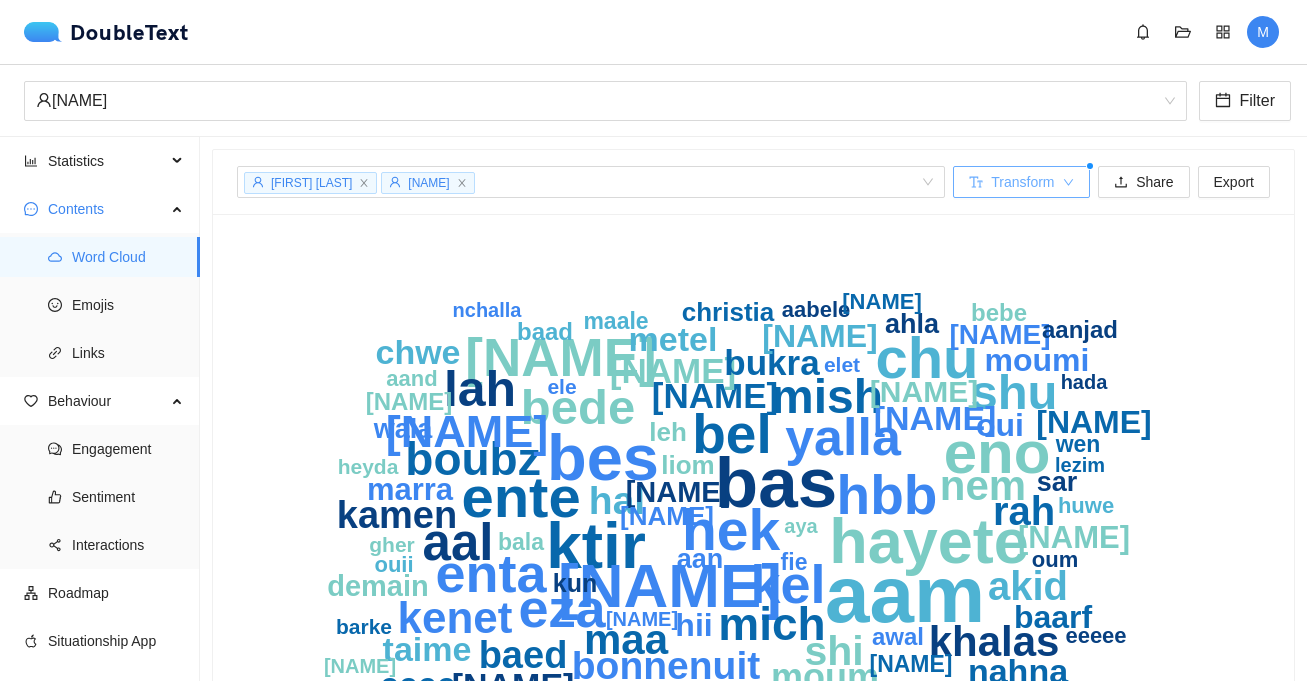 click on "Transform" at bounding box center [1022, 182] 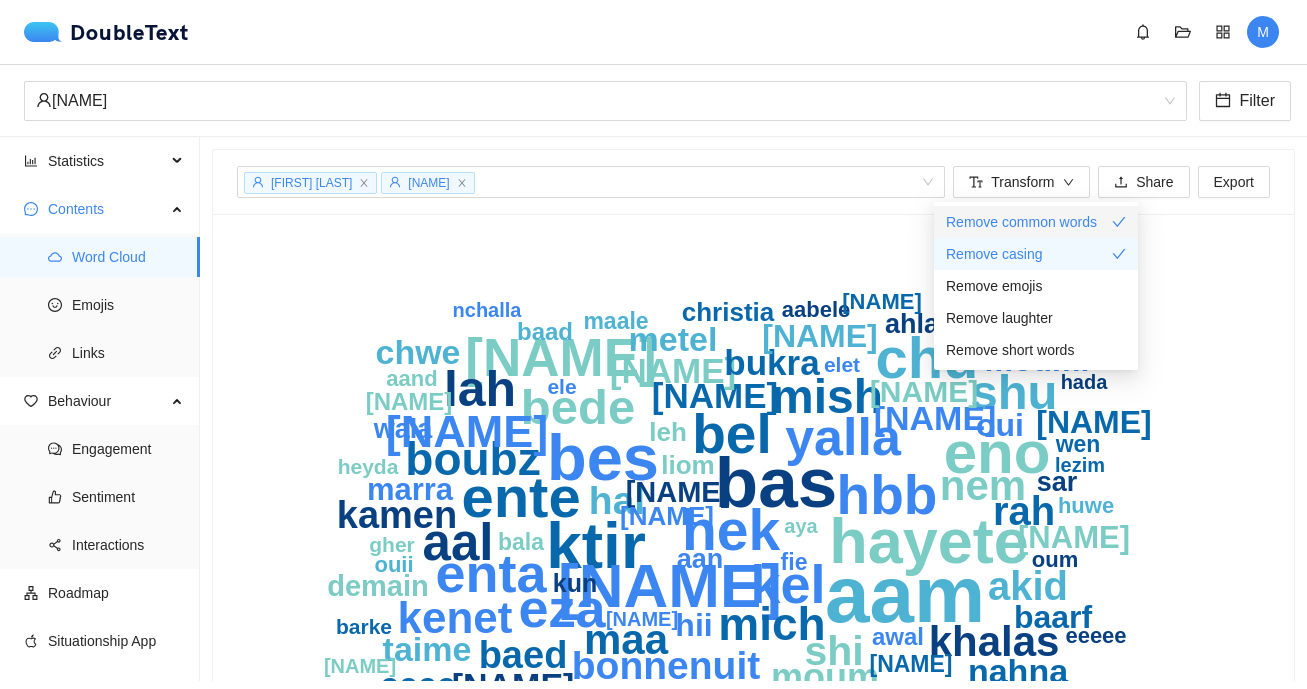 click on "Remove common words" at bounding box center [1021, 222] 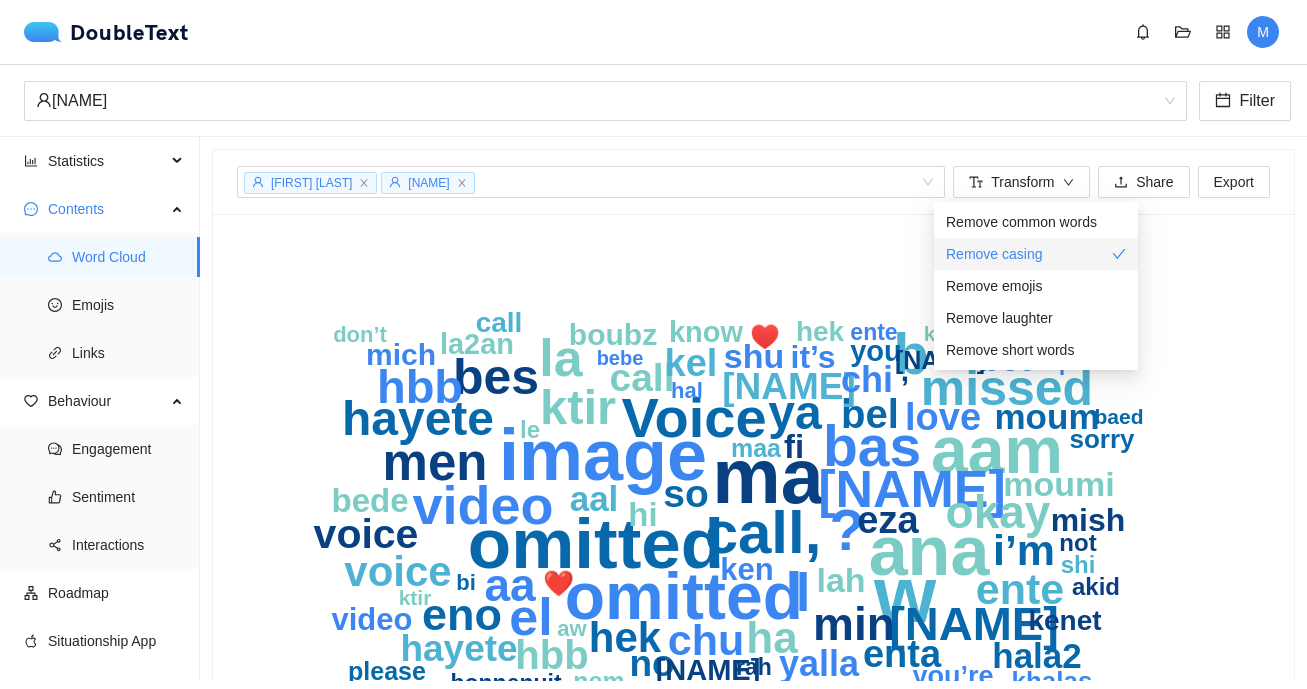 click on "Remove casing" at bounding box center (1036, 254) 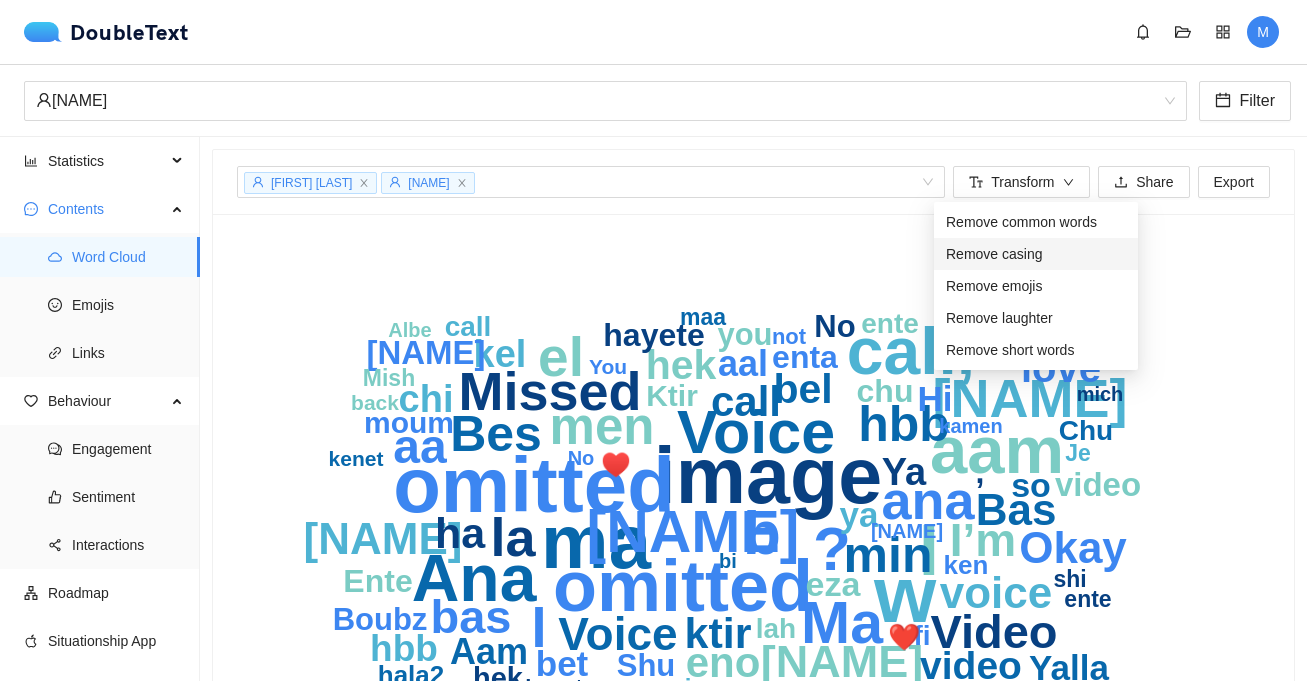 click on "Remove casing" at bounding box center (1036, 254) 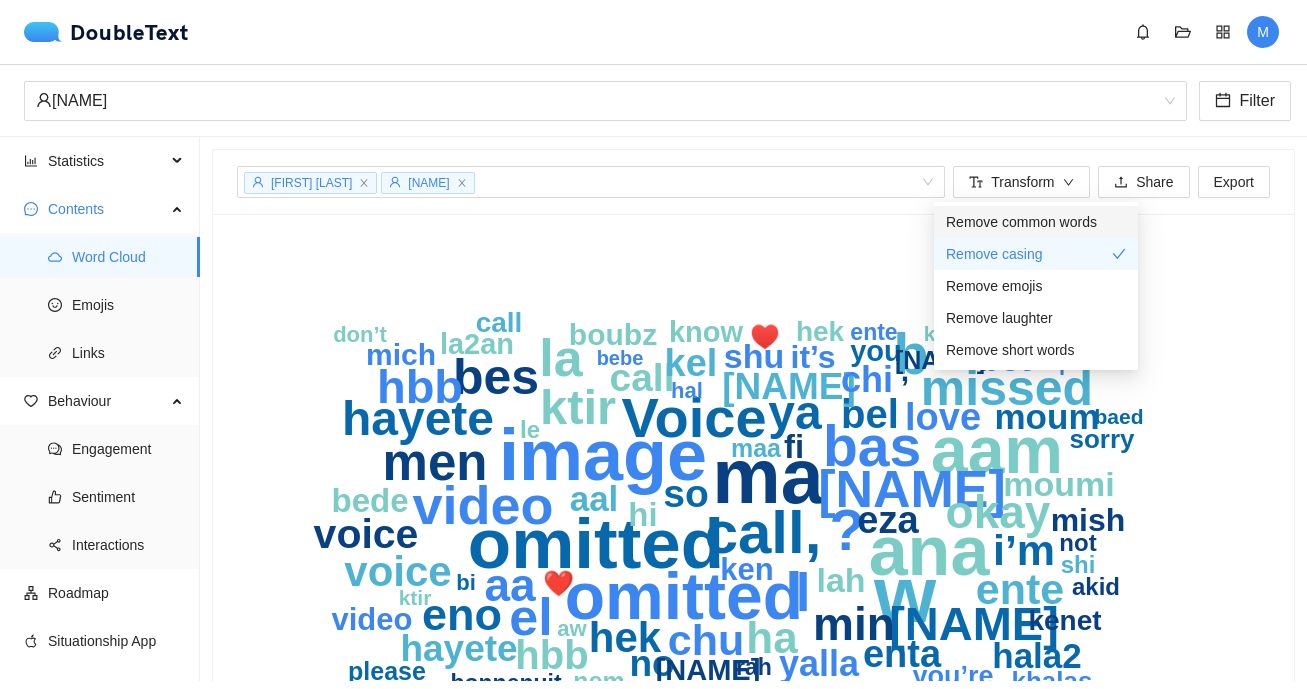 click on "Remove common words" at bounding box center (1021, 222) 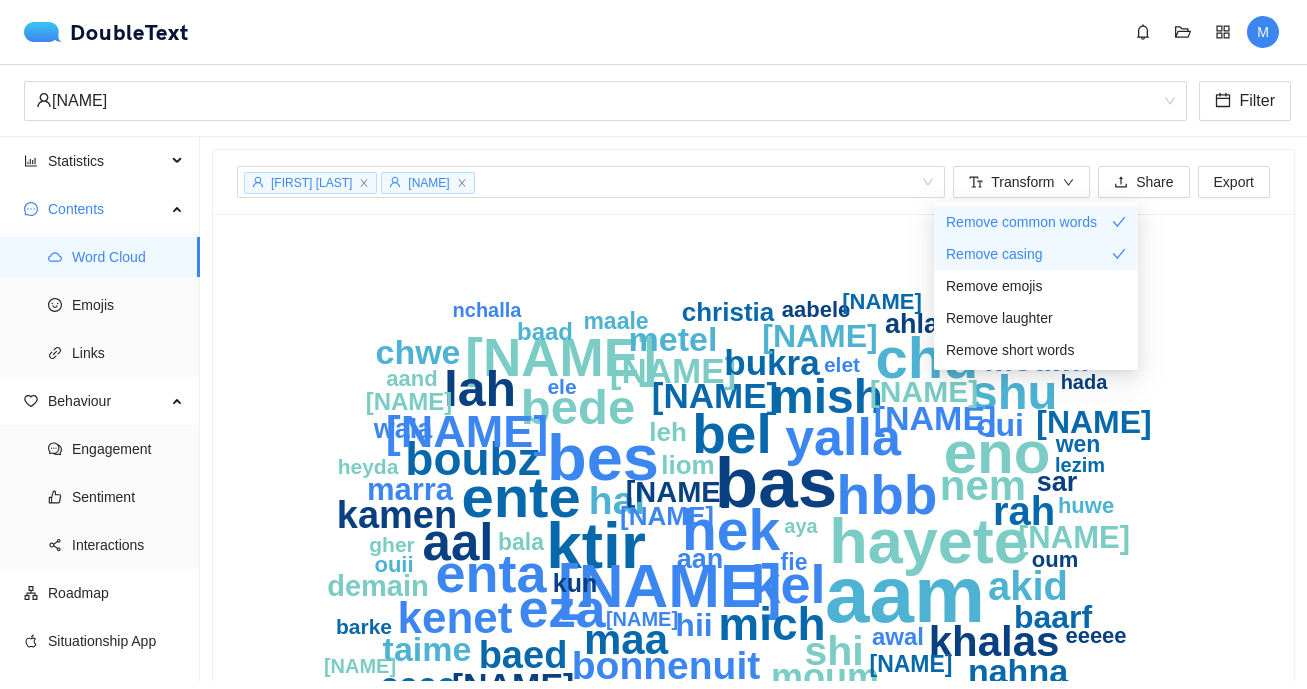 click on "aam bas bes ktir [FIRST] albe eno ente chu hek hbb bel enta kel eza bade yalla aal lah shu bede mish boubz mich kif kenet khalas nem maa shi akid rah bonnenuit hal baed kamen moum yaane bedik bukra abel nahna chwe habibi metel taime eeee oui hii moumi baarf badak [FIRST] aande seret marra mane demain mafi hayet sar wala aan ahla leh lal liom christia kun tayib bebe aanjad baad awal wen fie lama bala maale aabele ouii aand oum huwe eeeee bheb baadne elet bhebak gher heyda ele barke hatta lezim erjaa aya eltellak nchalla hada" at bounding box center [753, 498] 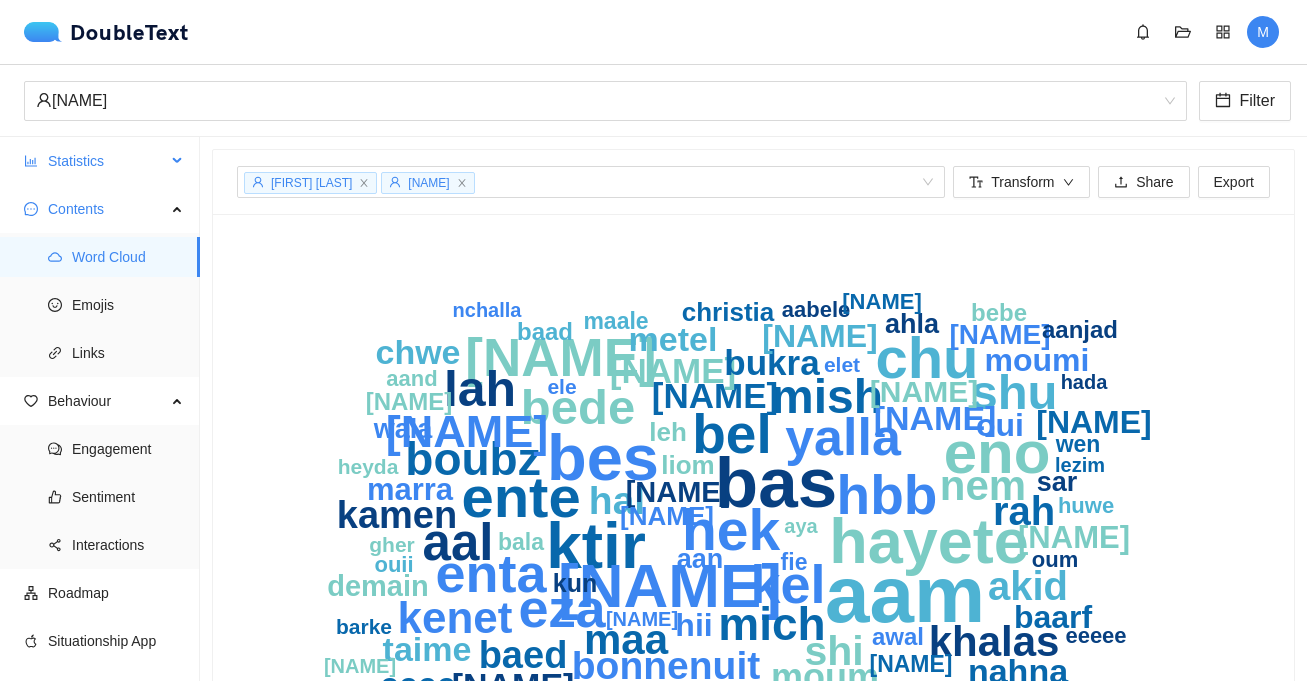 click on "Statistics" at bounding box center [107, 161] 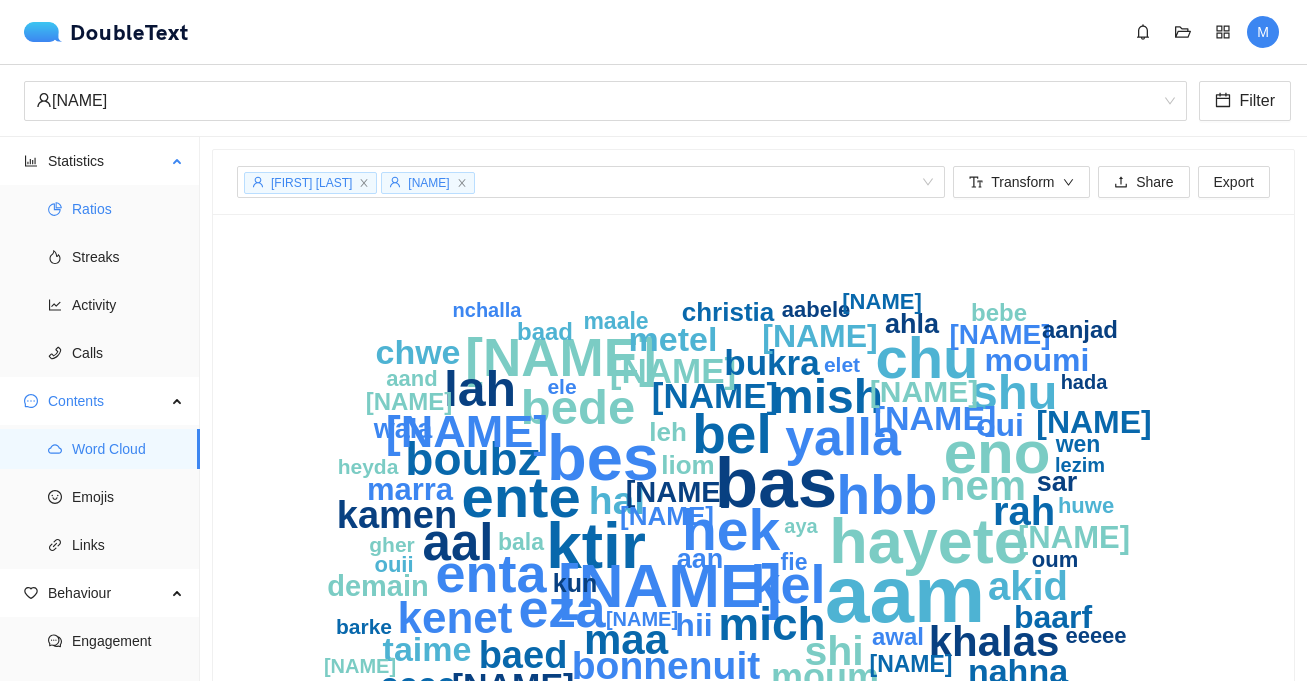 click on "Ratios" at bounding box center [128, 209] 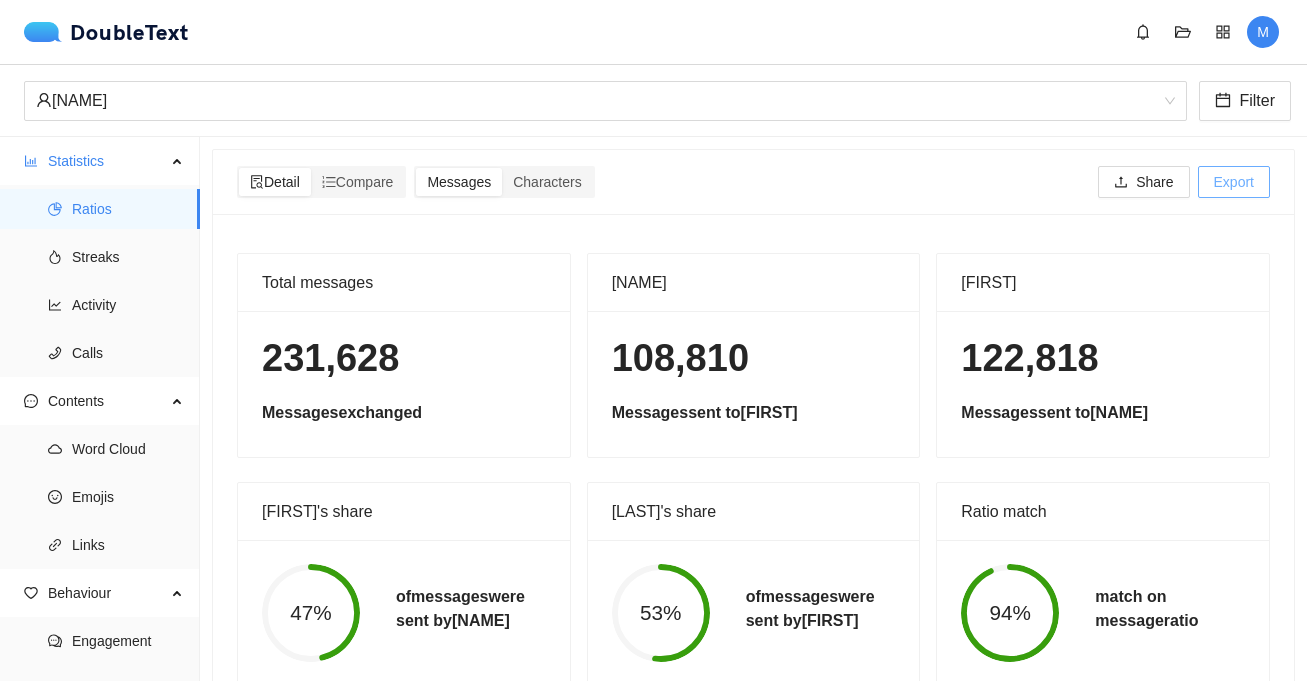 click on "Export" at bounding box center (1234, 182) 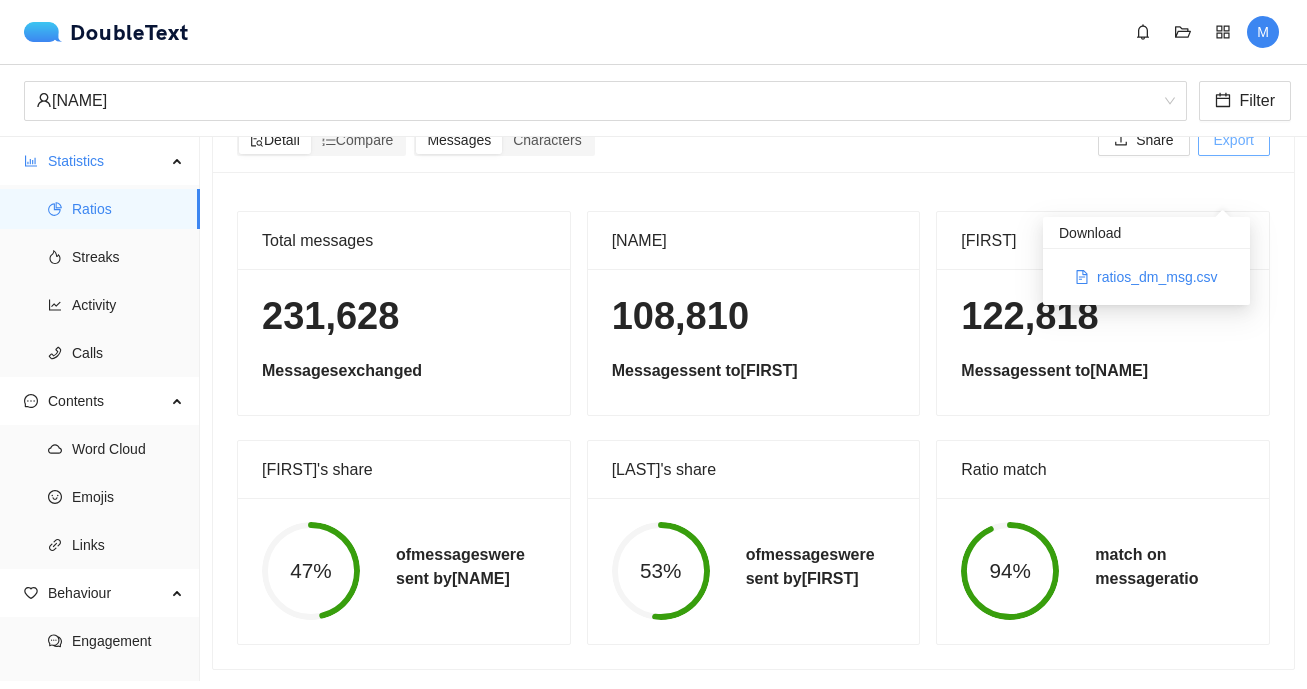 scroll, scrollTop: 0, scrollLeft: 0, axis: both 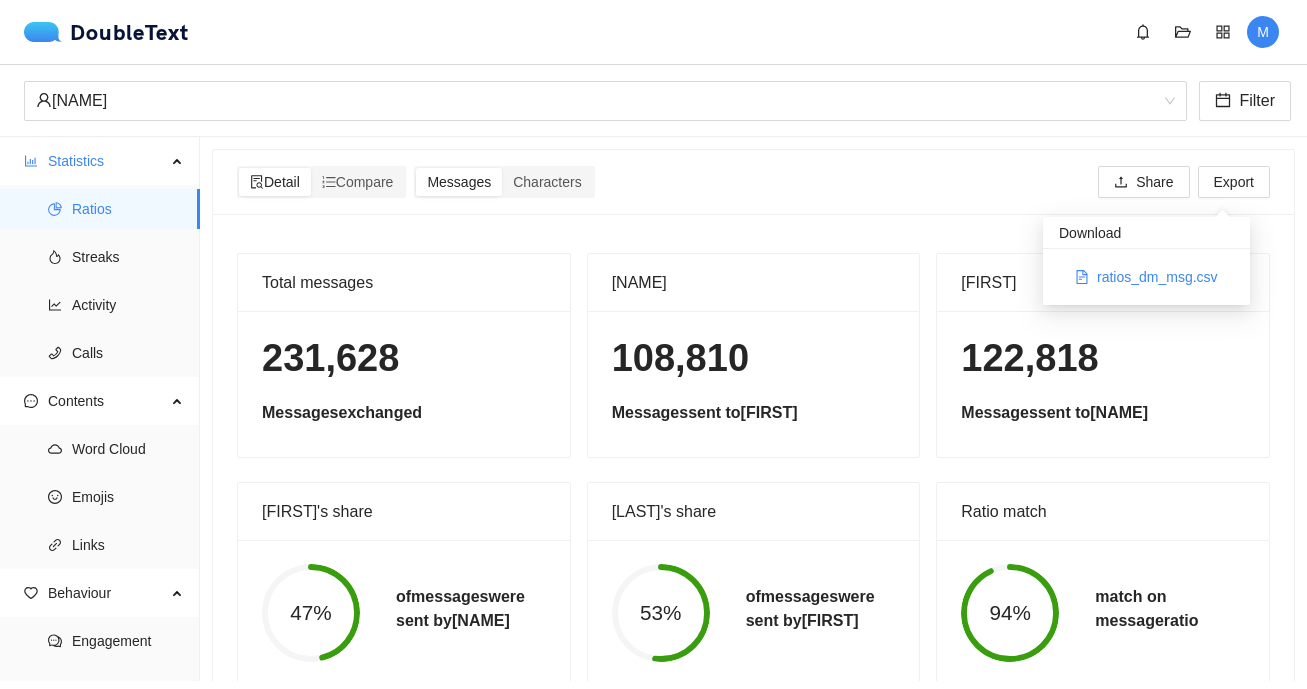 click on "Total messages 231,628 Messages  exchanged [FIRST] 108,810 Messages  sent to  [LAST] [LAST] 122,818 Messages  sent to  [FIRST] [FIRST]'s share 47% of  messages  were   sent by  [FIRST] [LAST]'s share 53% of  messages  were   sent by  [LAST] Ratio match 94% match on    message  ratio" at bounding box center [753, 462] 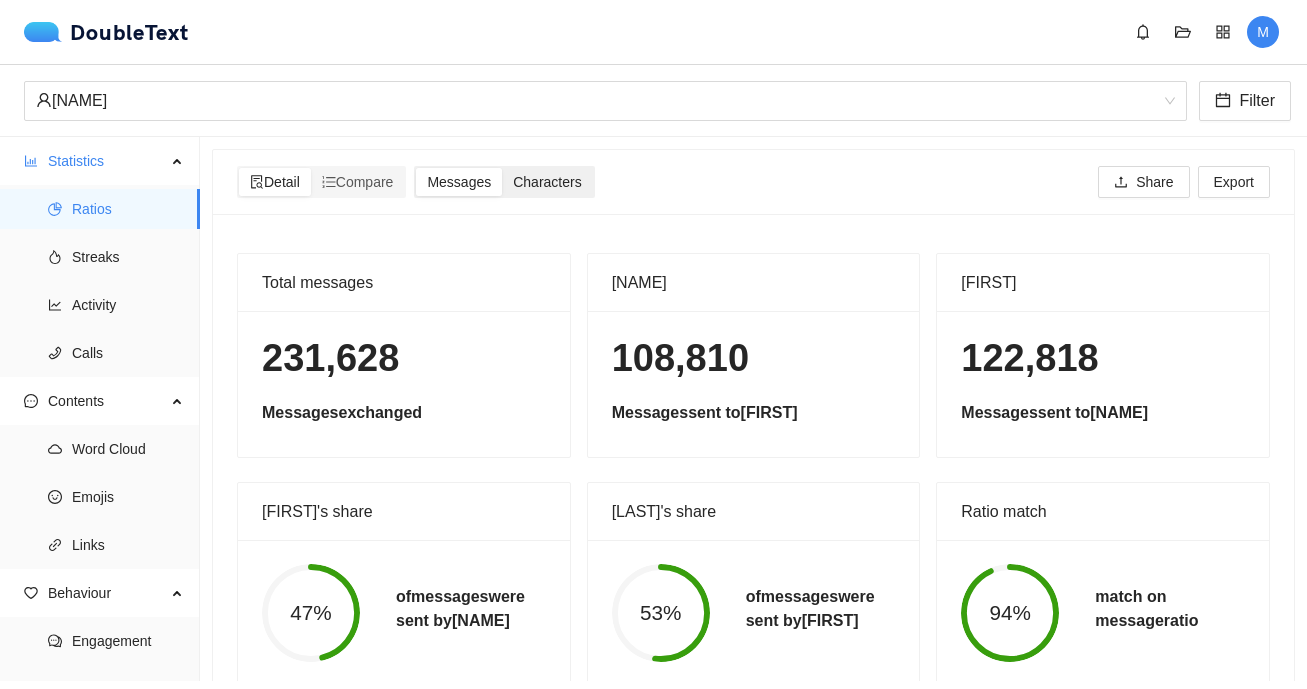 click on "Characters" at bounding box center (547, 182) 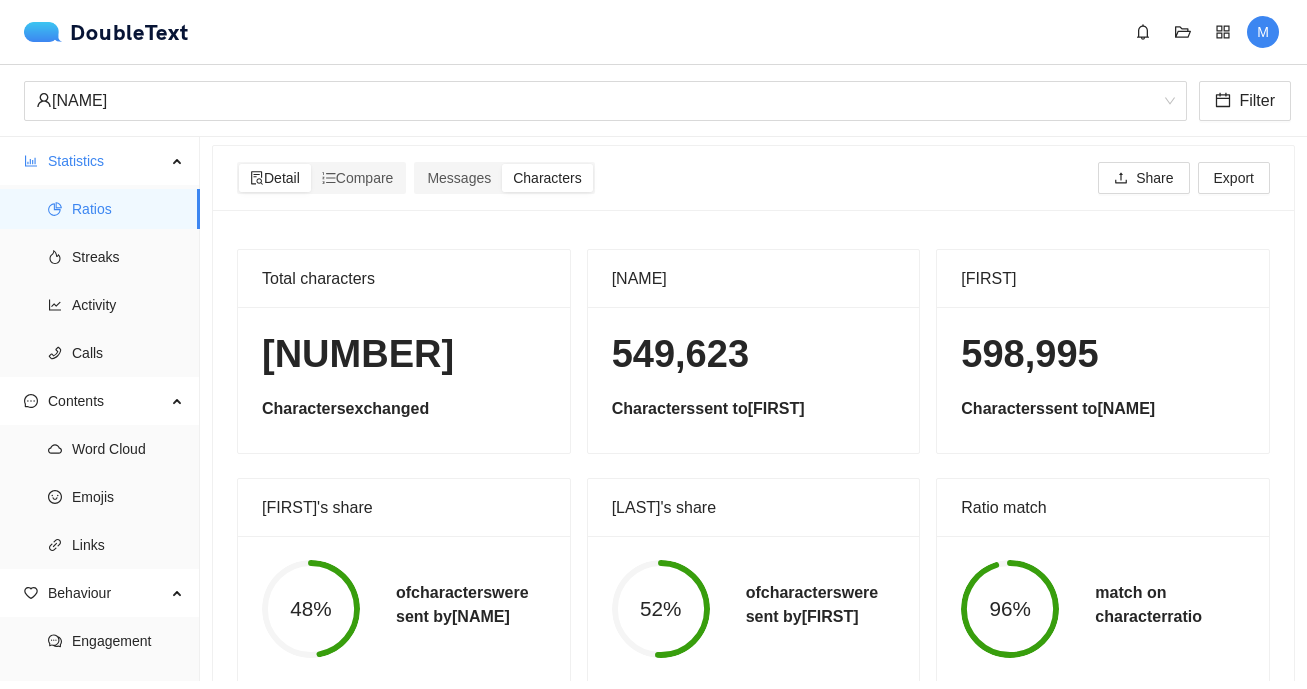 scroll, scrollTop: 0, scrollLeft: 0, axis: both 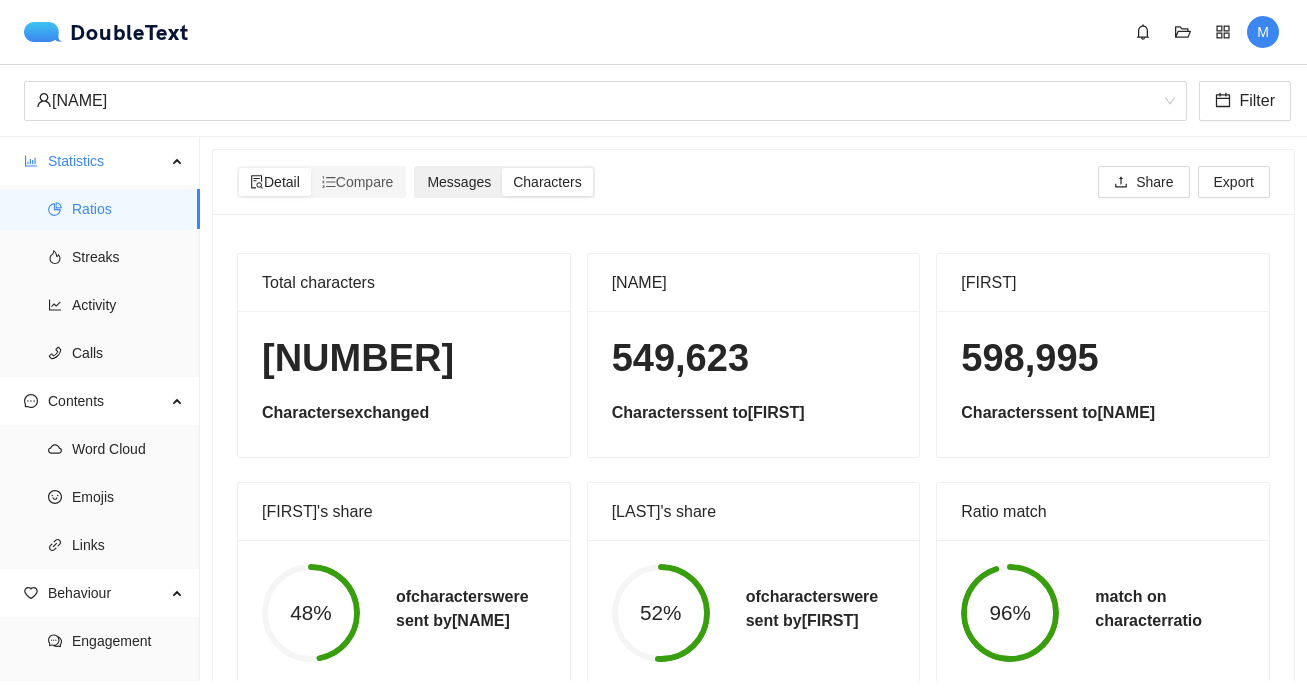click on "Messages" at bounding box center [459, 182] 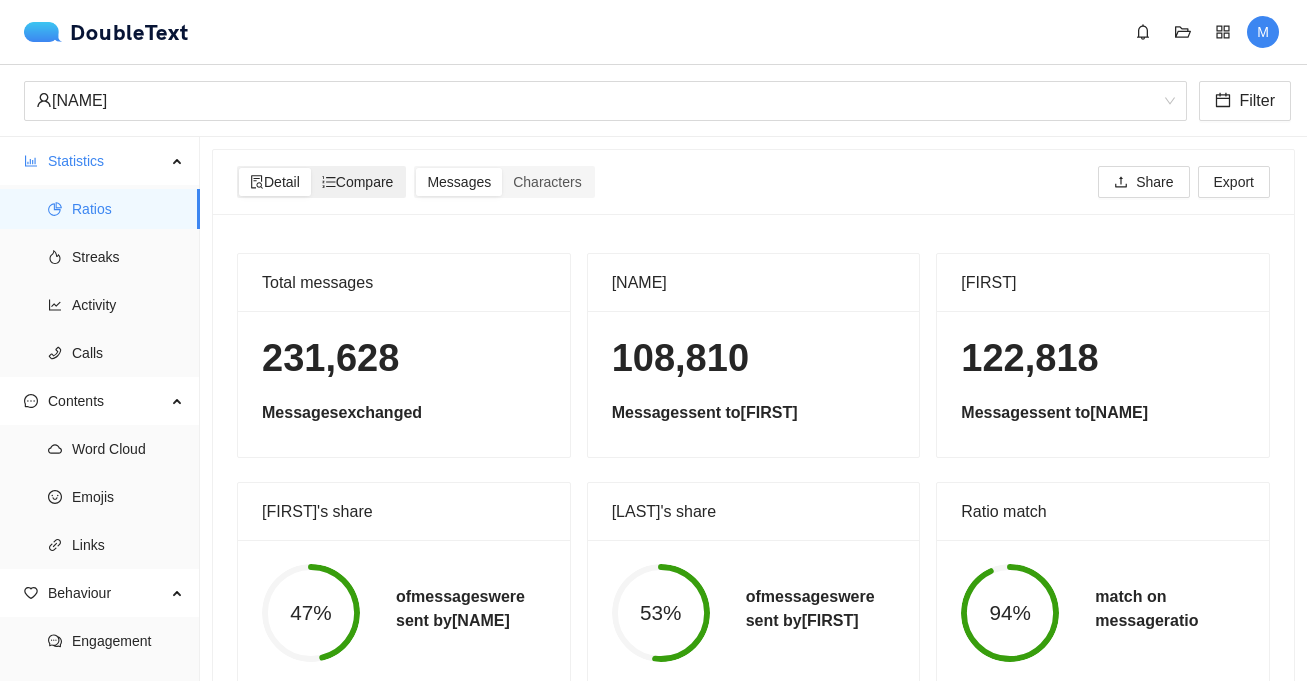 click on "Compare" at bounding box center [358, 182] 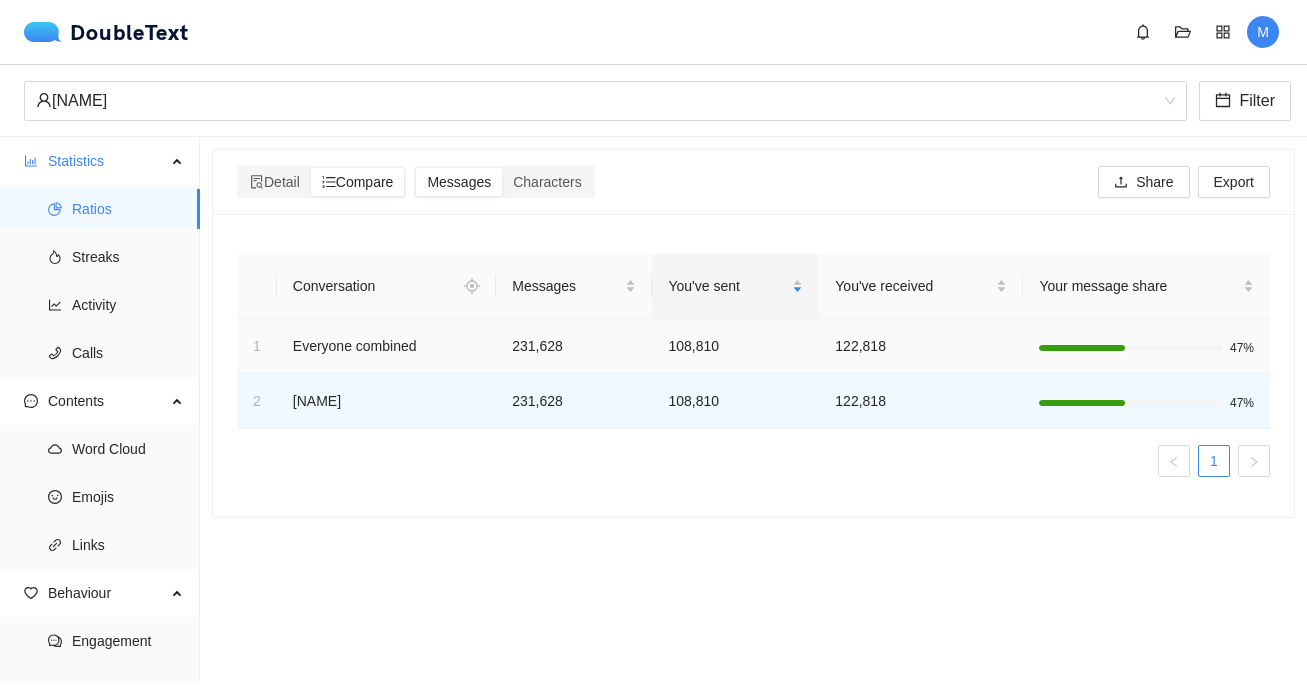 click on "Everyone combined" at bounding box center (386, 346) 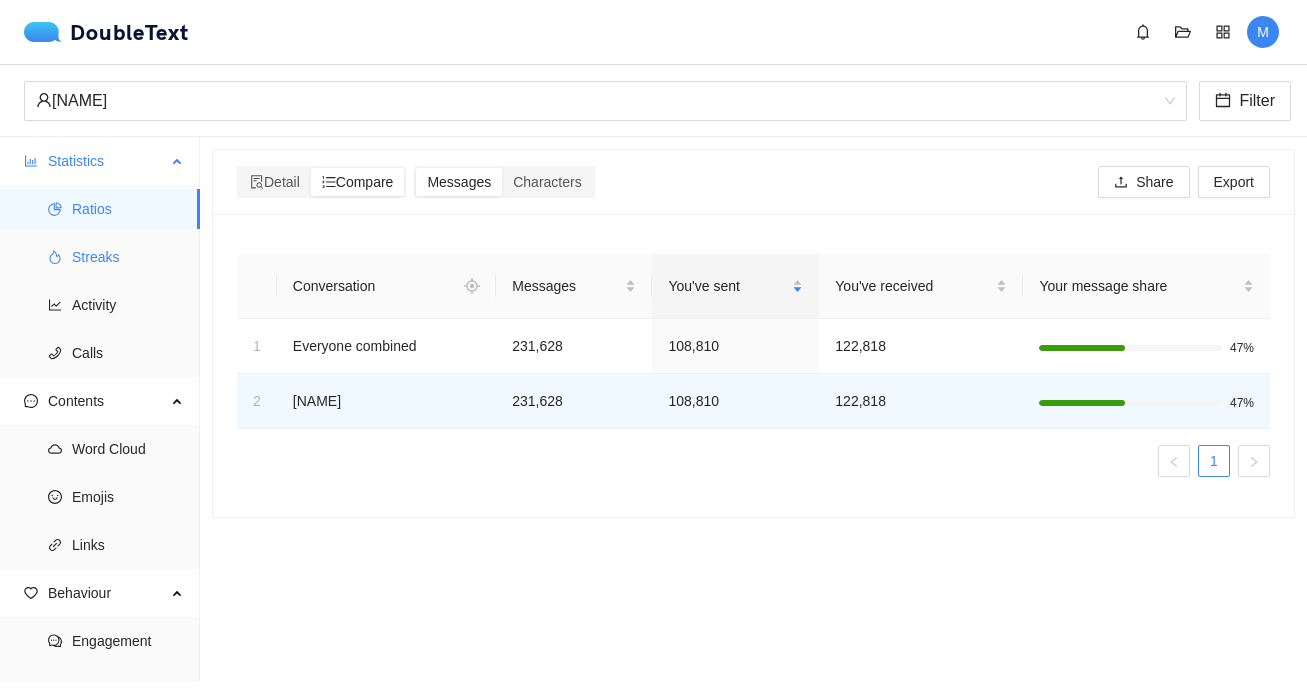 click on "Streaks" at bounding box center (128, 257) 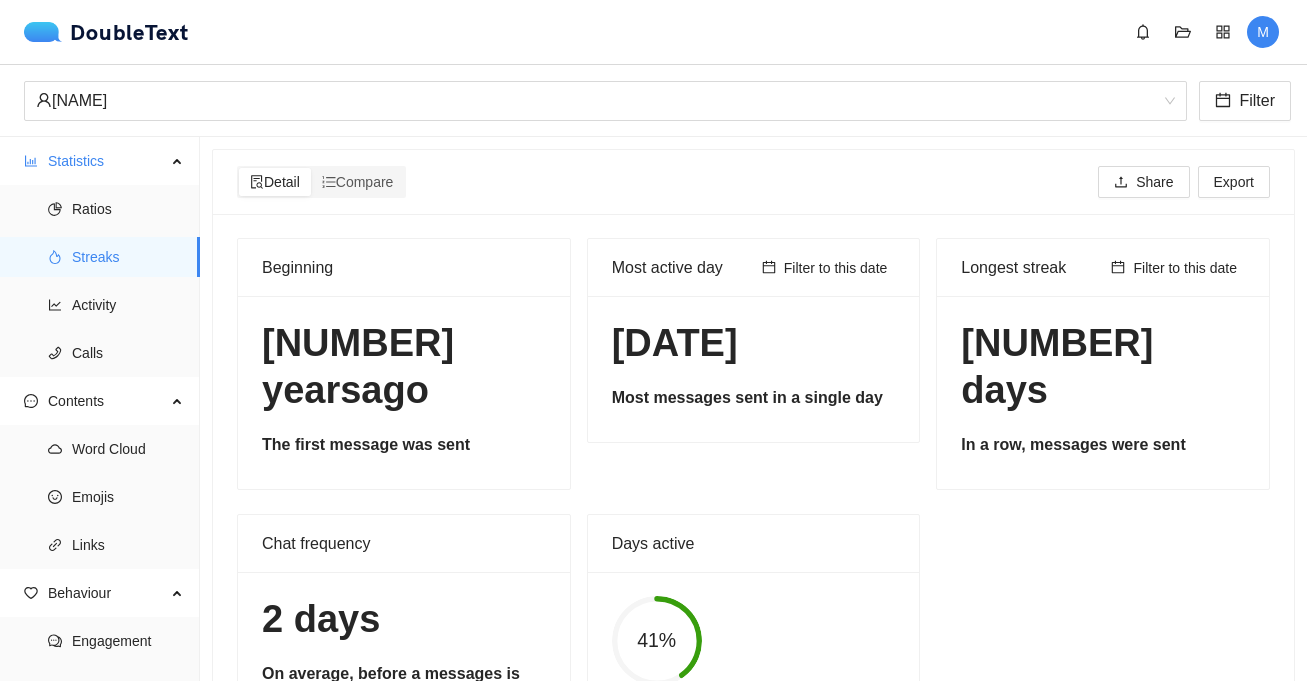 click on "[NUMBER] years  ago" at bounding box center (404, 366) 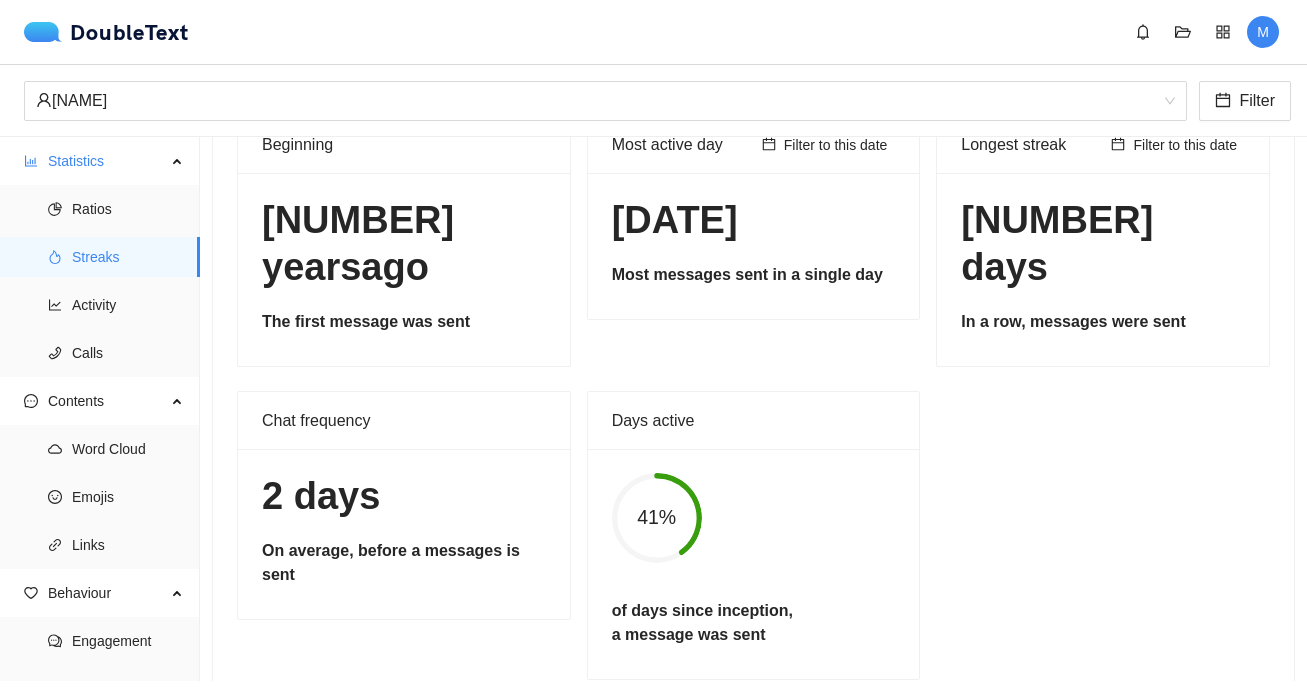 scroll, scrollTop: 0, scrollLeft: 0, axis: both 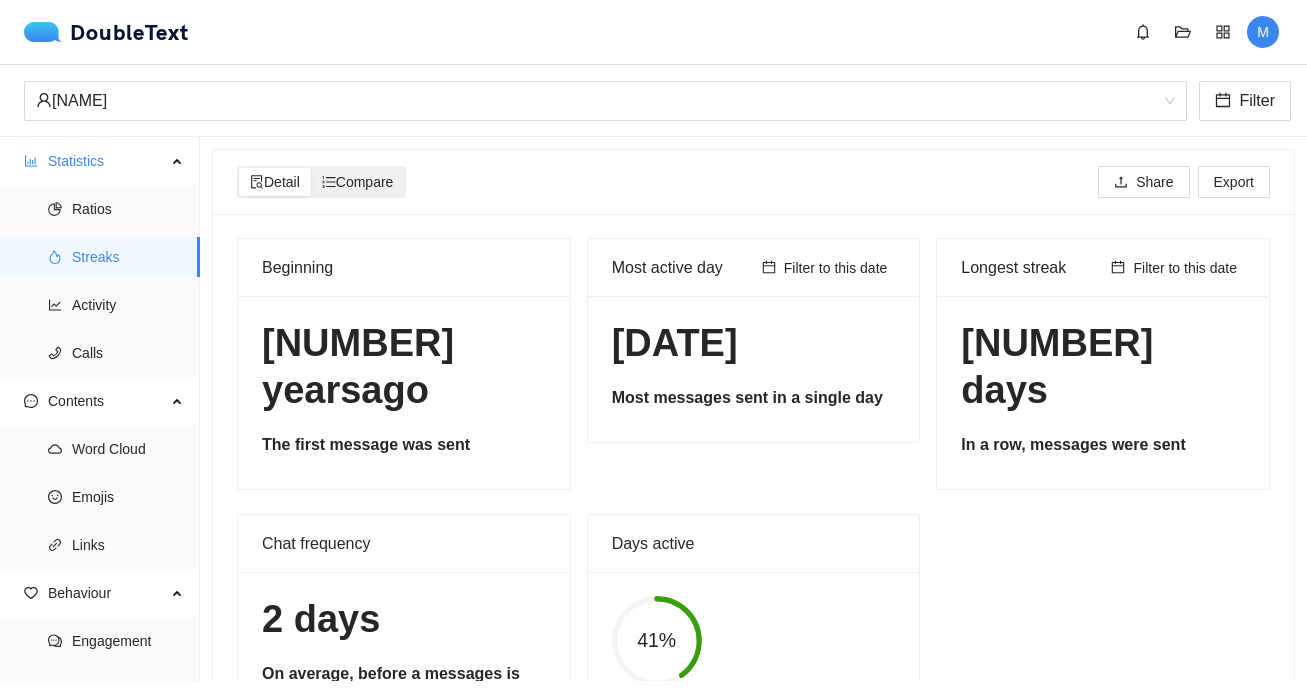 click on "Compare" at bounding box center (358, 182) 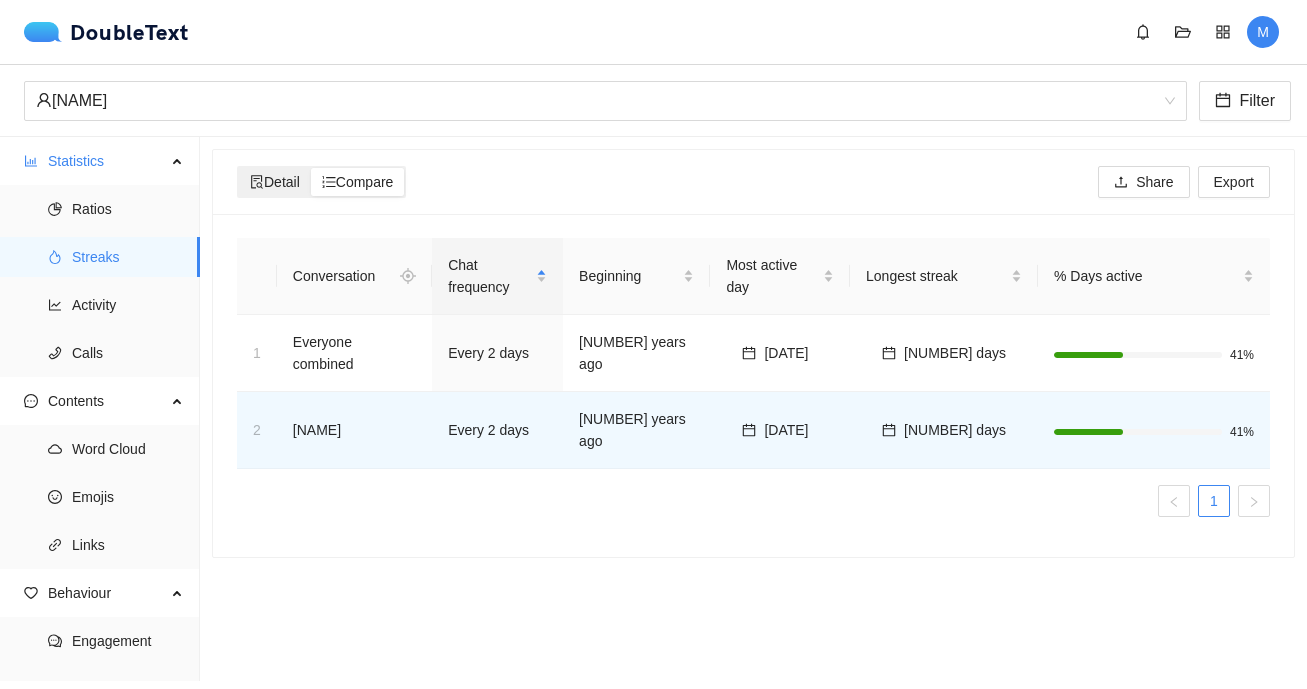 click on "Detail" at bounding box center (275, 182) 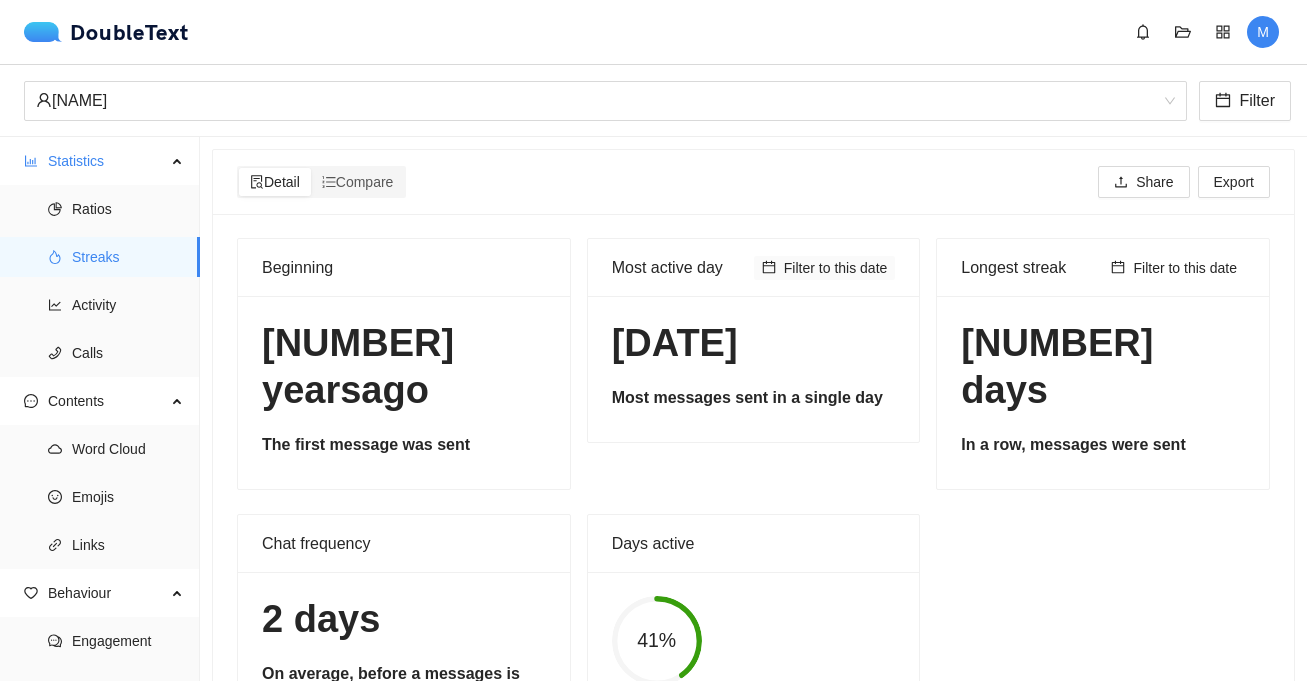 click on "Filter to this date" at bounding box center (825, 268) 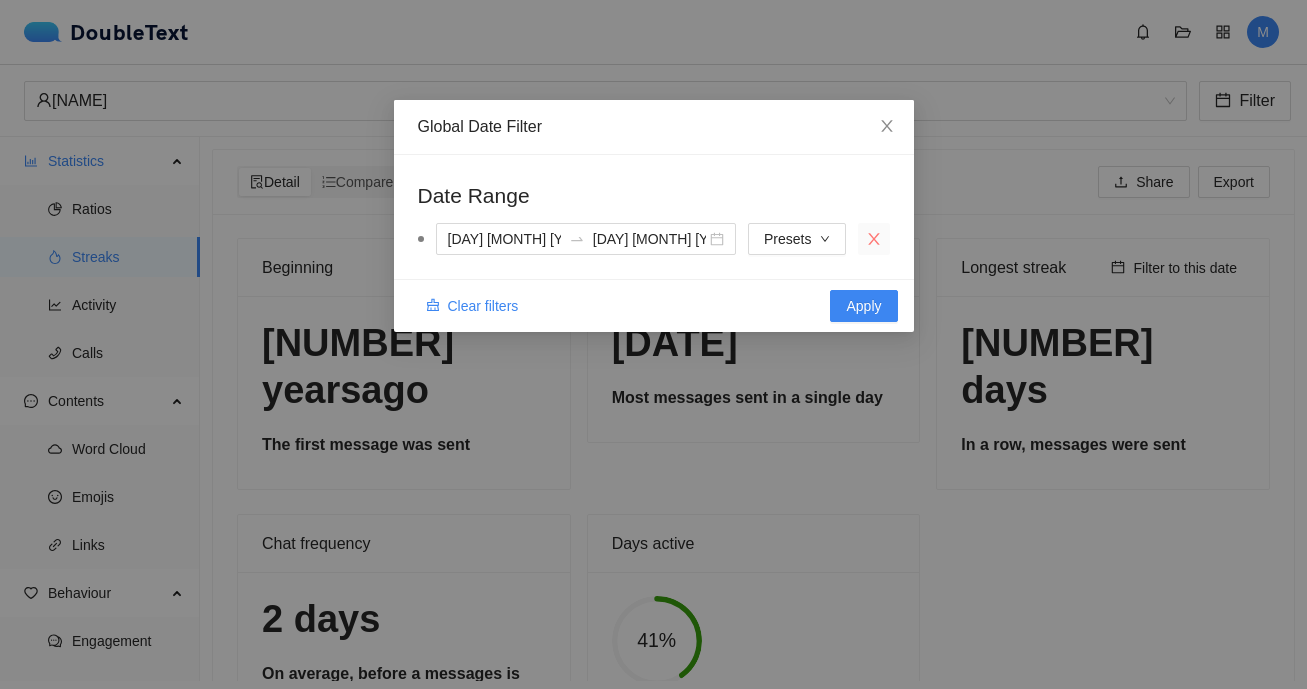 click 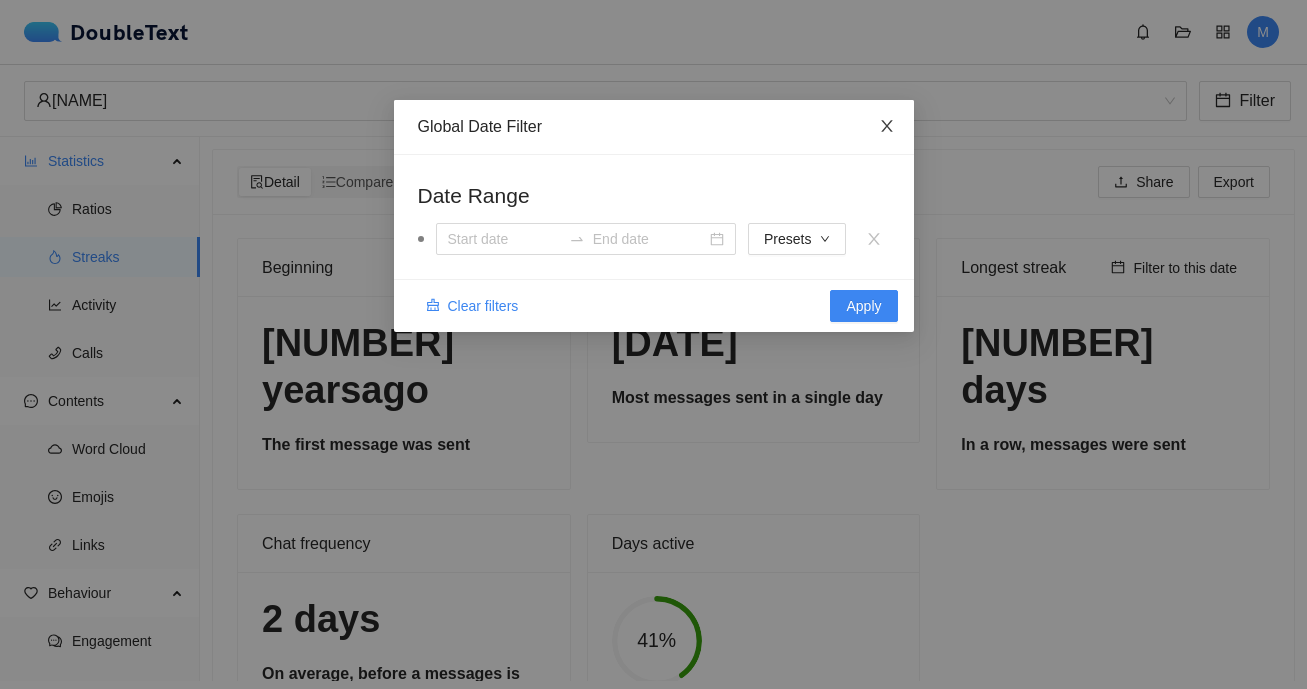 click 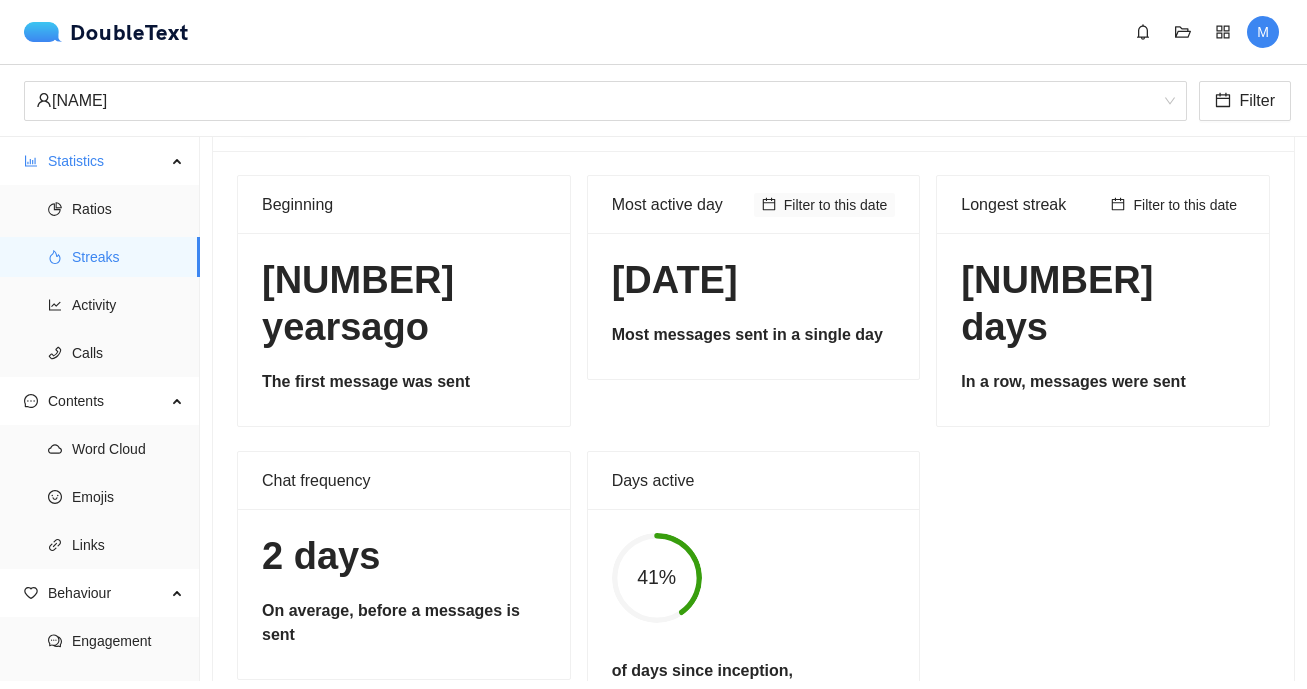 scroll, scrollTop: 0, scrollLeft: 0, axis: both 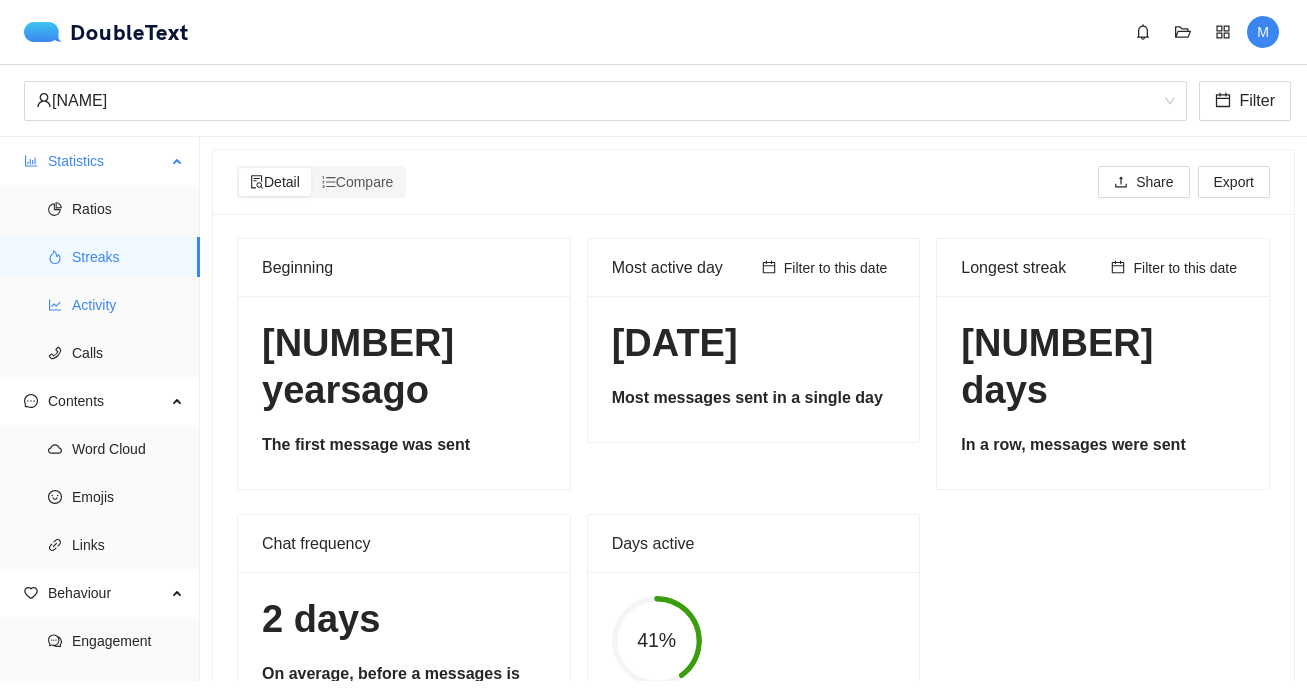 click on "Activity" at bounding box center [128, 305] 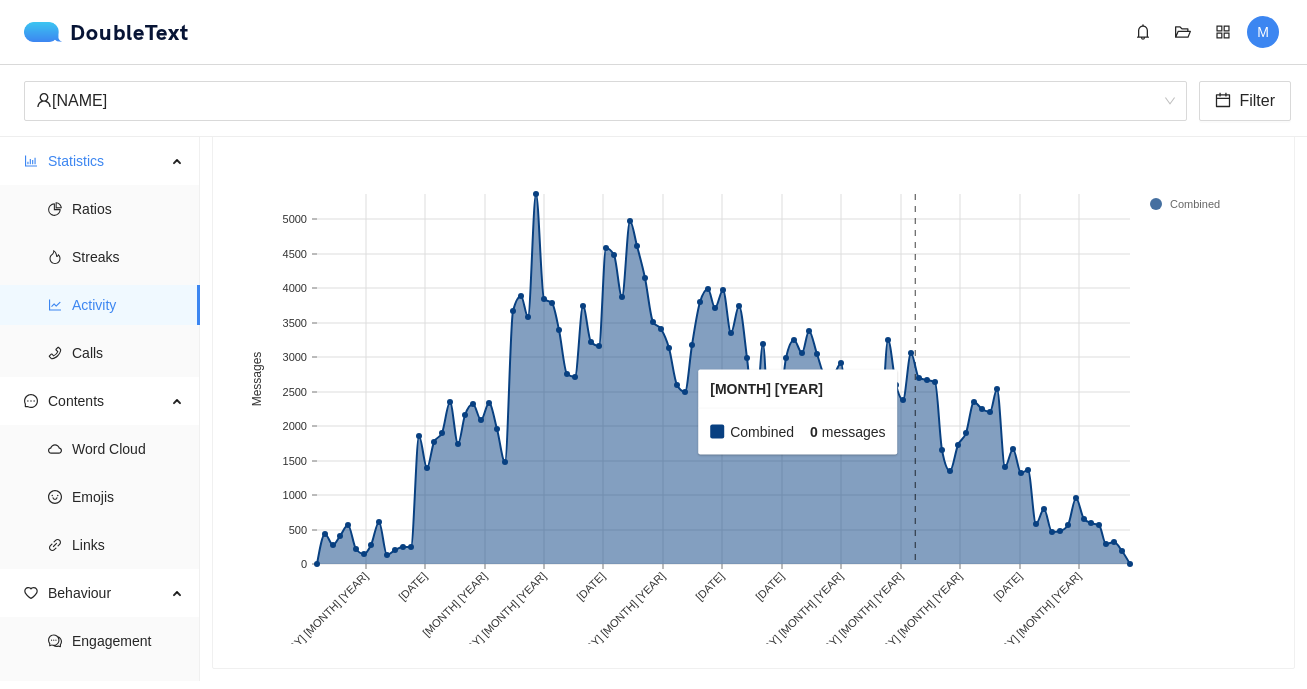 scroll, scrollTop: 163, scrollLeft: 0, axis: vertical 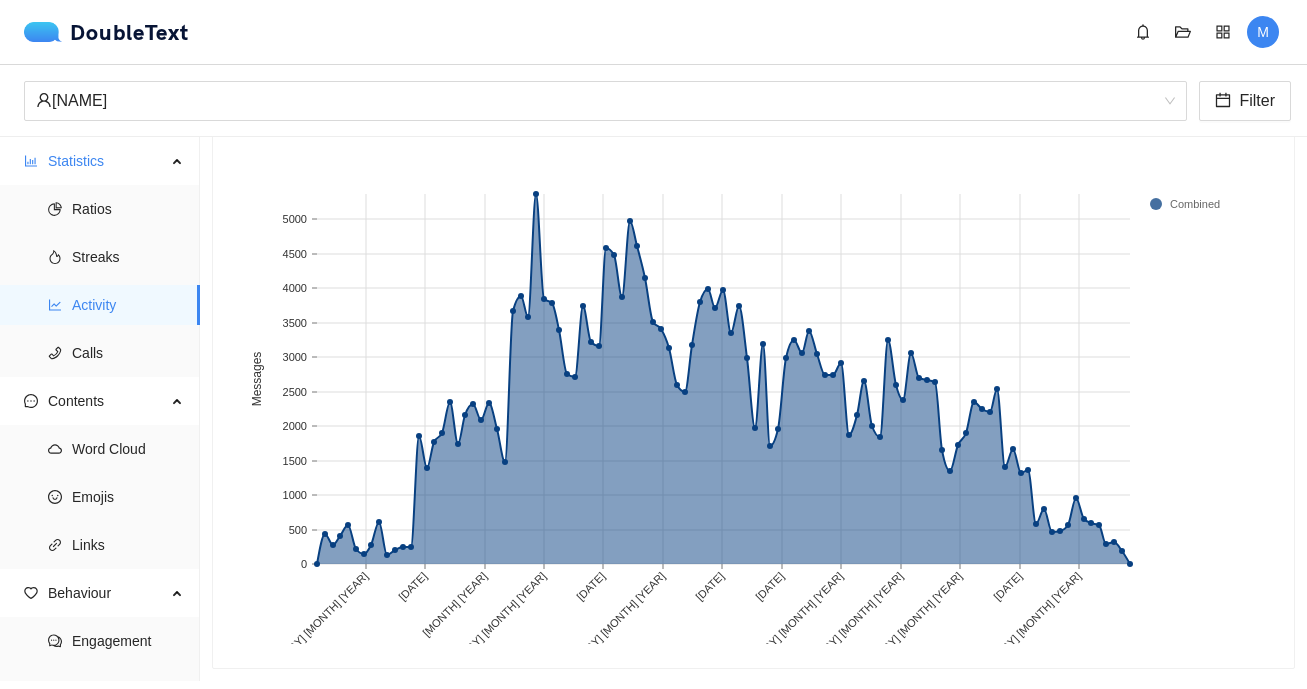 click on "[DAY] [MONTH] [YEAR]" 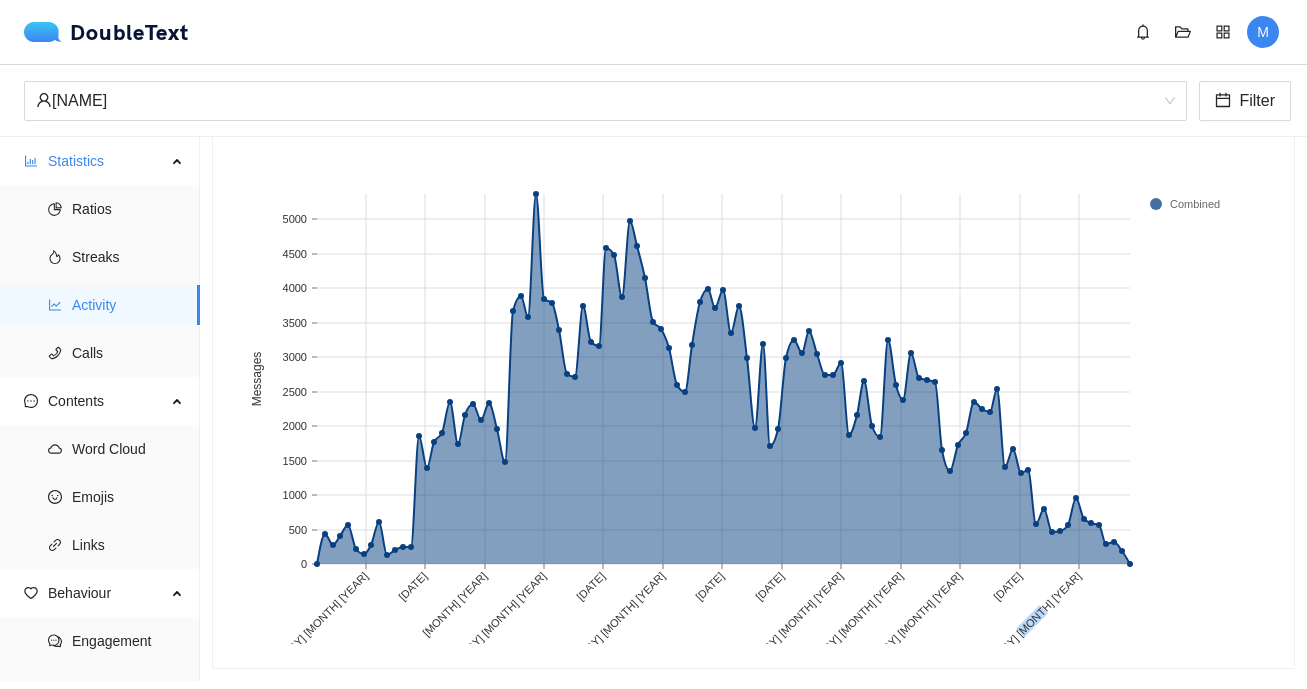 click on "[DAY] [MONTH] [YEAR]" 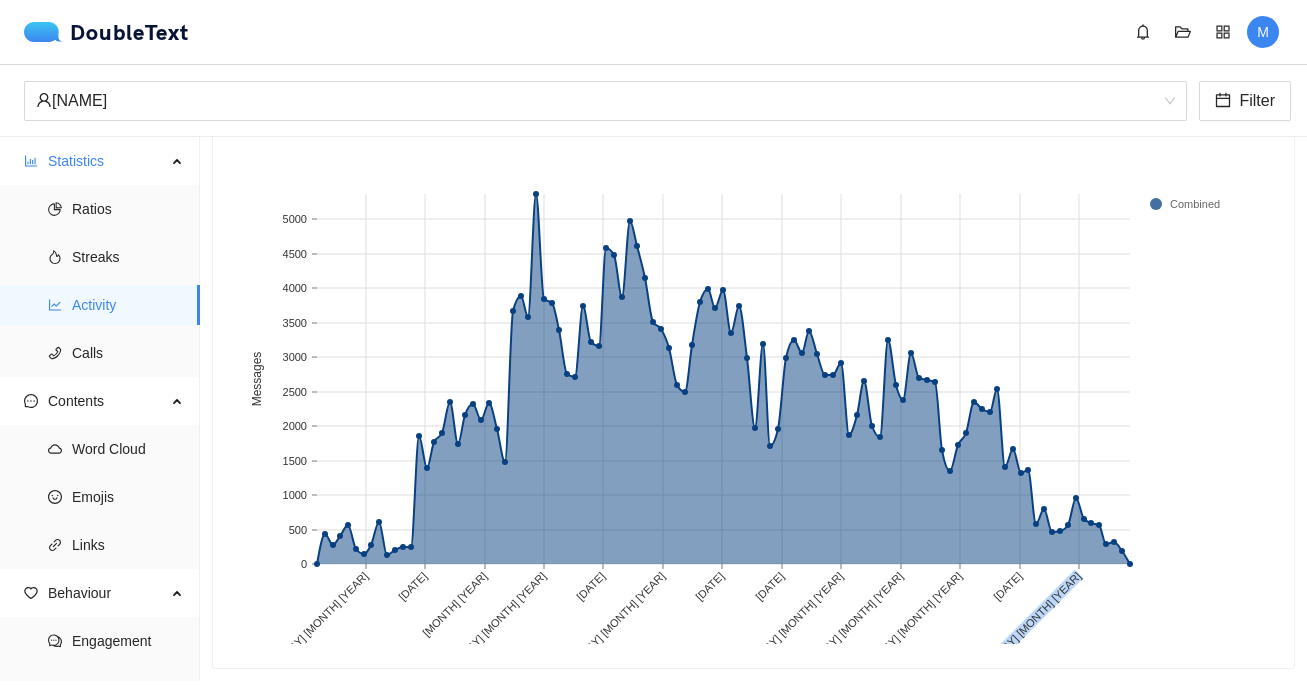 click on "[DAY] [MONTH] [YEAR]" 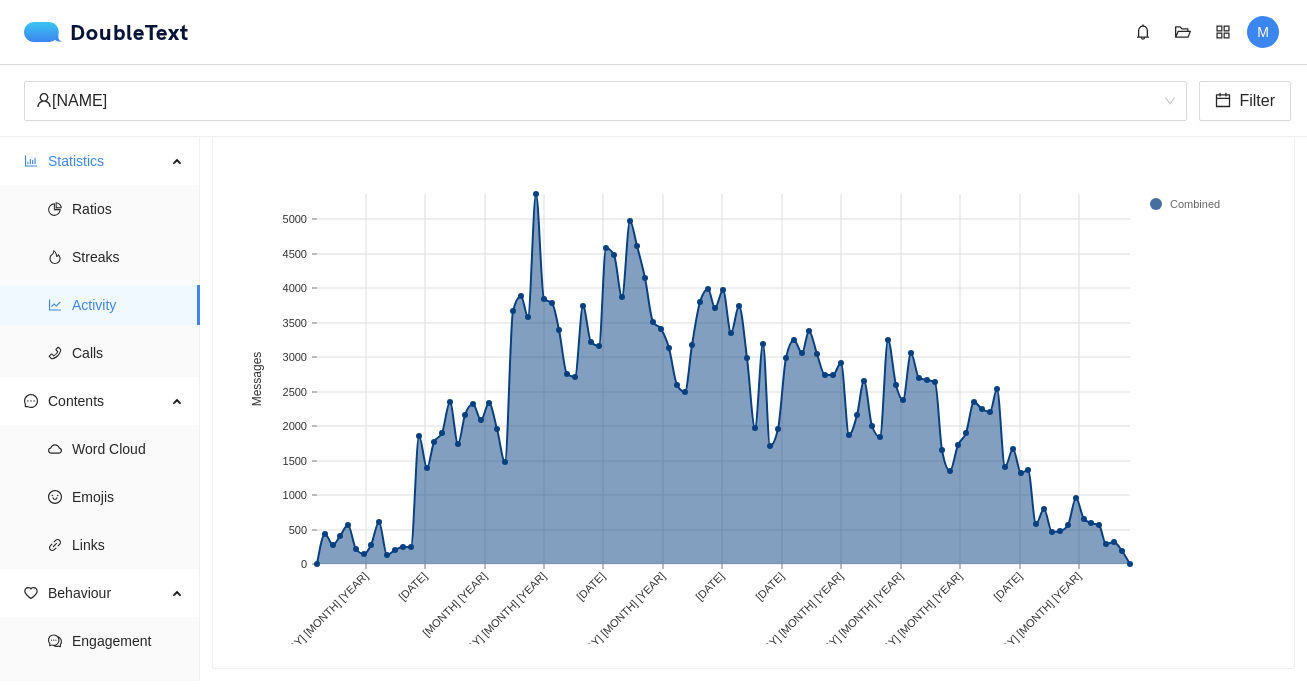 click 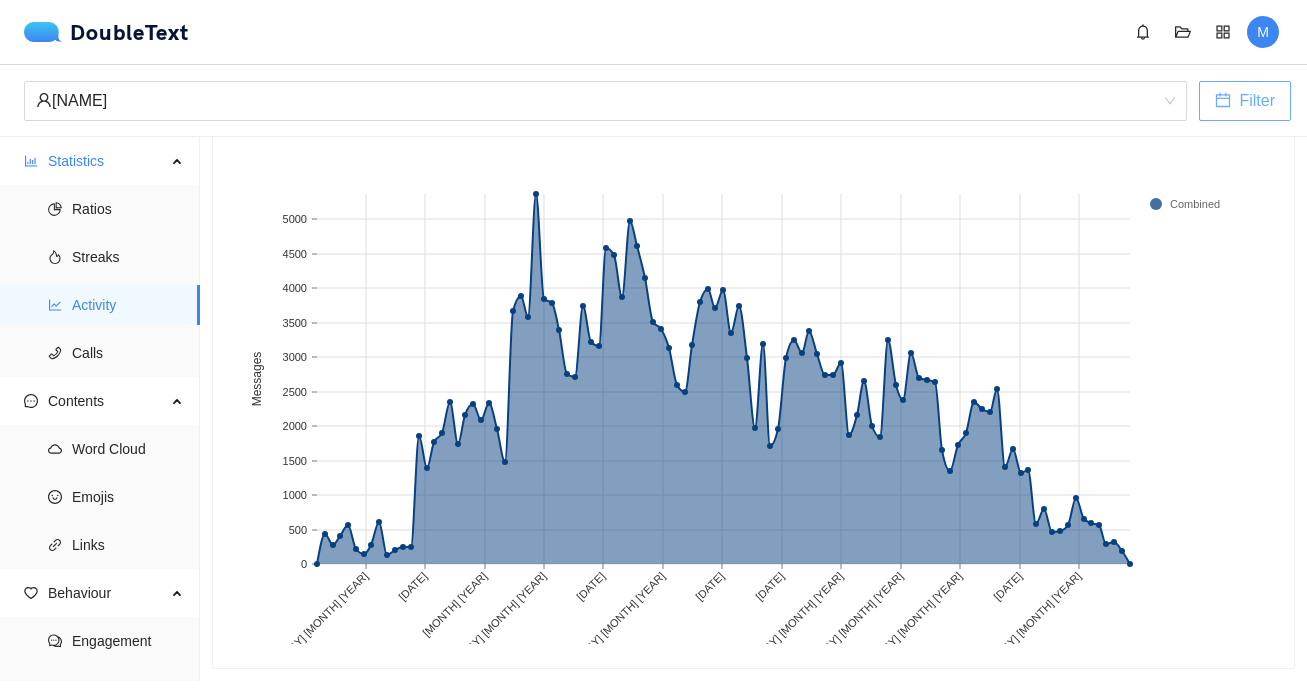 click on "Filter" at bounding box center [1245, 101] 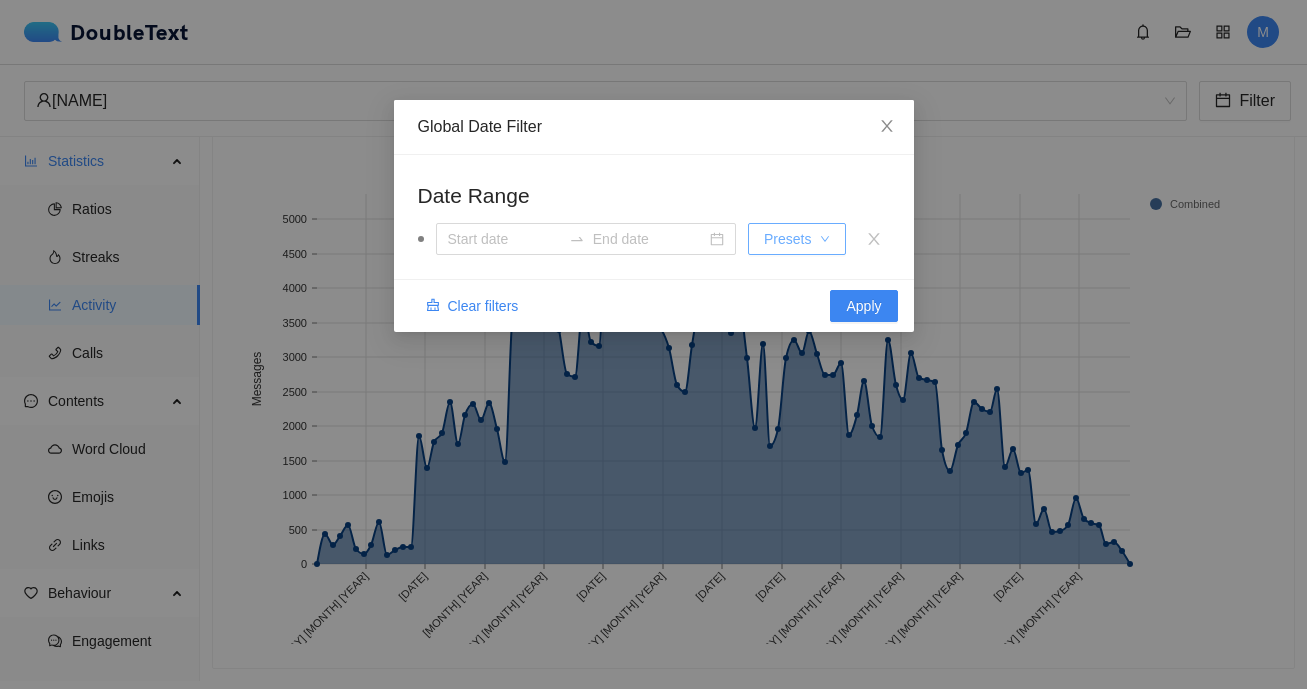 click on "Presets" at bounding box center (796, 239) 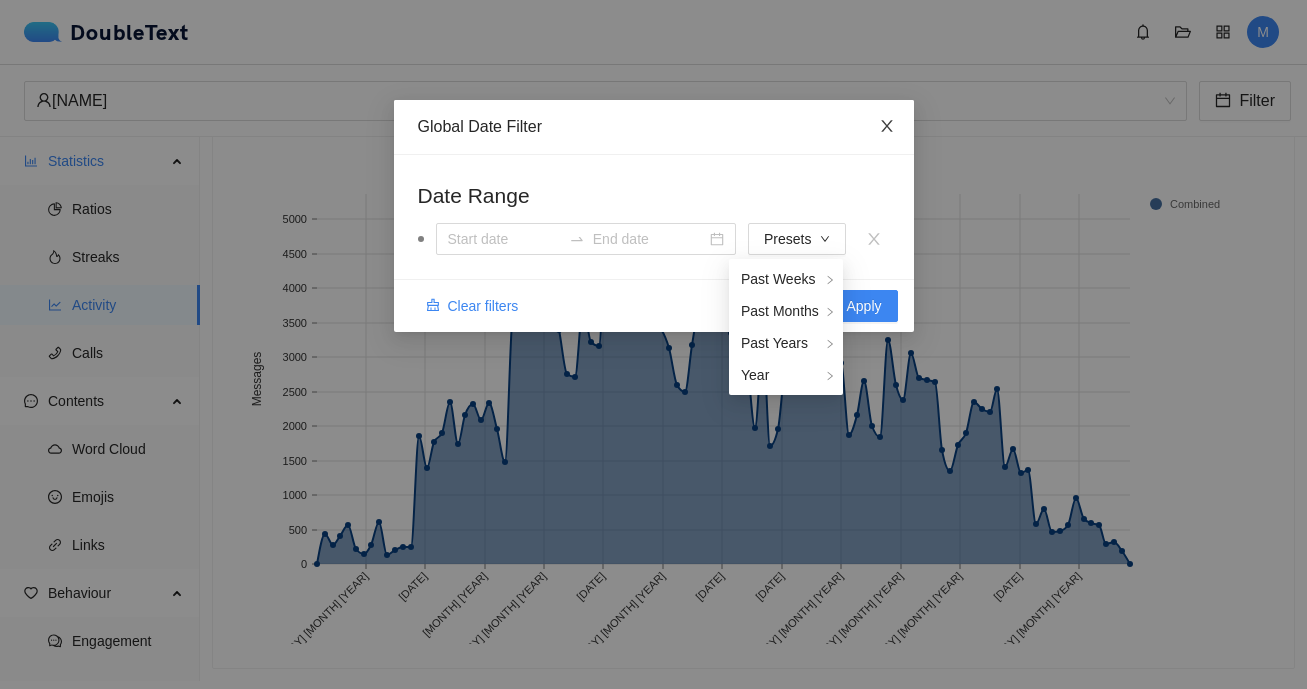 click 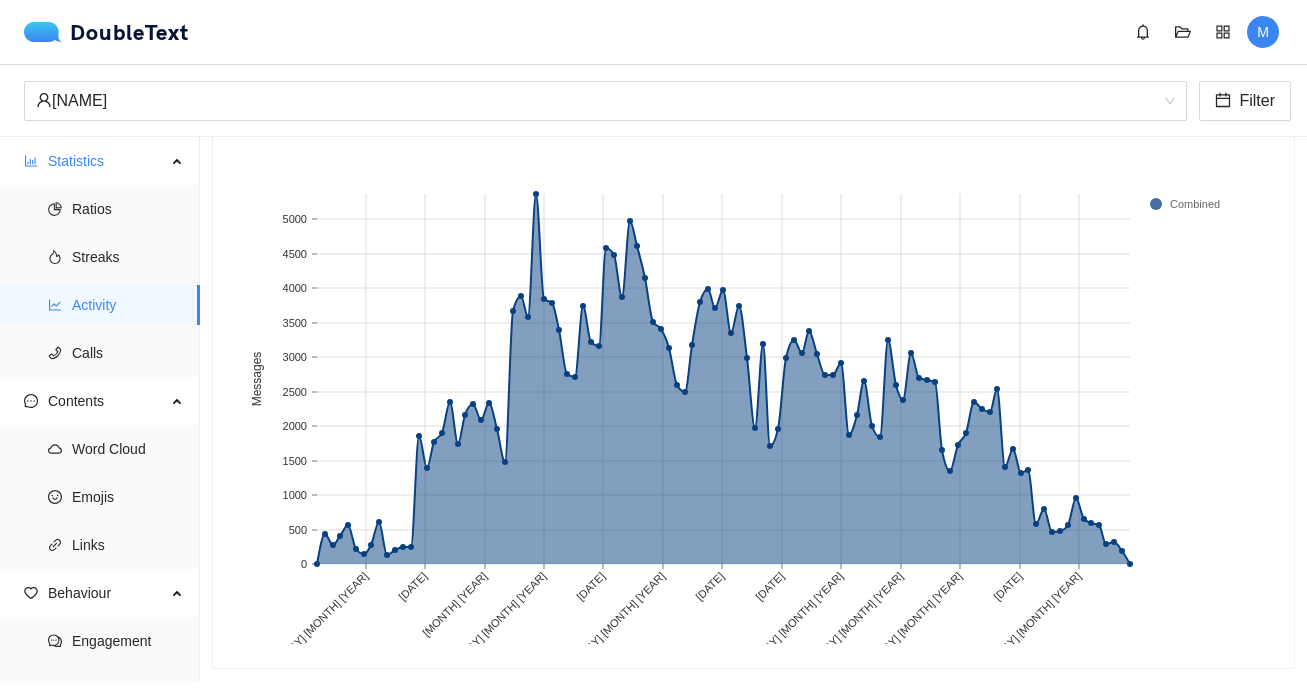 click on "M" at bounding box center (1263, 32) 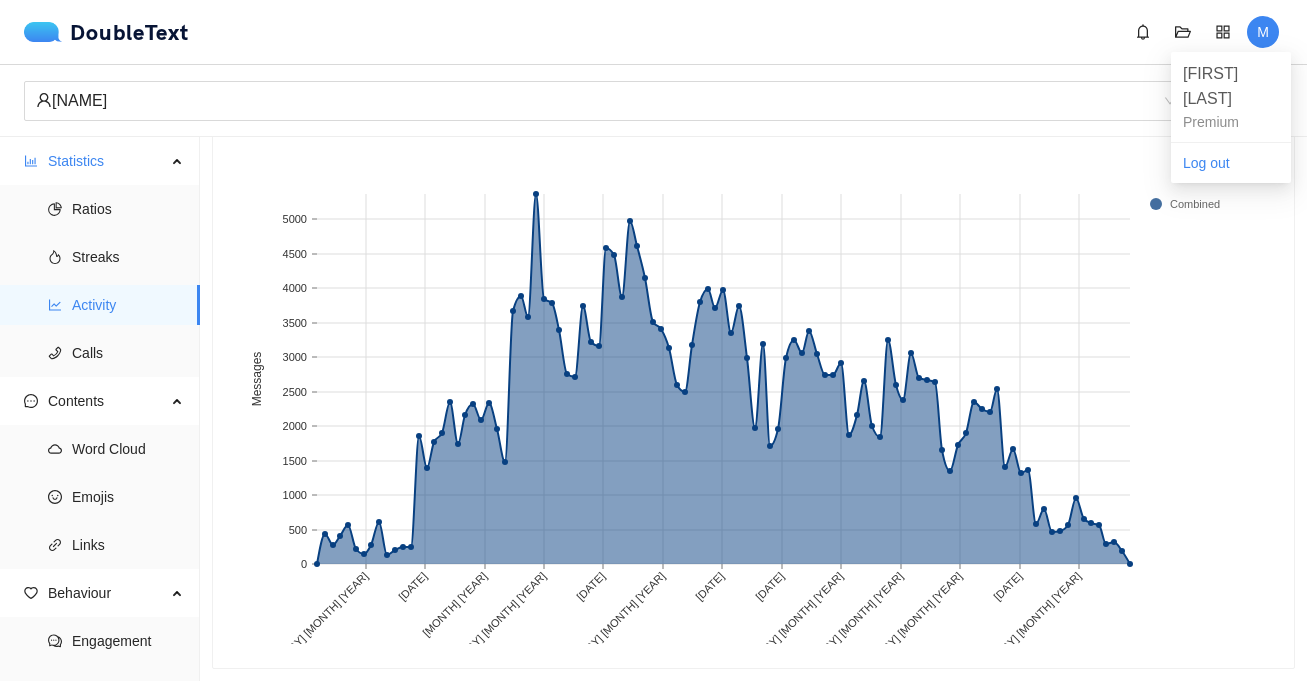 click on "[FIRST] [LAST]" at bounding box center [1231, 86] 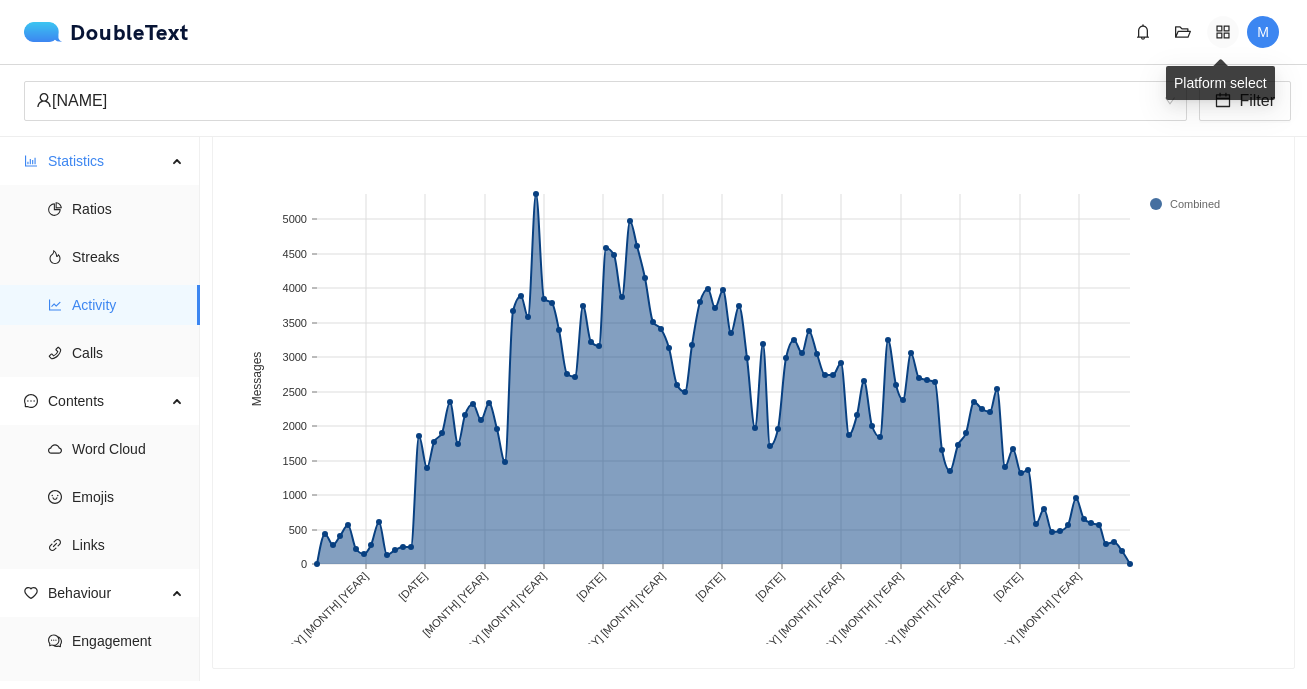 click 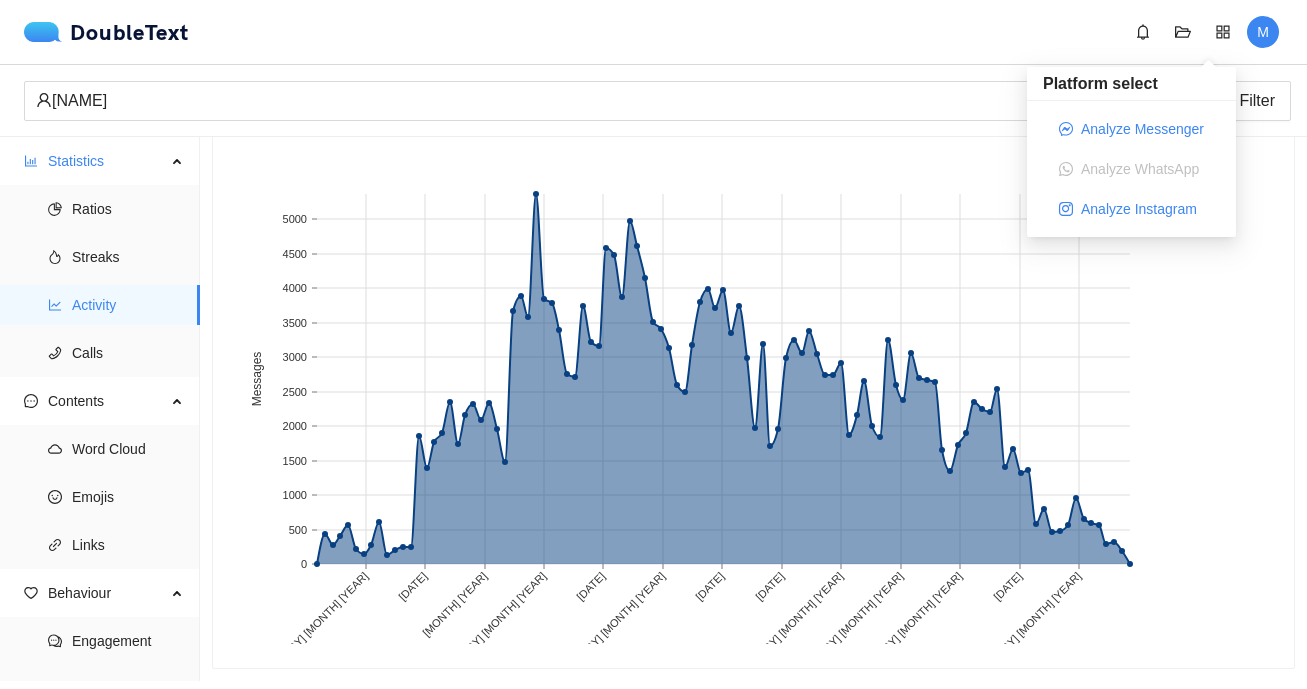 click 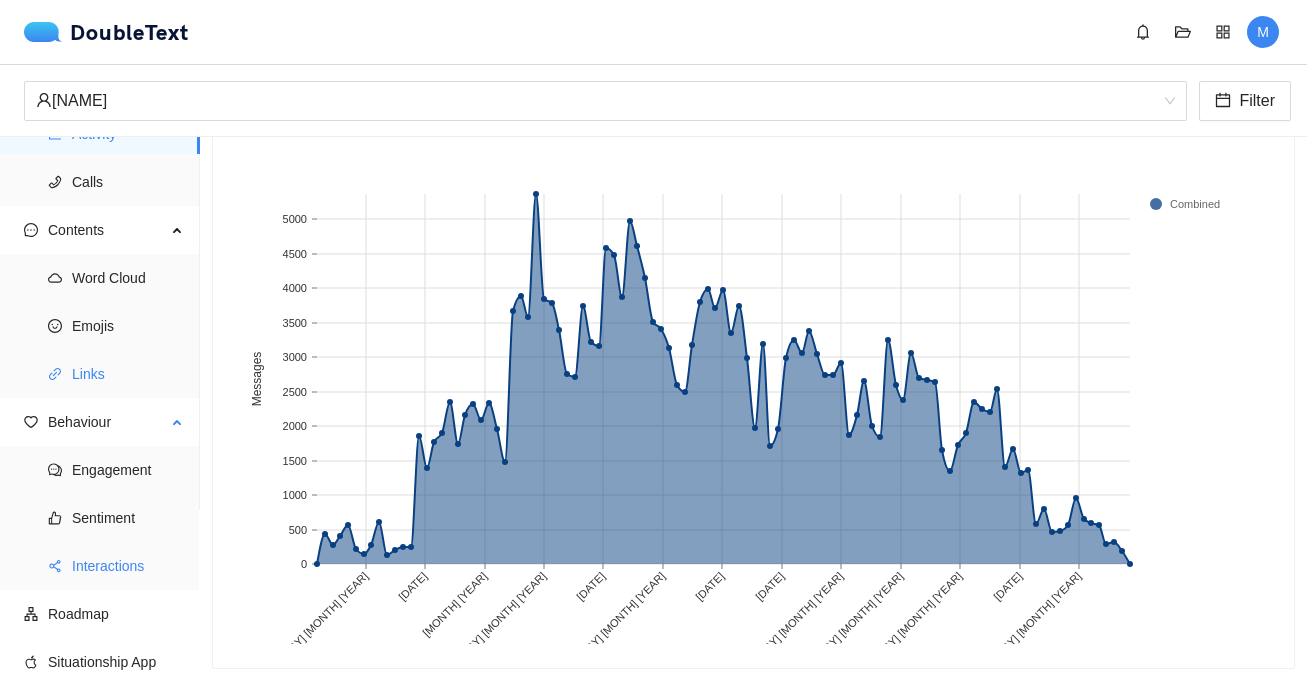 scroll, scrollTop: 172, scrollLeft: 0, axis: vertical 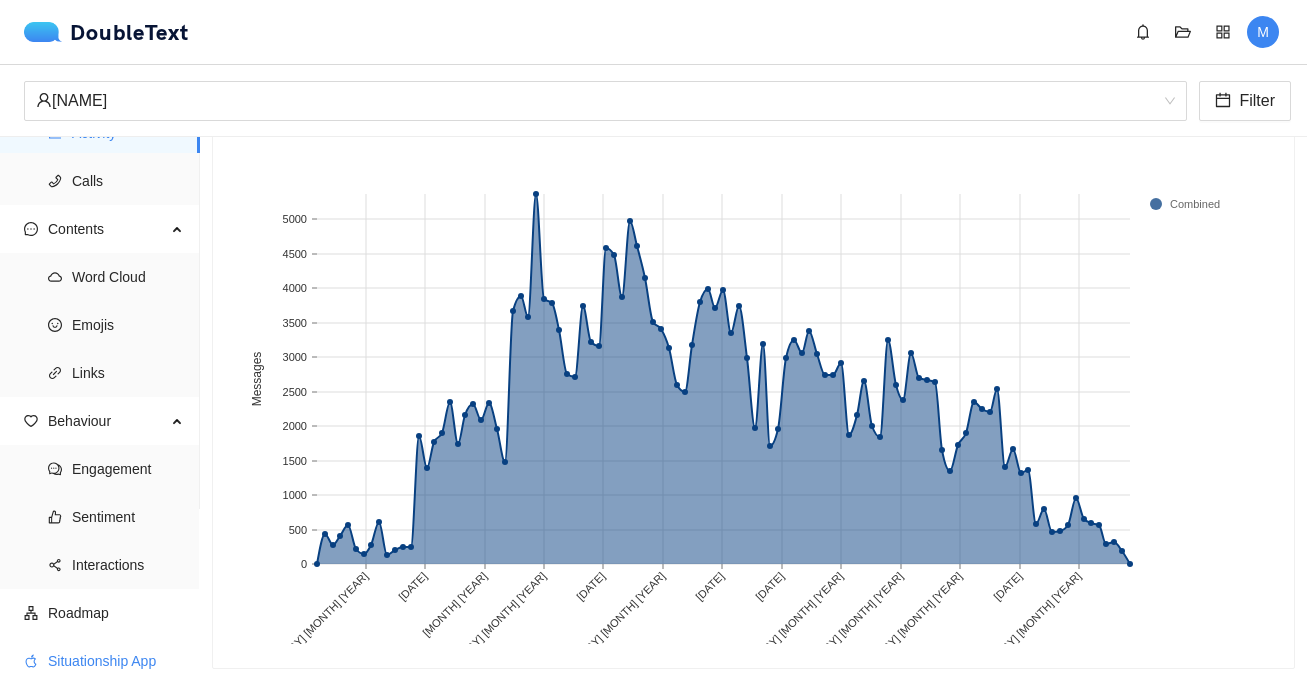 click on "Situationship App" at bounding box center (116, 661) 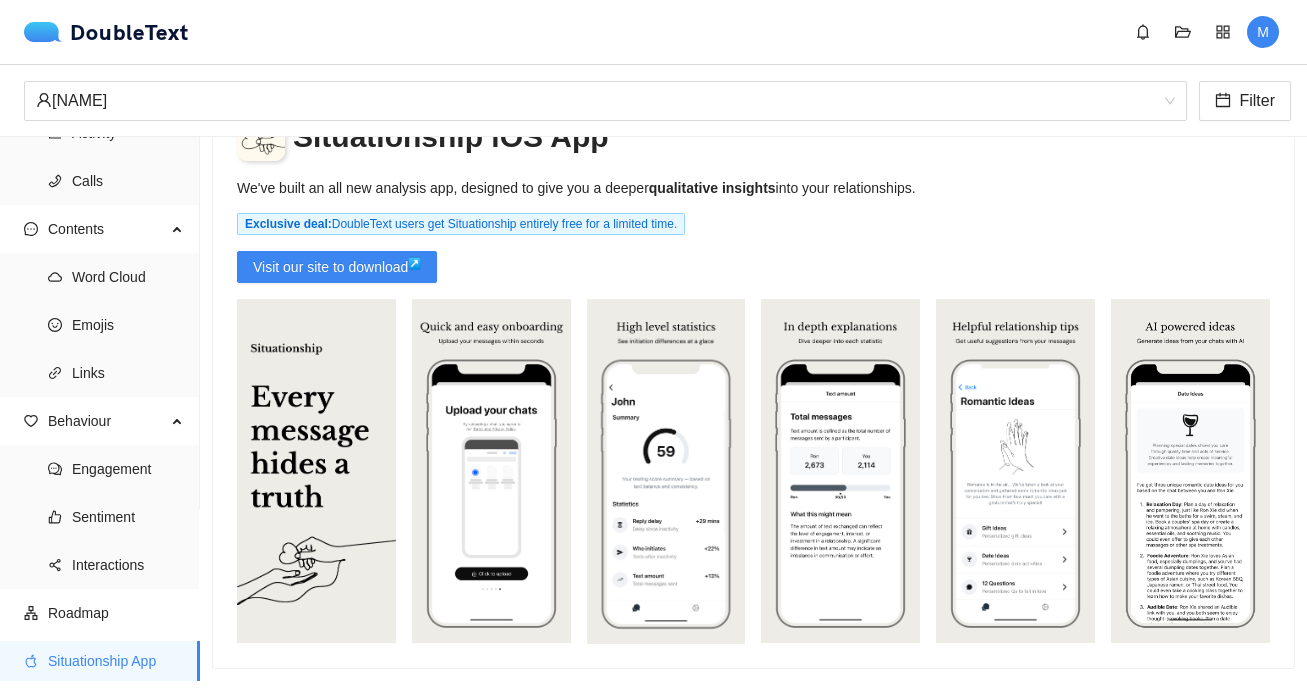 scroll, scrollTop: 0, scrollLeft: 0, axis: both 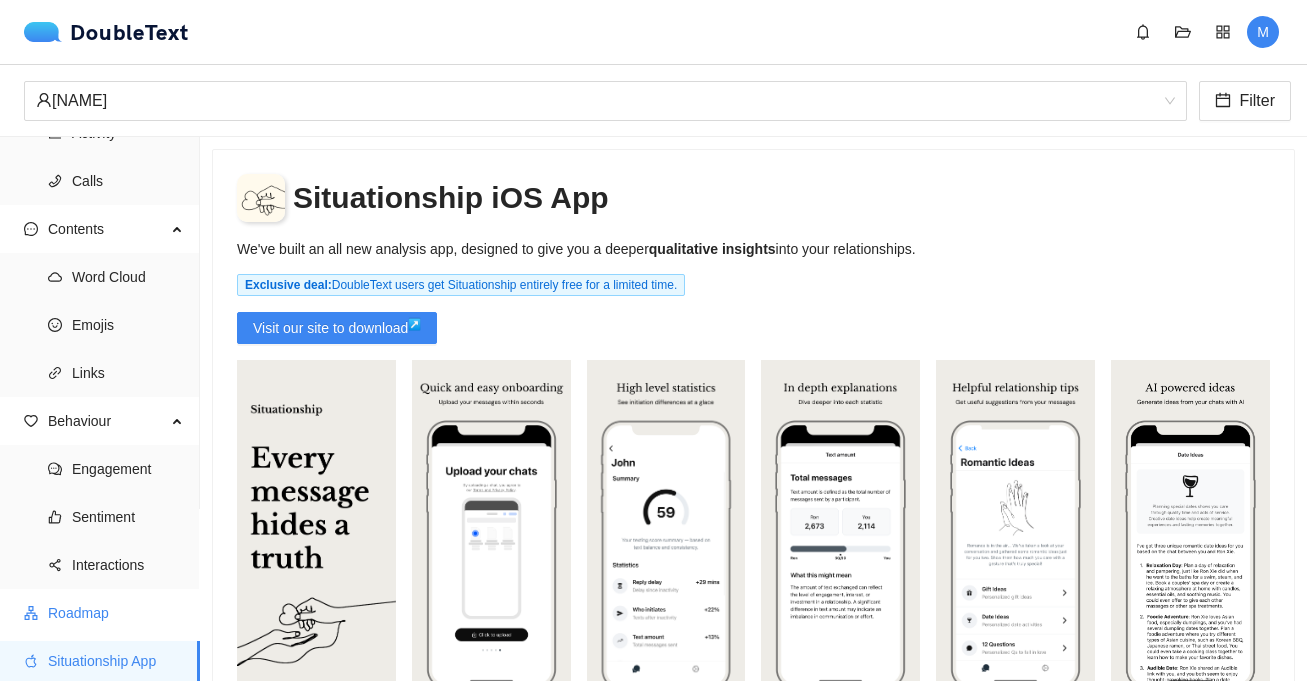 click on "Roadmap" at bounding box center (116, 613) 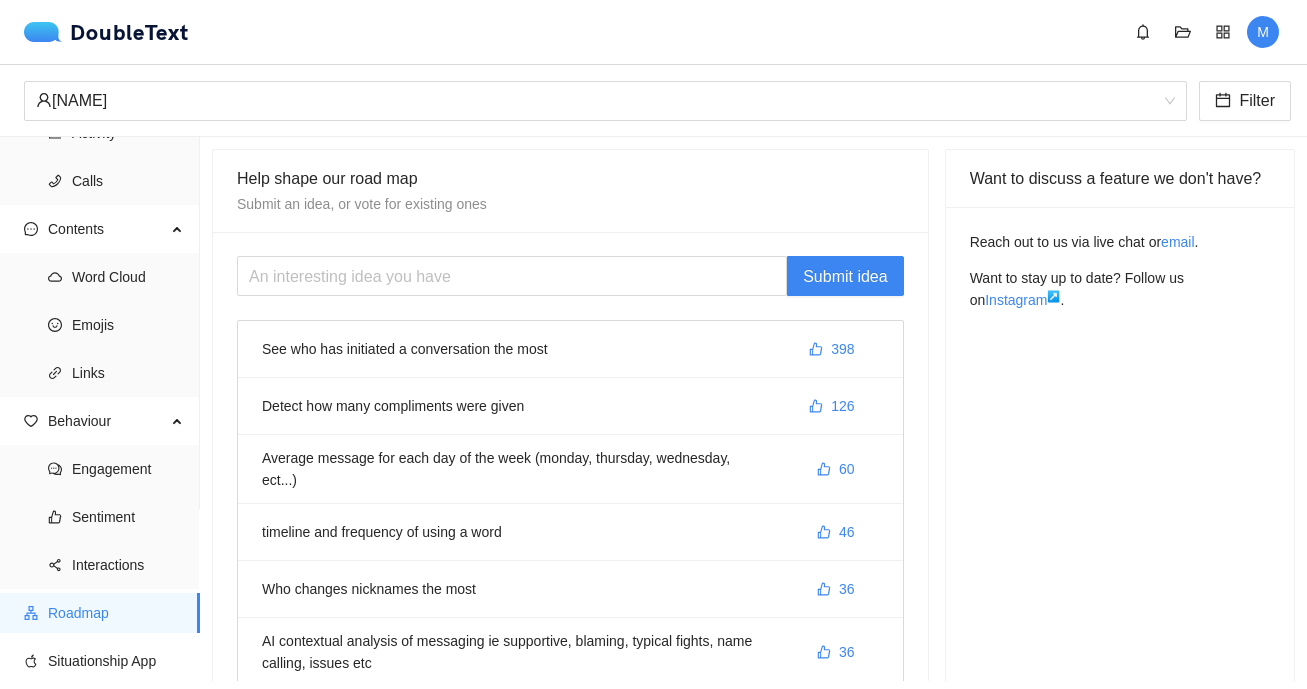 click on "See who has initiated a conversation the most [NUMBER] Detect how many compliments were given [NUMBER] Average message for each day of the week (monday, thursday, wednesday, ect...) [NUMBER] timeline and frequency of using a word [NUMBER] Who changes nicknames the most [NUMBER] AI contextual analysis of messaging ie supportive, blaming, typical fights, name calling, issues etc [NUMBER] See who has initiated a conversation the most [NUMBER] Who reacts with laugh the most [NUMBER] Number of languages used by each person [NUMBER] As a user, I would like to see my vocab analytics, so that I can track my progress of learning English. [NUMBER]" at bounding box center (570, 623) 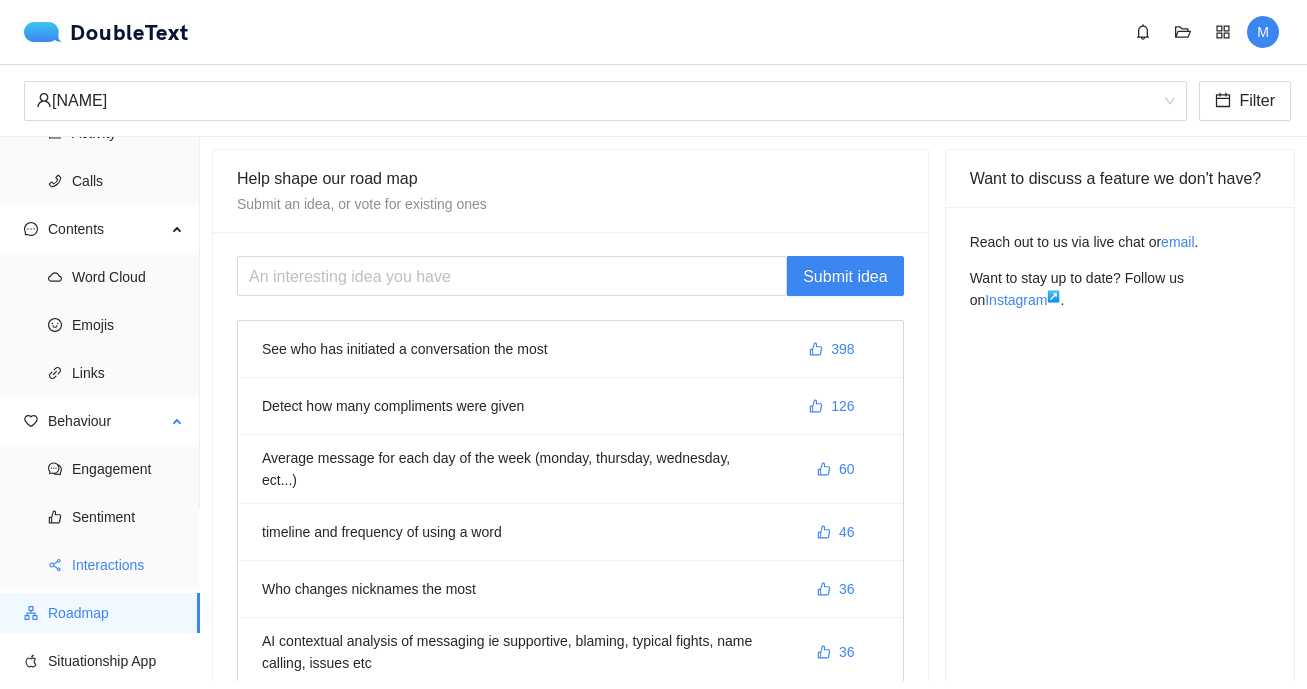 click on "Interactions" at bounding box center (128, 565) 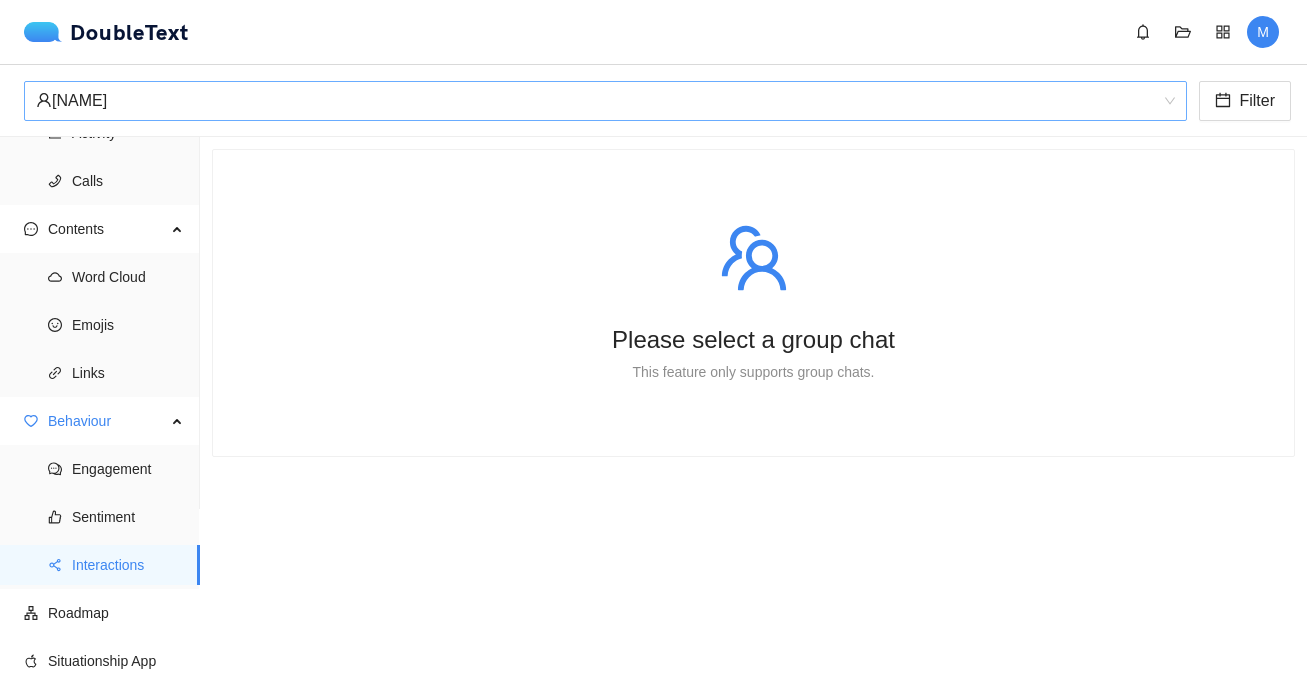 click on "[NAME]" at bounding box center [596, 101] 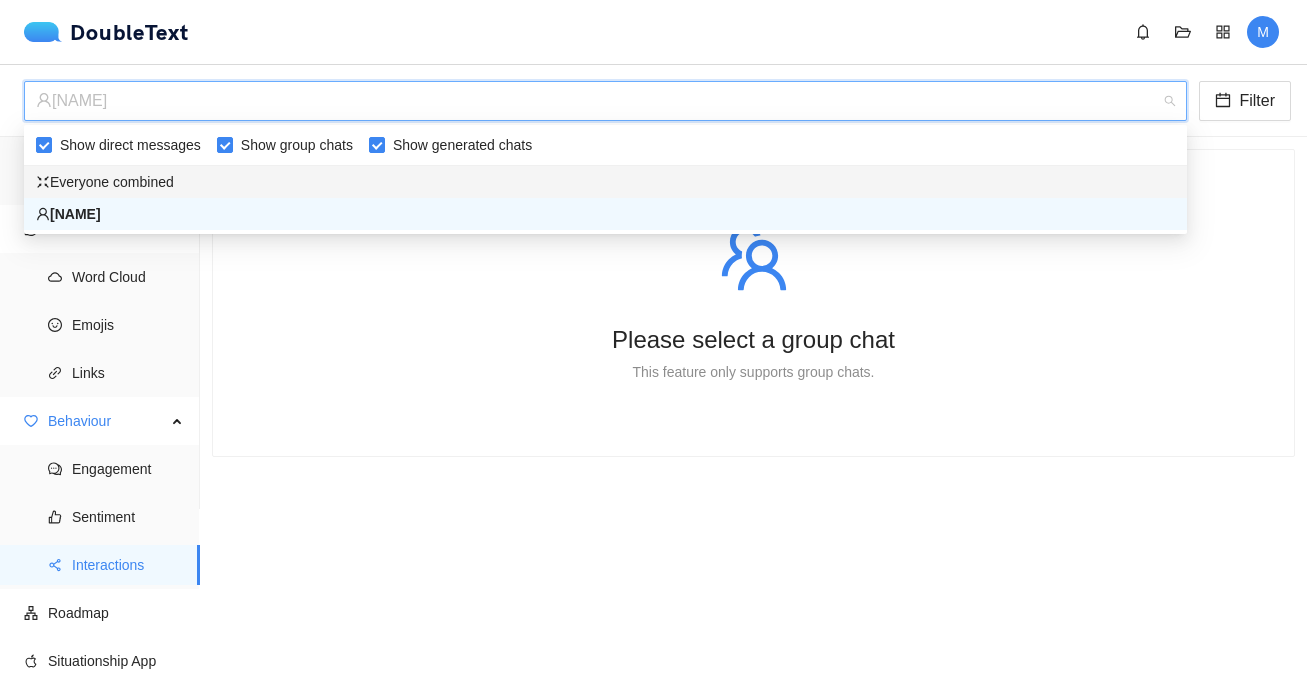 click on "Everyone combined" at bounding box center (605, 182) 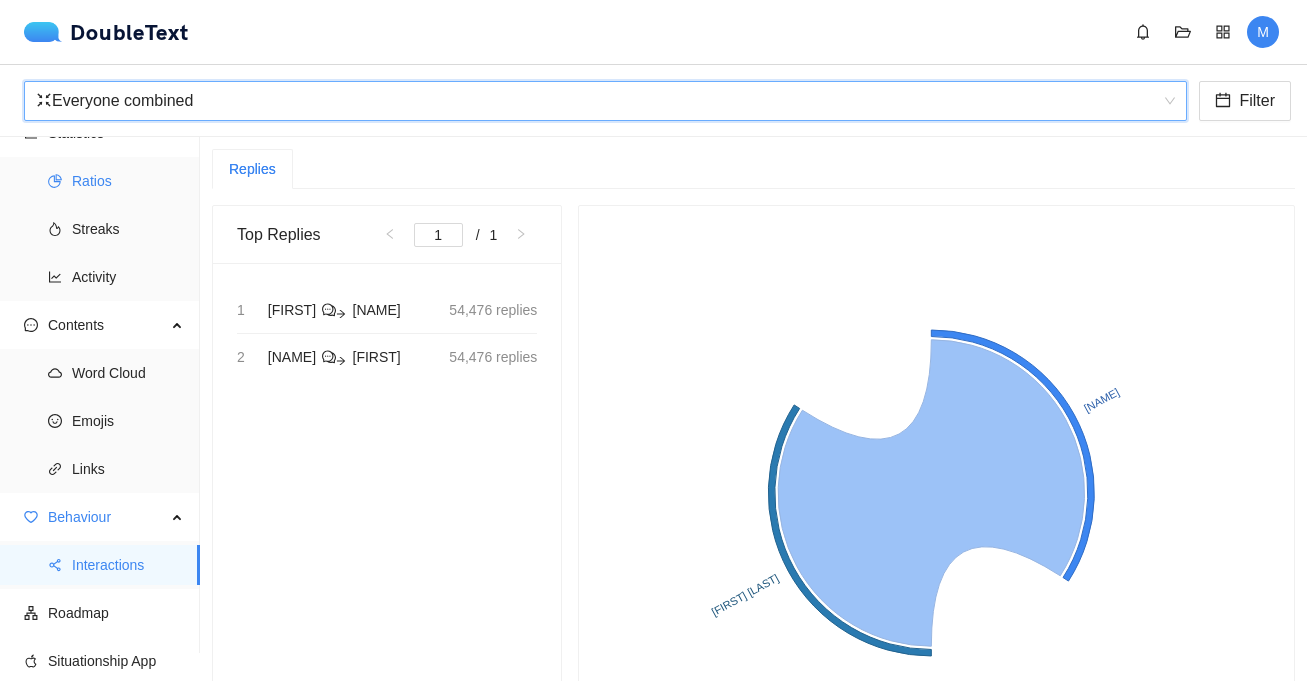 scroll, scrollTop: 28, scrollLeft: 0, axis: vertical 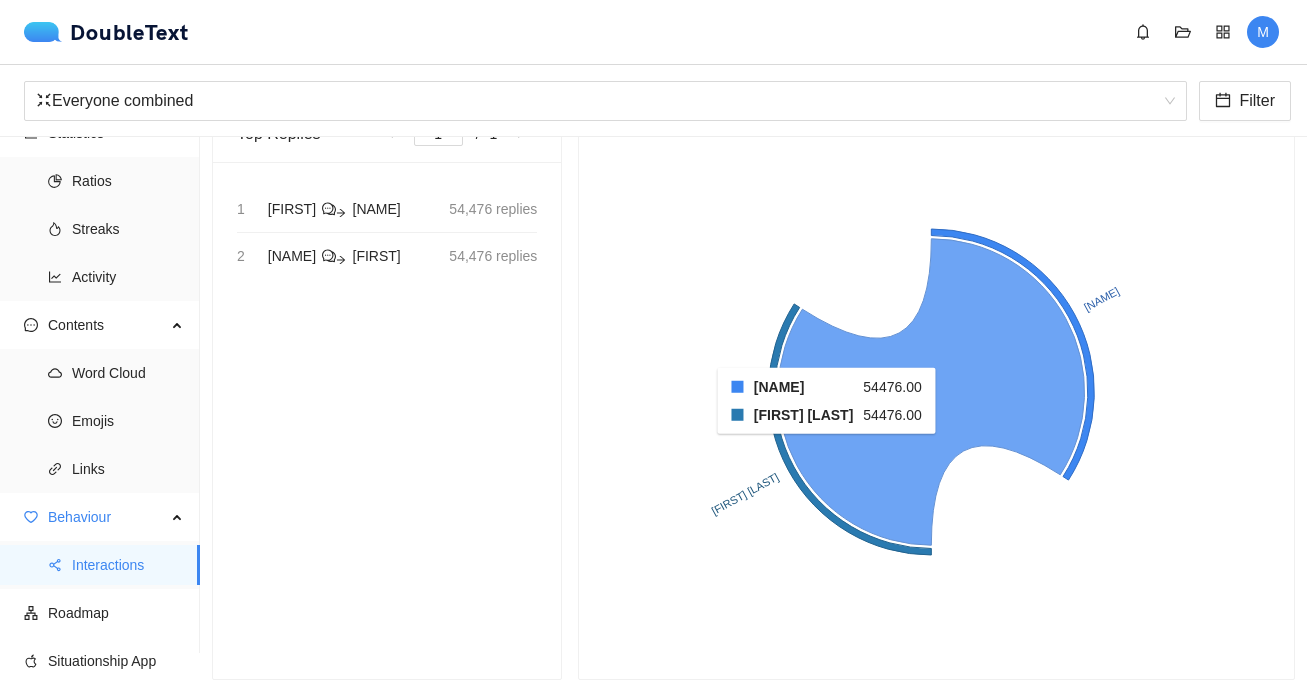 click 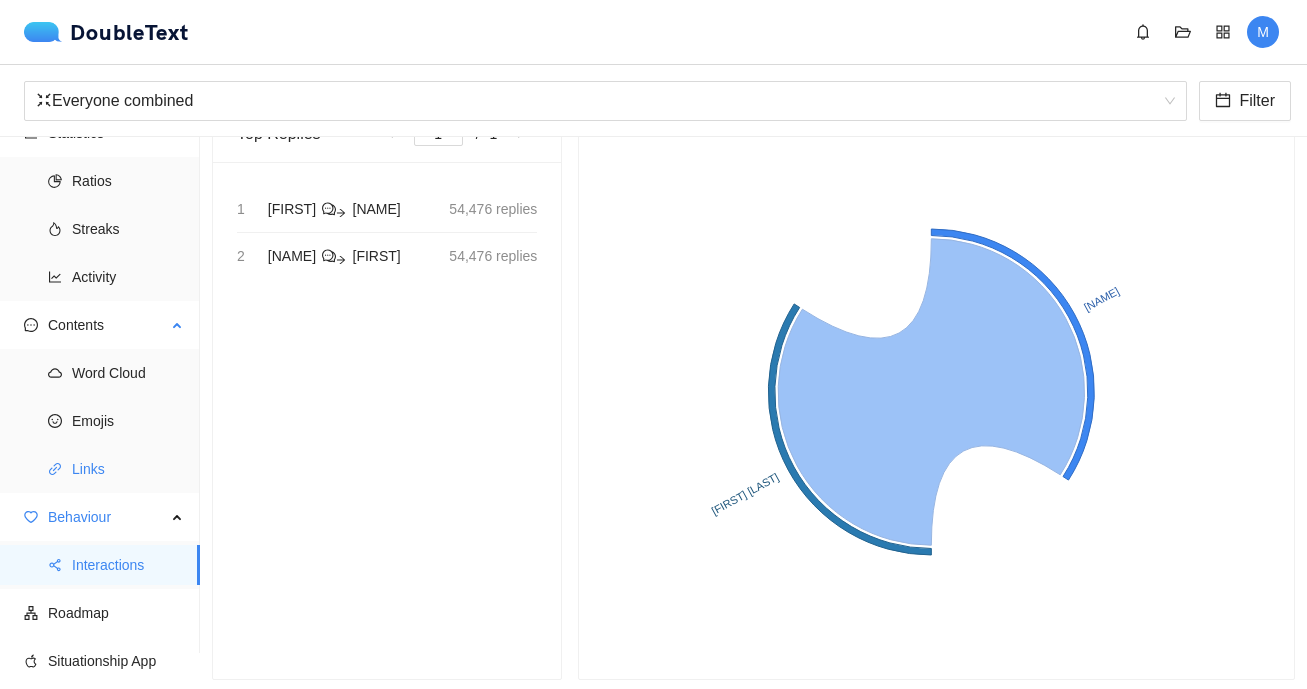 click on "Links" at bounding box center [128, 469] 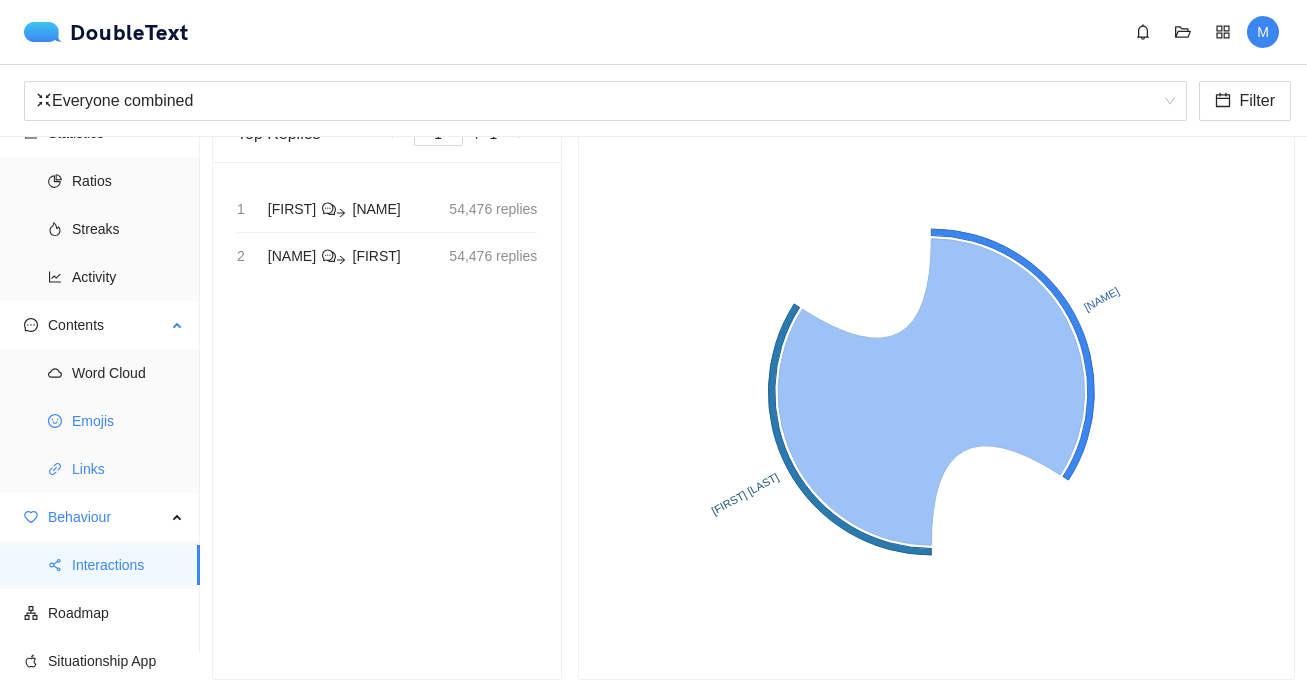 click on "Emojis" at bounding box center [128, 421] 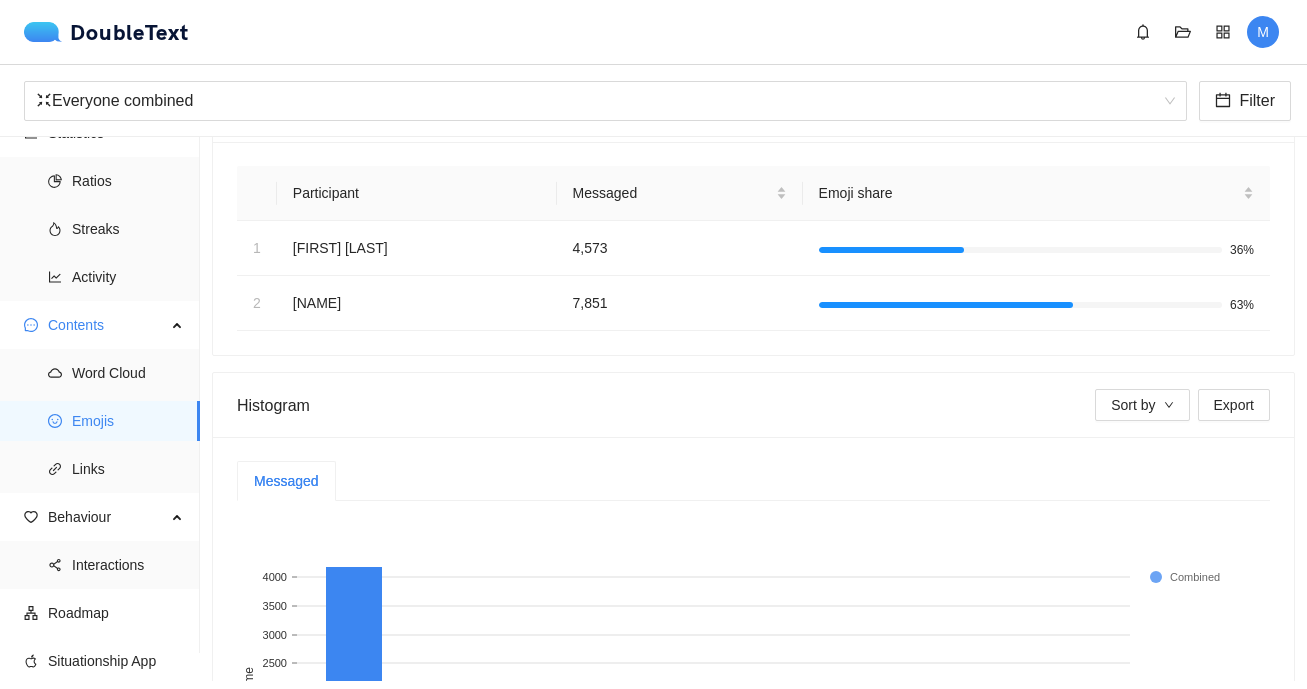 scroll, scrollTop: 0, scrollLeft: 0, axis: both 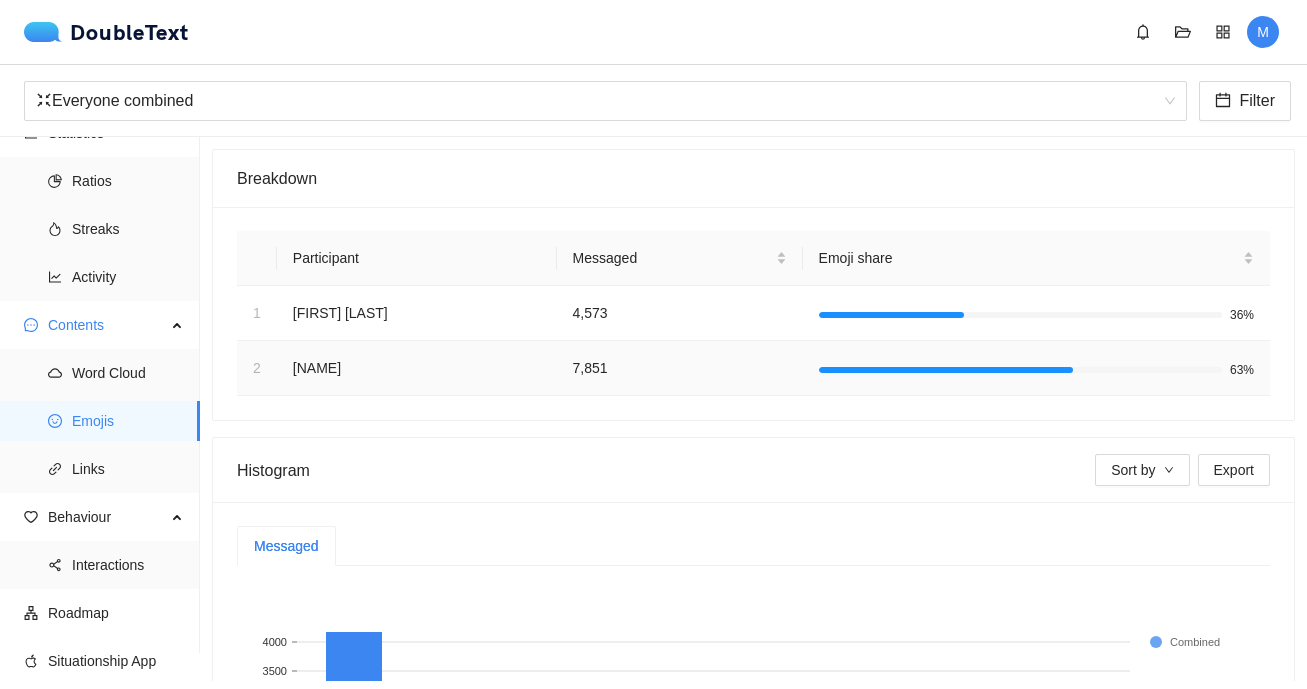 click at bounding box center (946, 370) 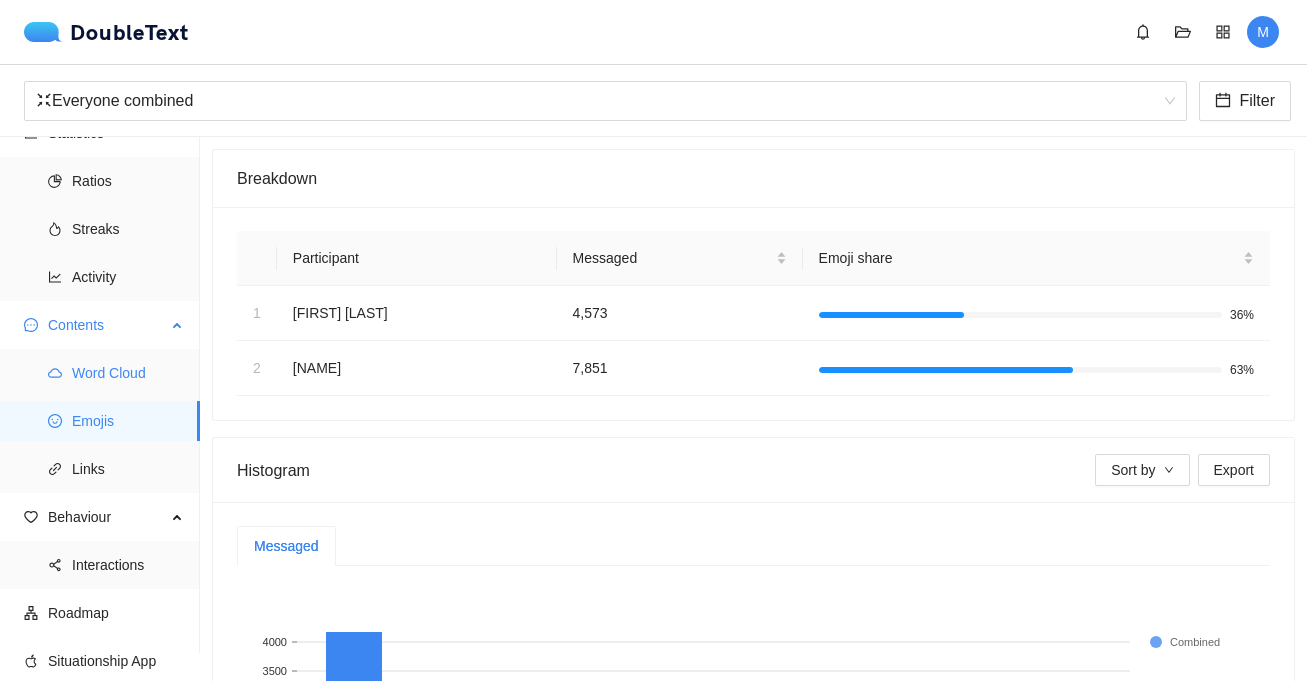 click on "Word Cloud" at bounding box center (128, 373) 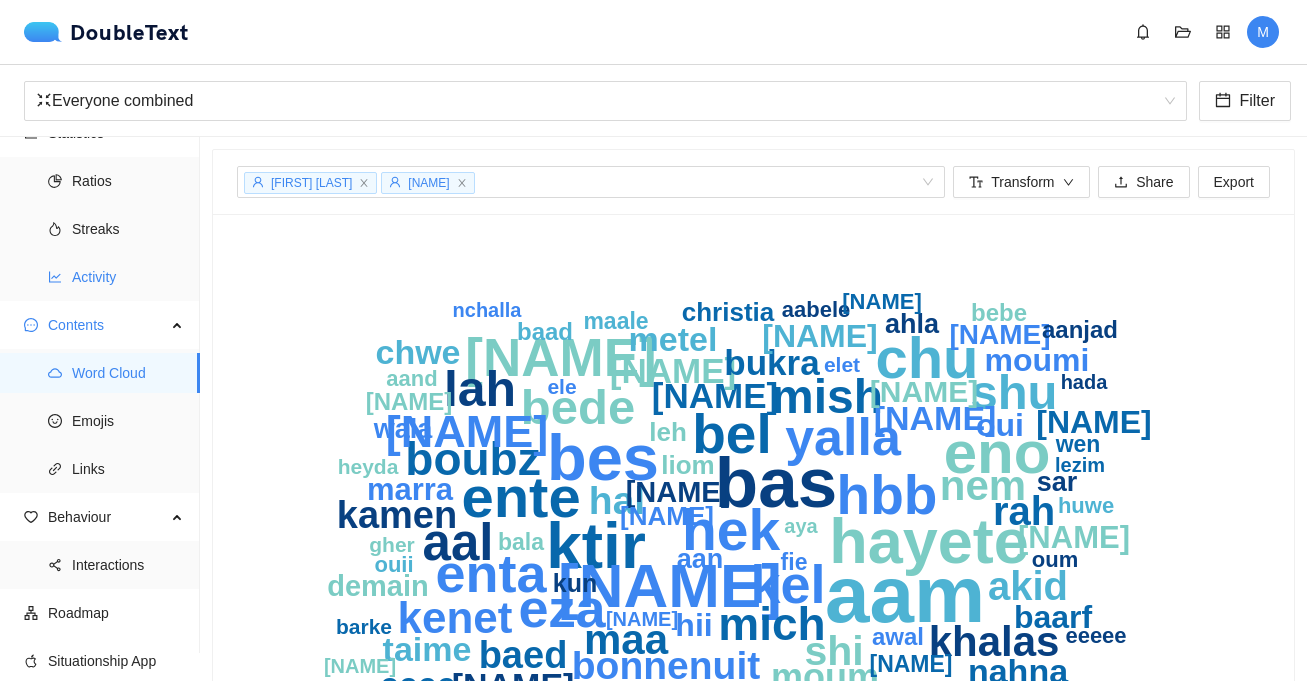 click on "Activity" at bounding box center (128, 277) 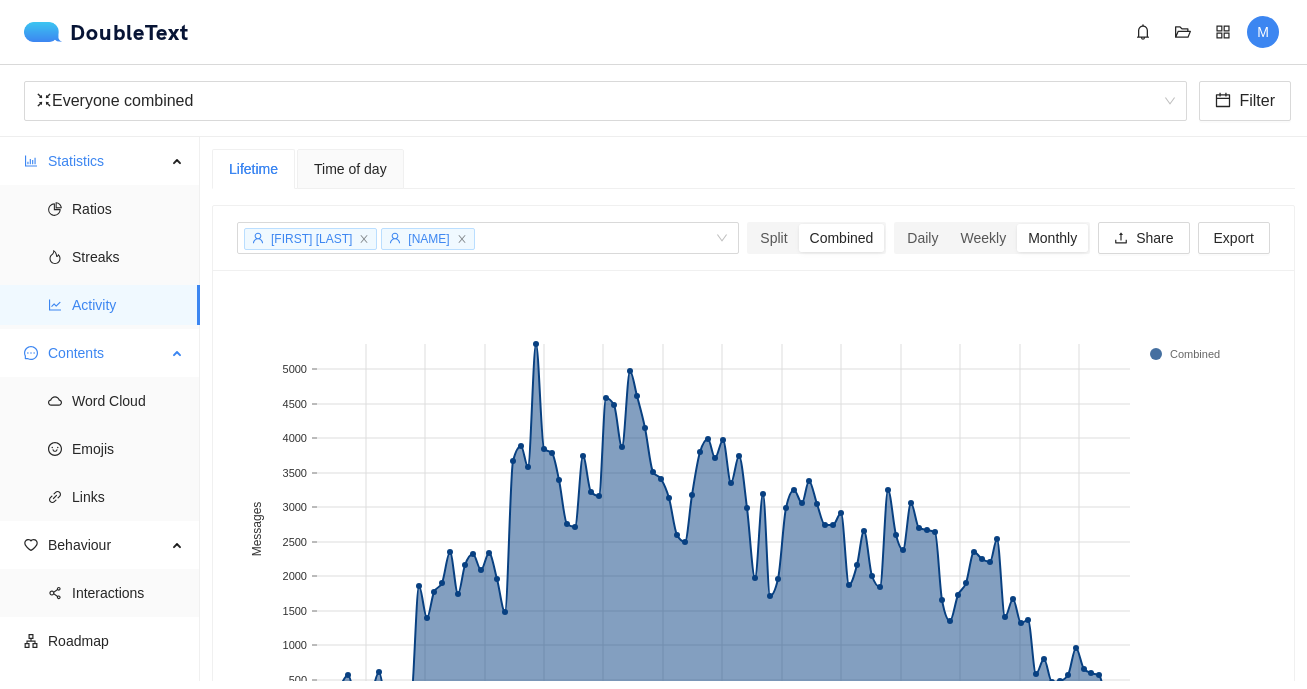 scroll, scrollTop: 20, scrollLeft: 0, axis: vertical 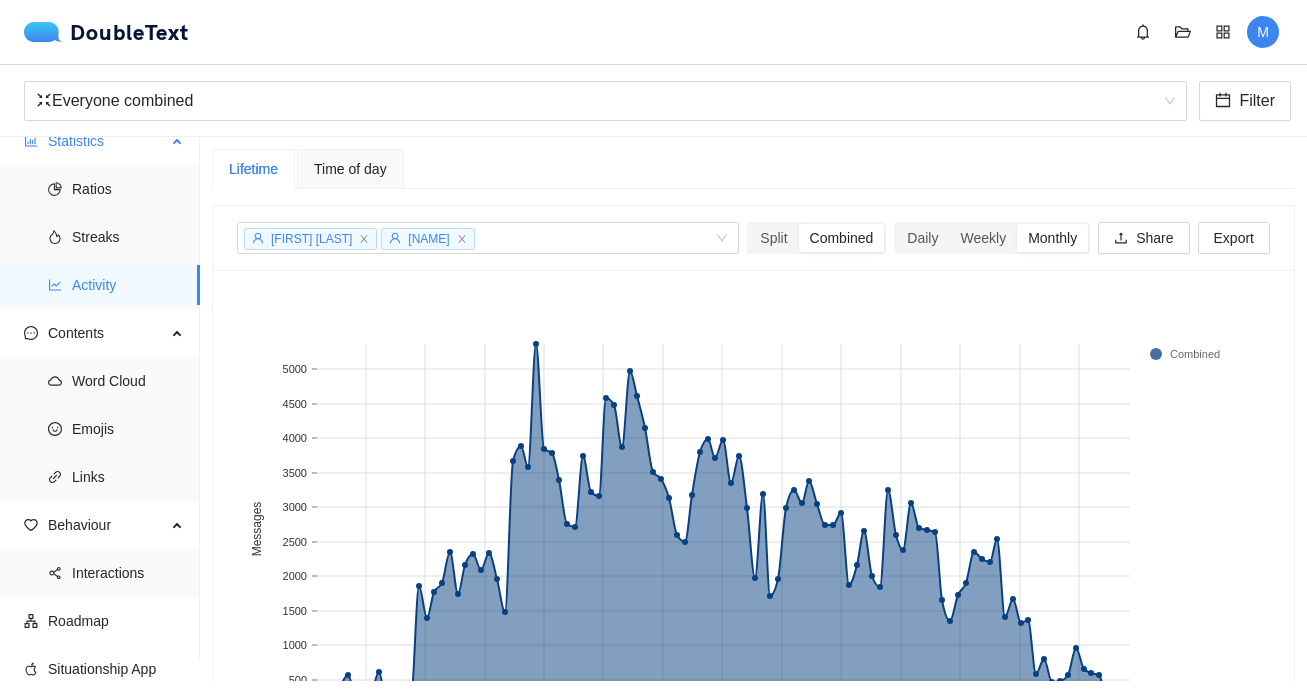 click on "Activity" at bounding box center [128, 285] 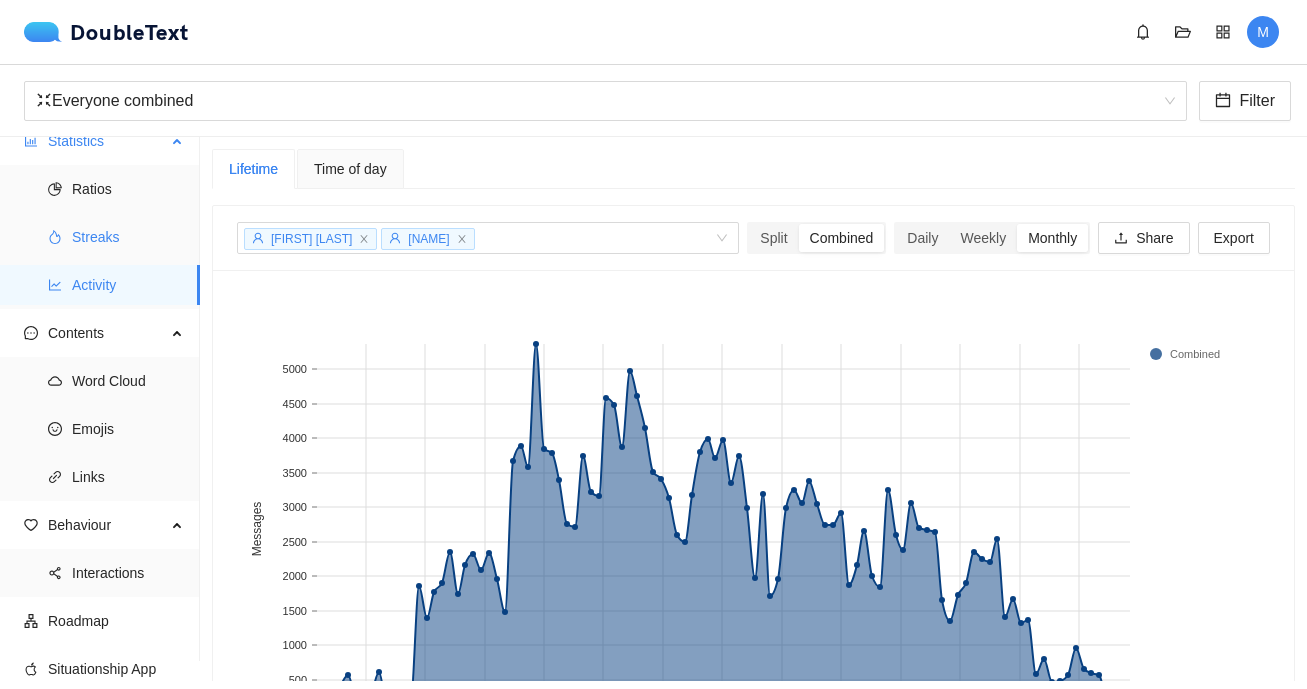 click on "Streaks" at bounding box center (128, 237) 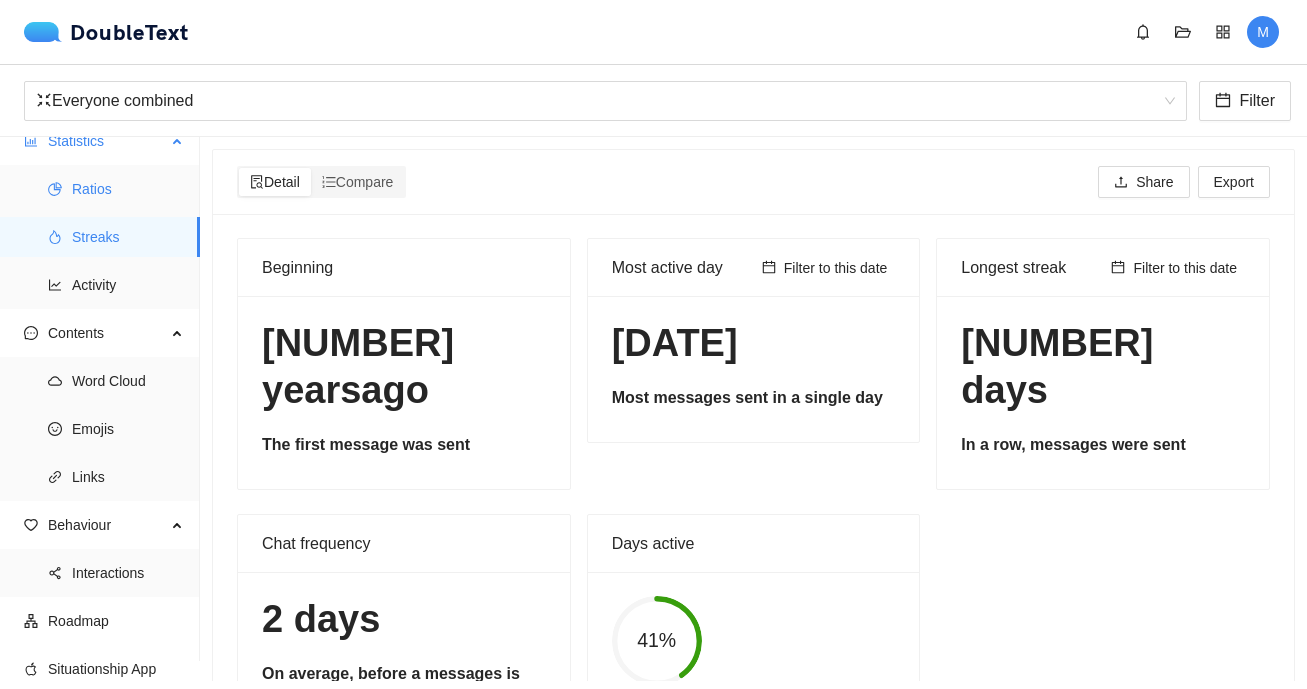 click on "Ratios" at bounding box center [128, 189] 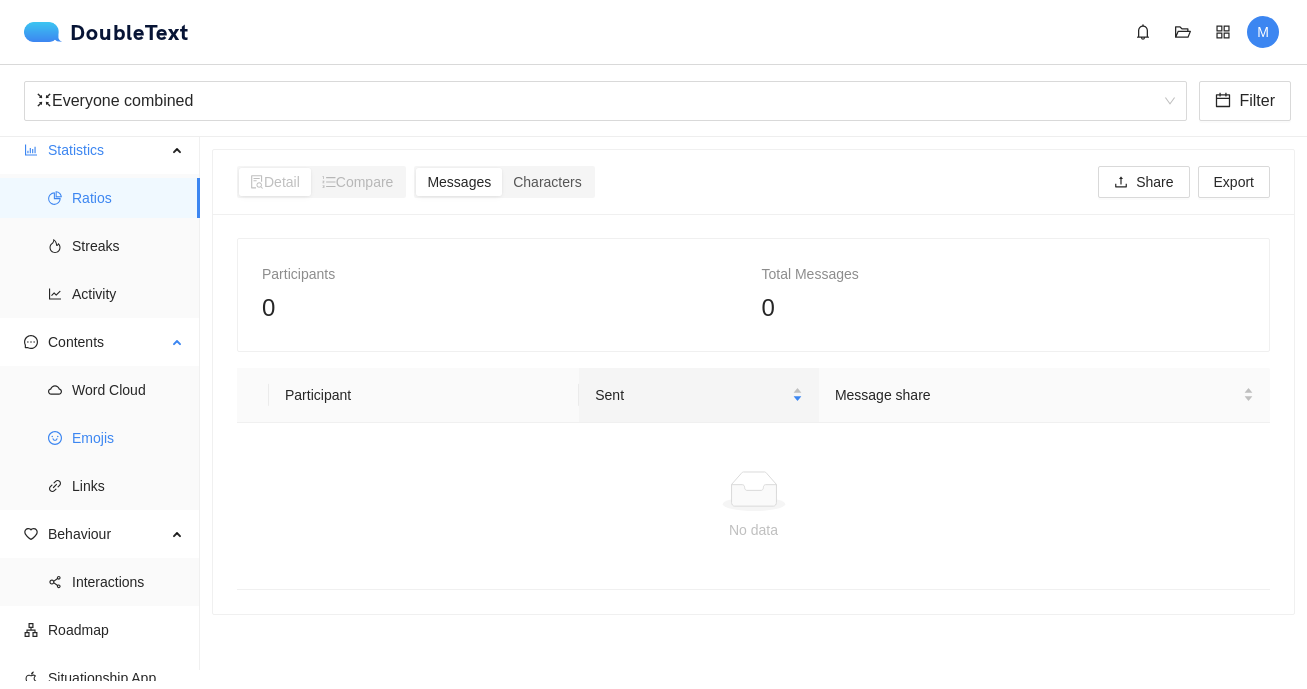 scroll, scrollTop: 0, scrollLeft: 0, axis: both 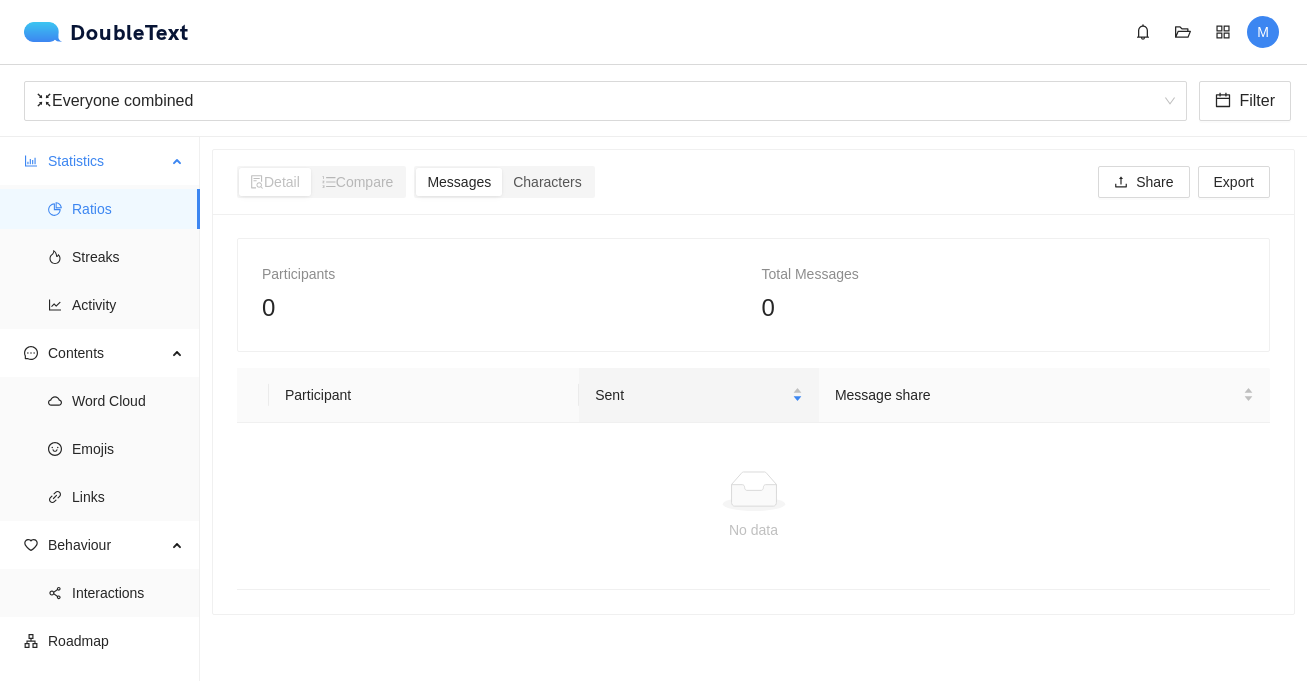 click on "Ratios Streaks Activity" at bounding box center (99, 257) 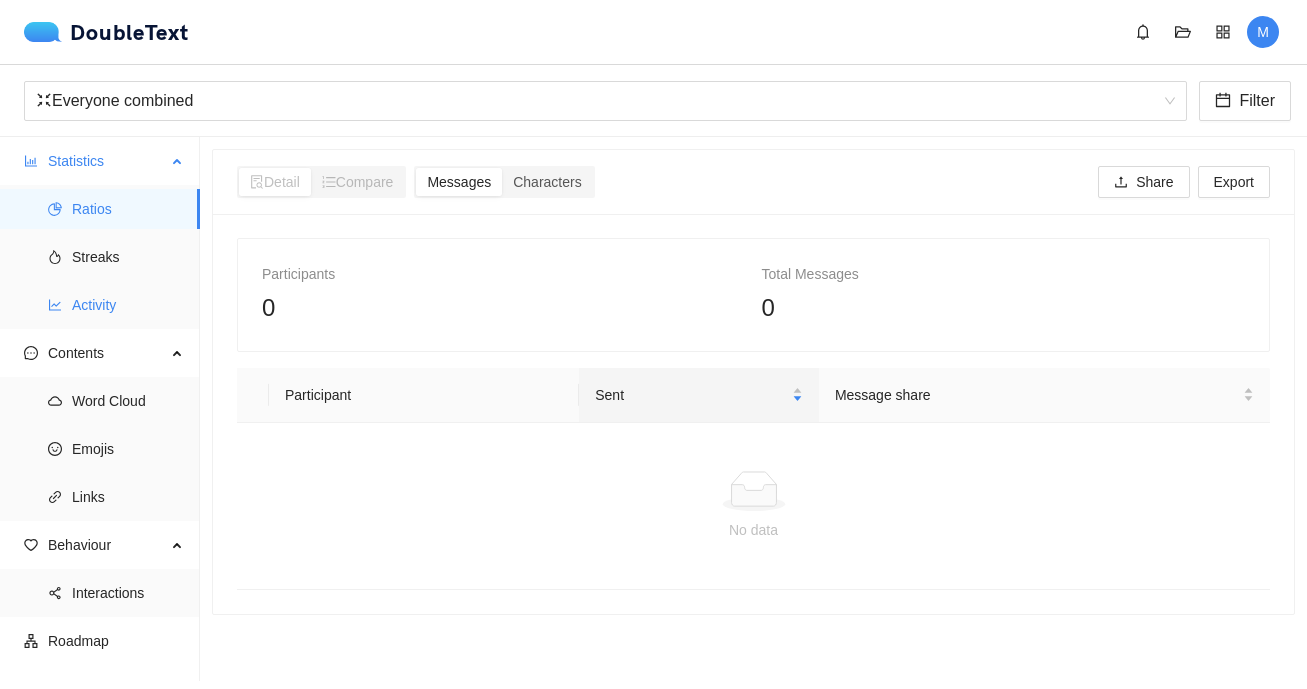 click on "Activity" at bounding box center (128, 305) 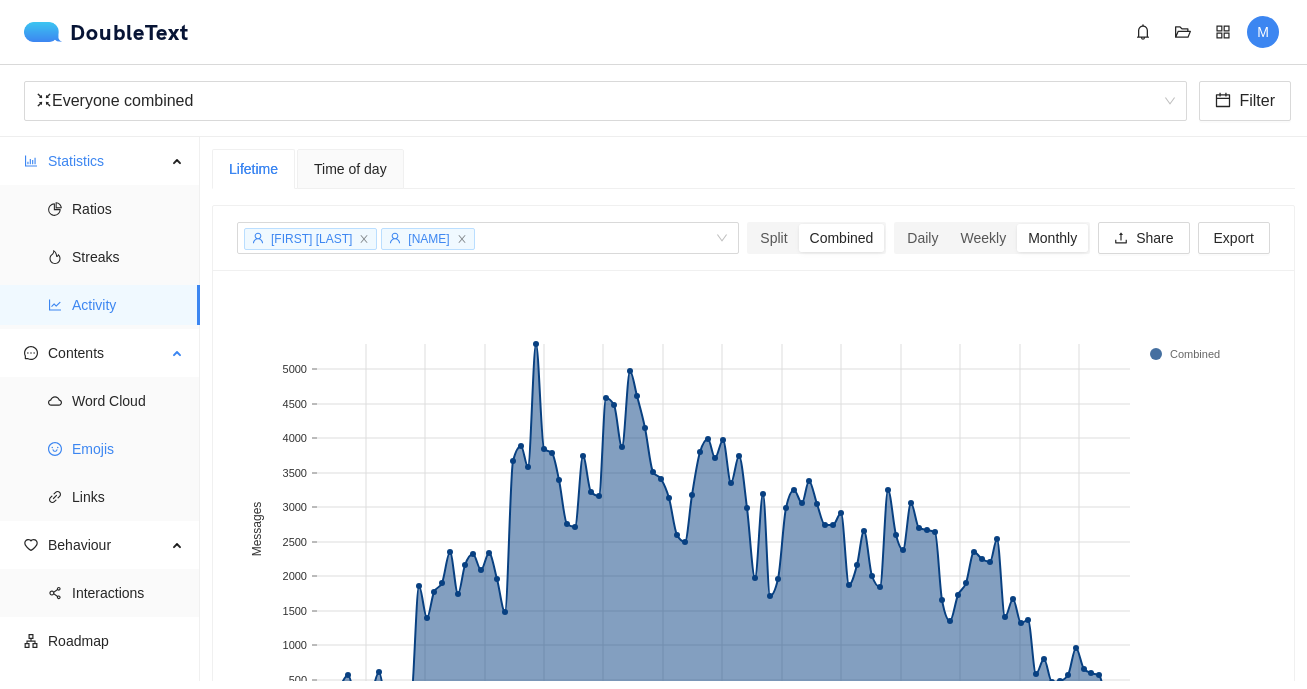 click on "Word Cloud Emojis Links" at bounding box center [99, 449] 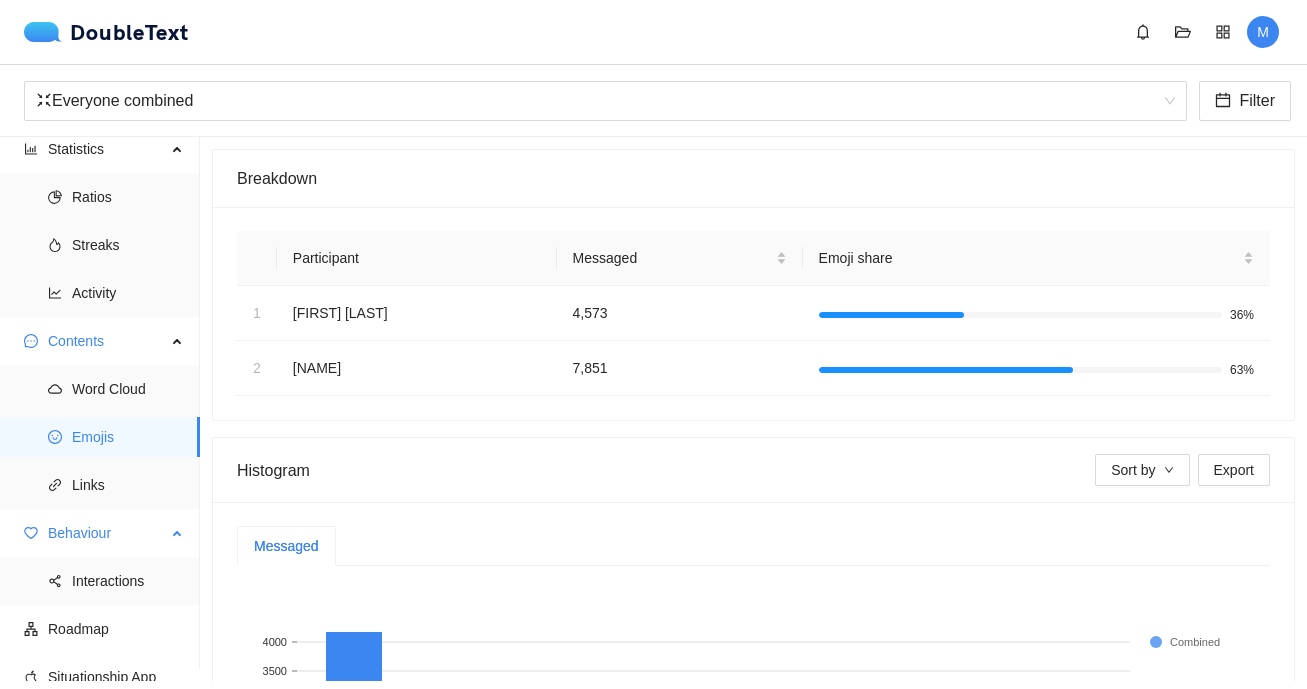 scroll, scrollTop: 28, scrollLeft: 0, axis: vertical 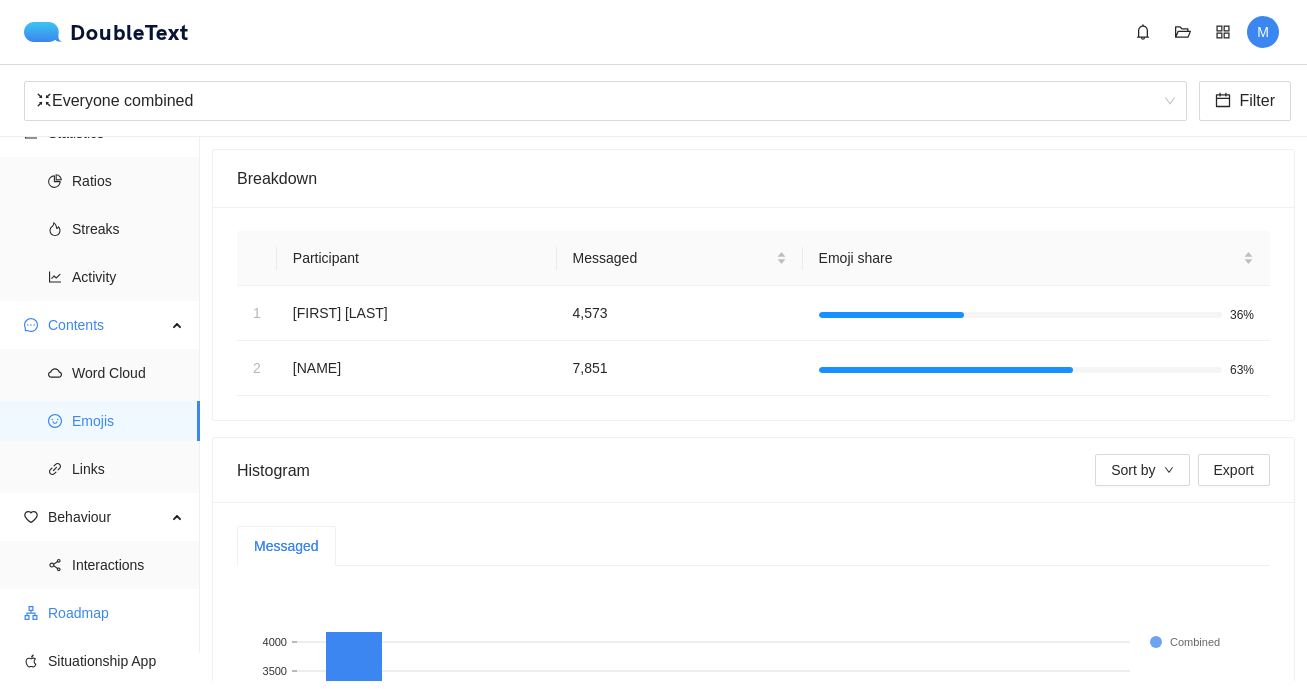 click on "Roadmap" at bounding box center [116, 613] 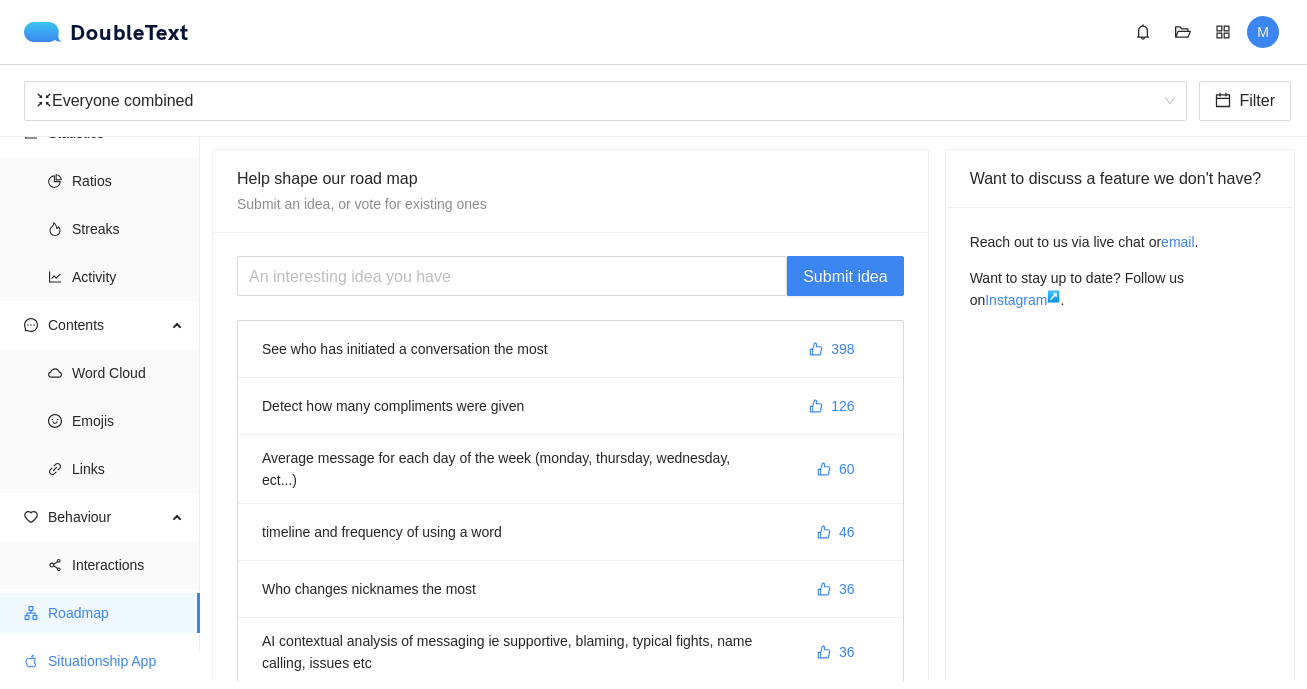 click on "Situationship App" at bounding box center (116, 661) 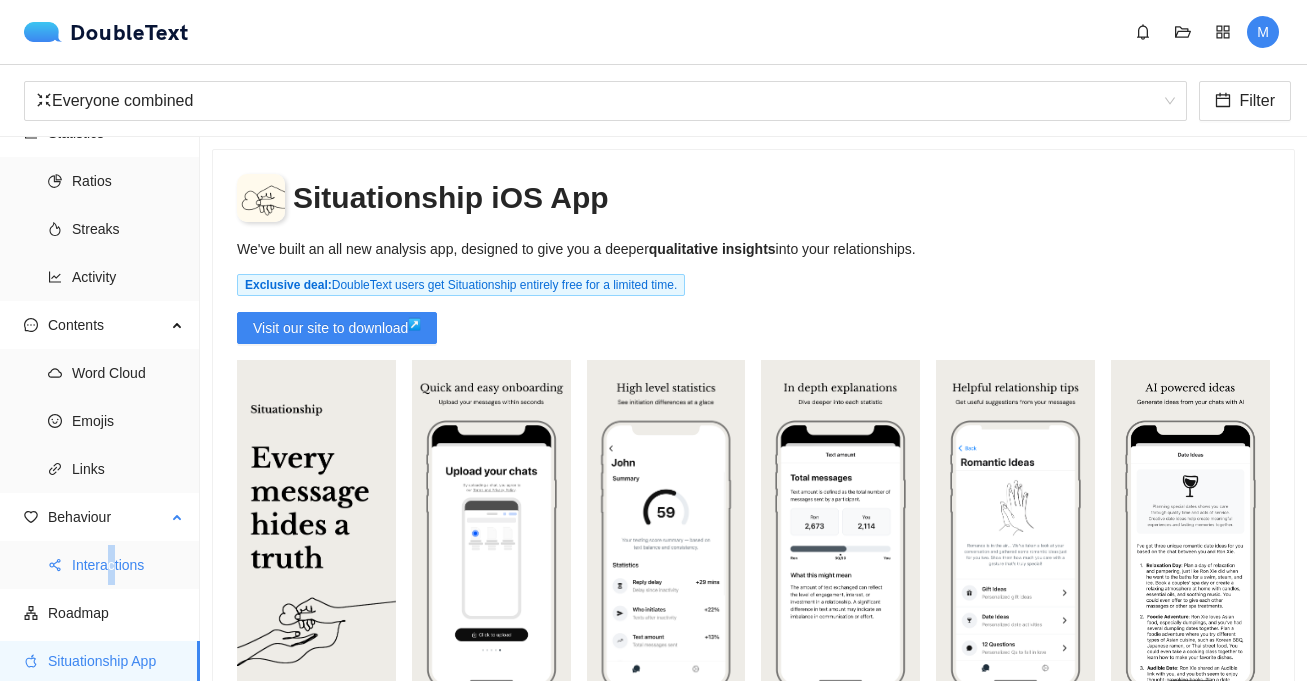 click on "Interactions" at bounding box center [128, 565] 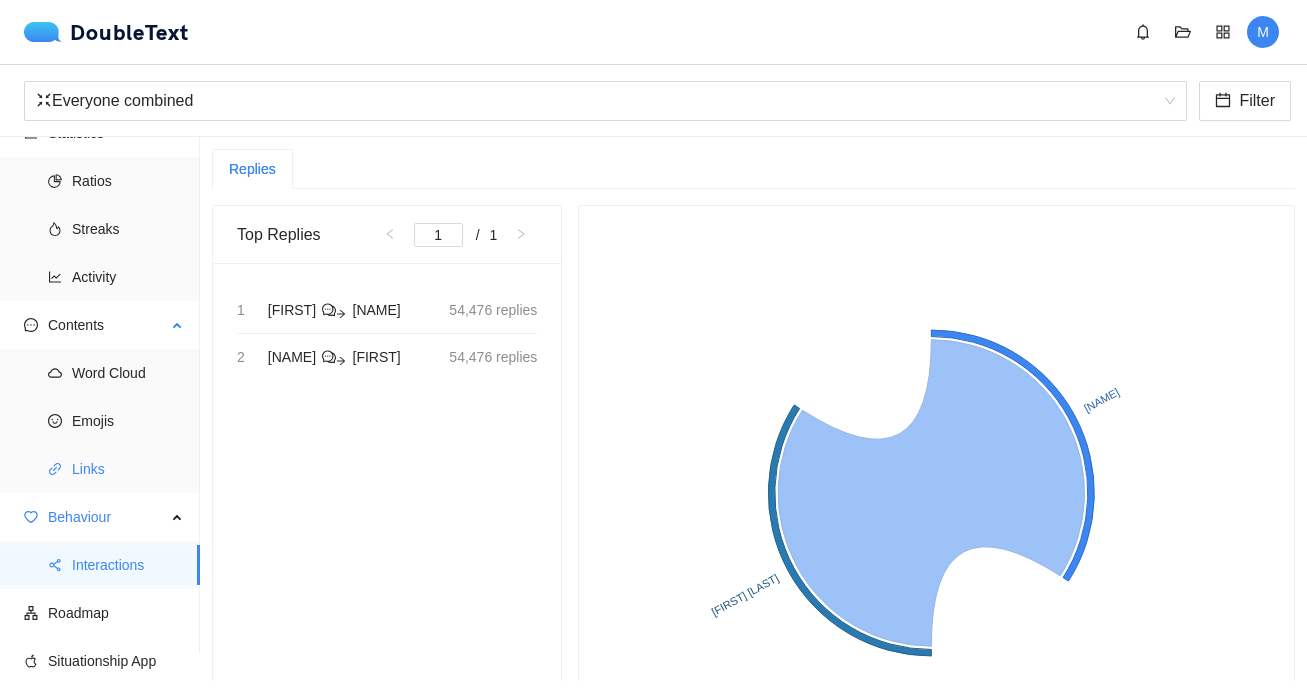 click on "Links" at bounding box center (128, 469) 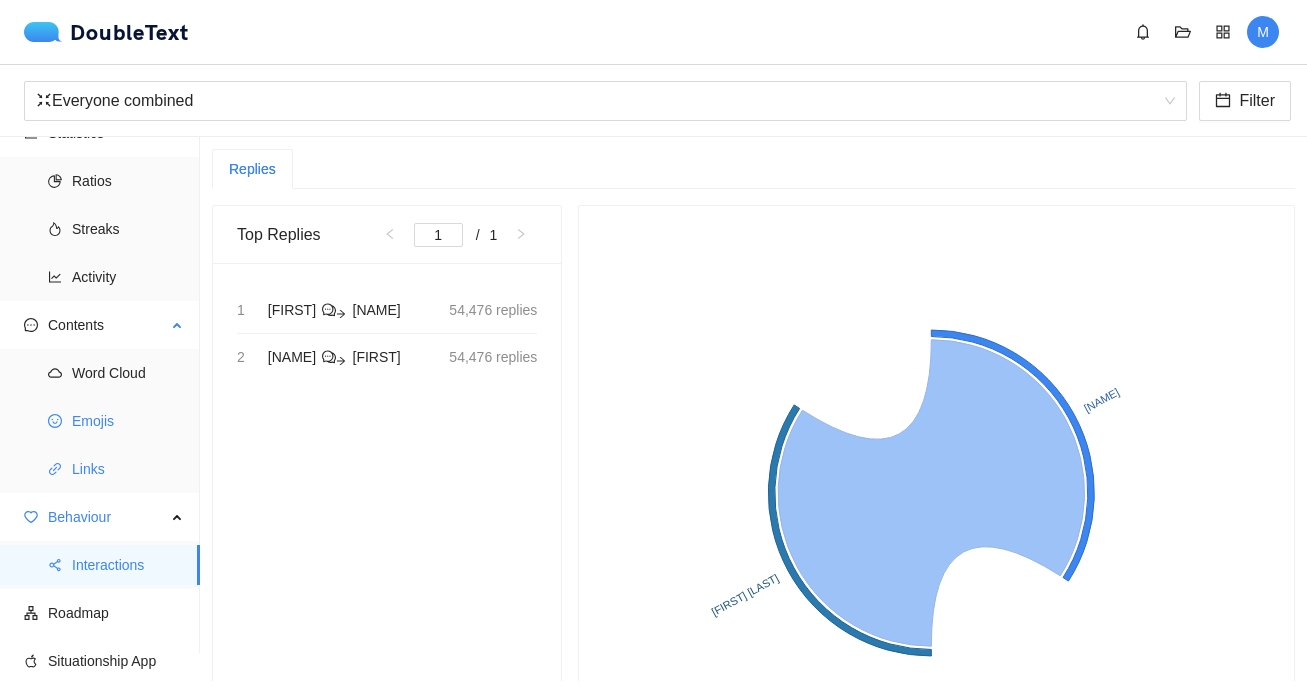 click on "Emojis" at bounding box center (128, 421) 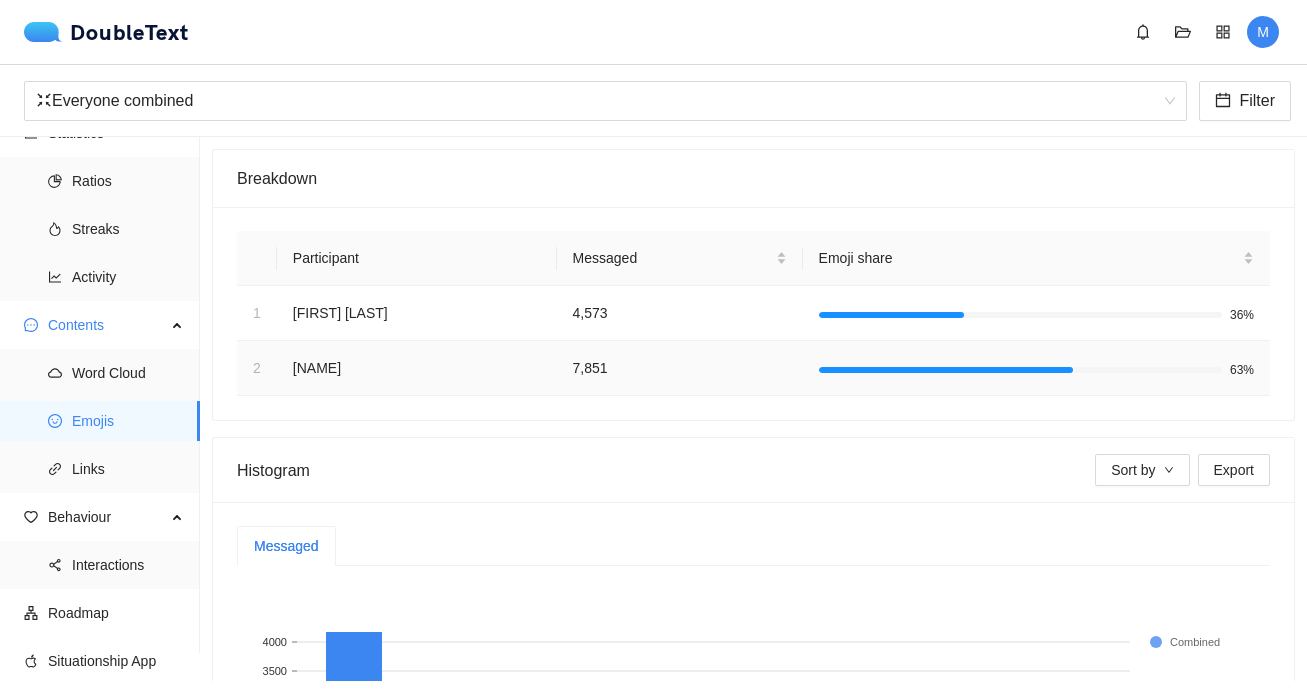 click at bounding box center [1020, 370] 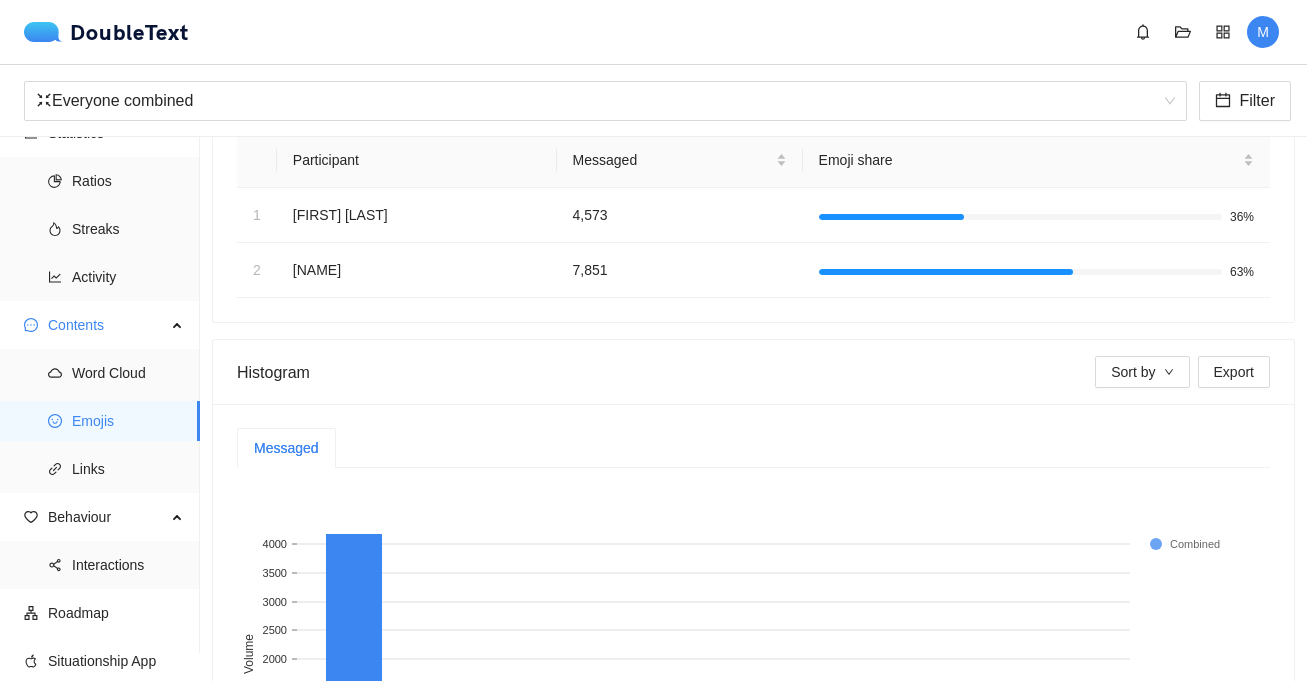 scroll, scrollTop: 0, scrollLeft: 0, axis: both 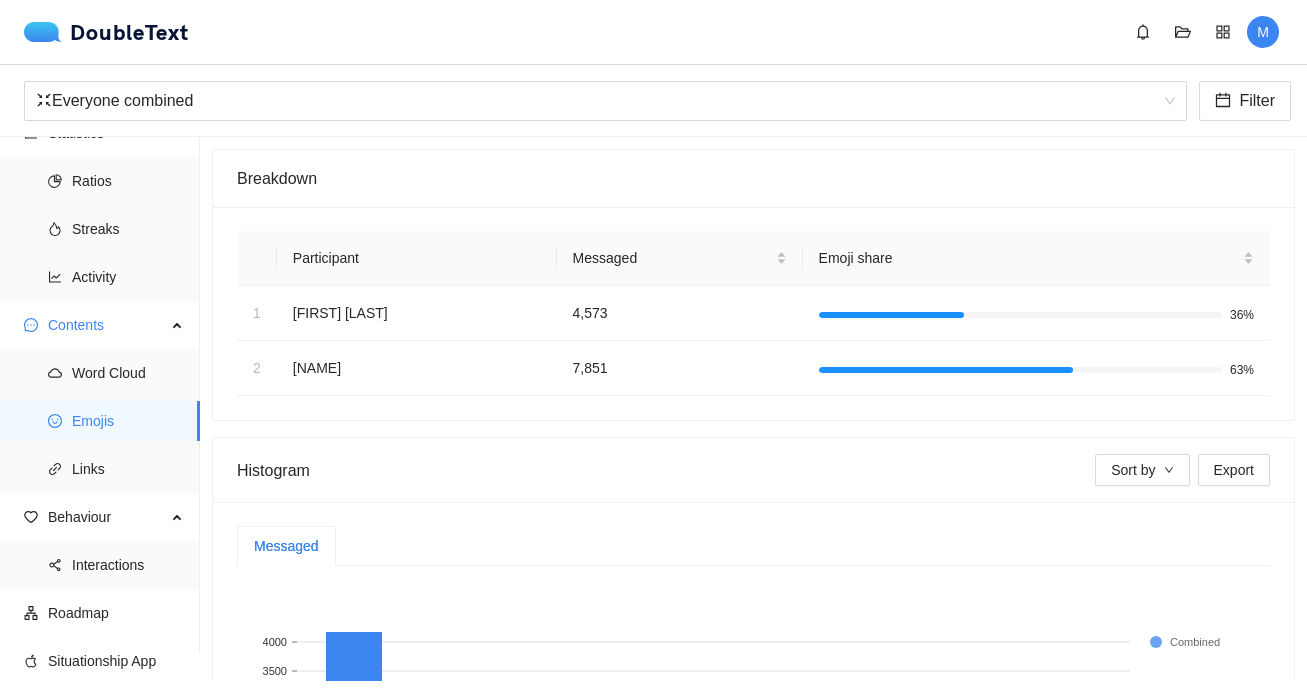 click on "M" at bounding box center (1209, 32) 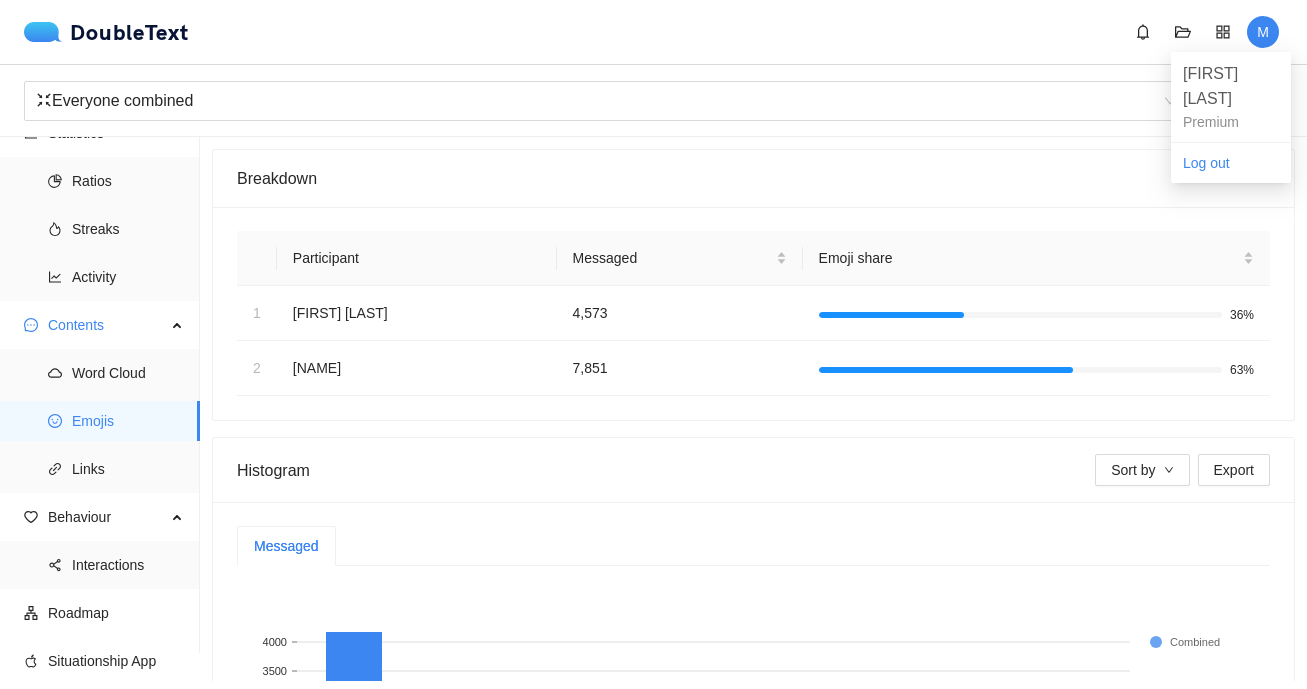click on "[FIRST] [LAST]" at bounding box center [1231, 86] 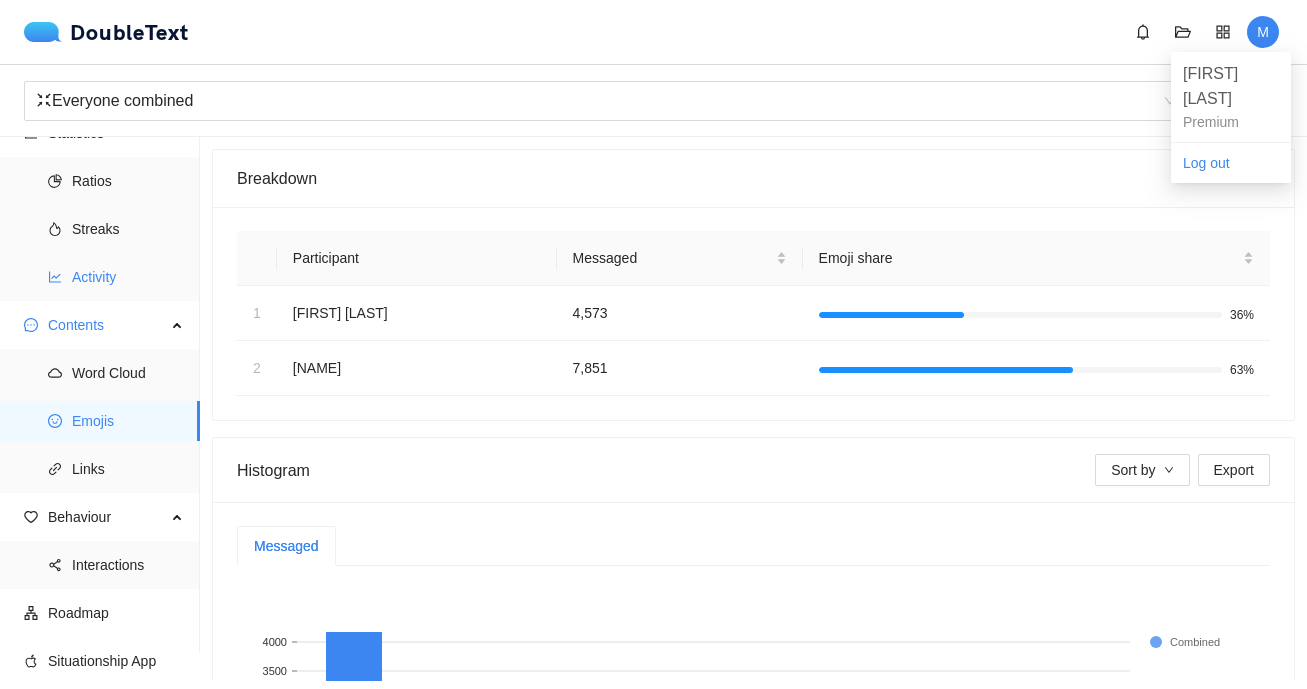 scroll, scrollTop: 0, scrollLeft: 0, axis: both 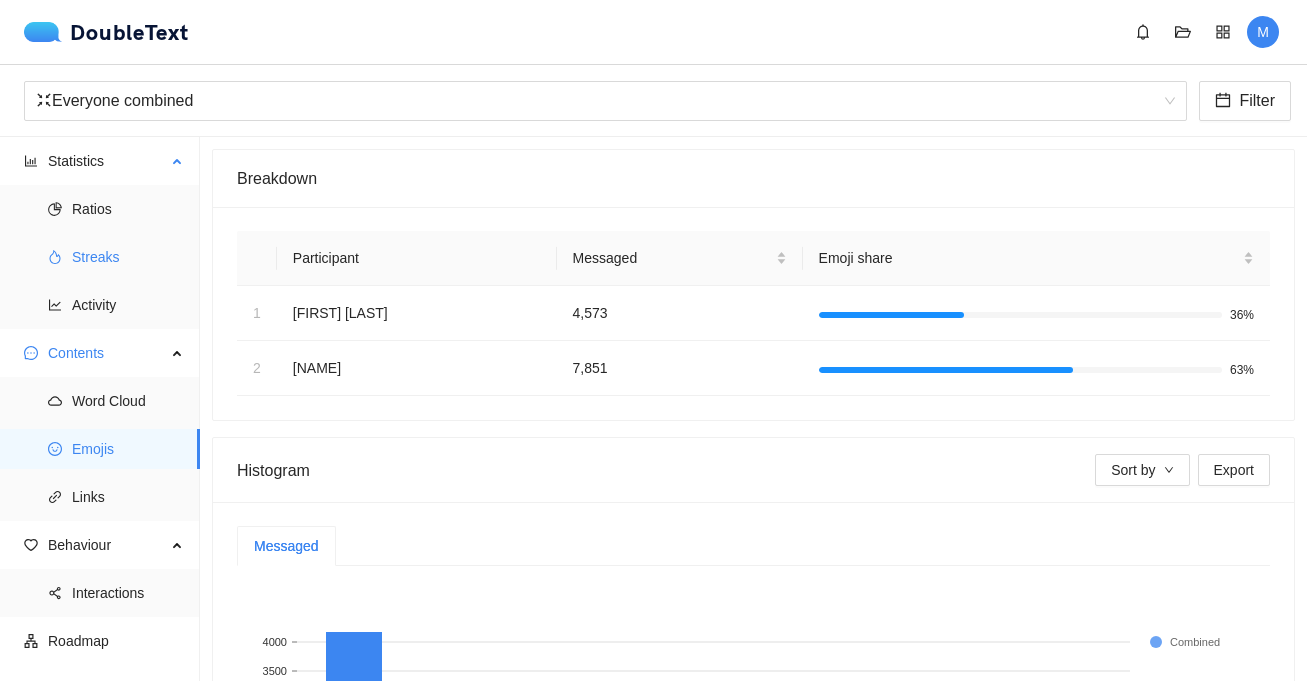 click on "Ratios Streaks Activity" at bounding box center (99, 257) 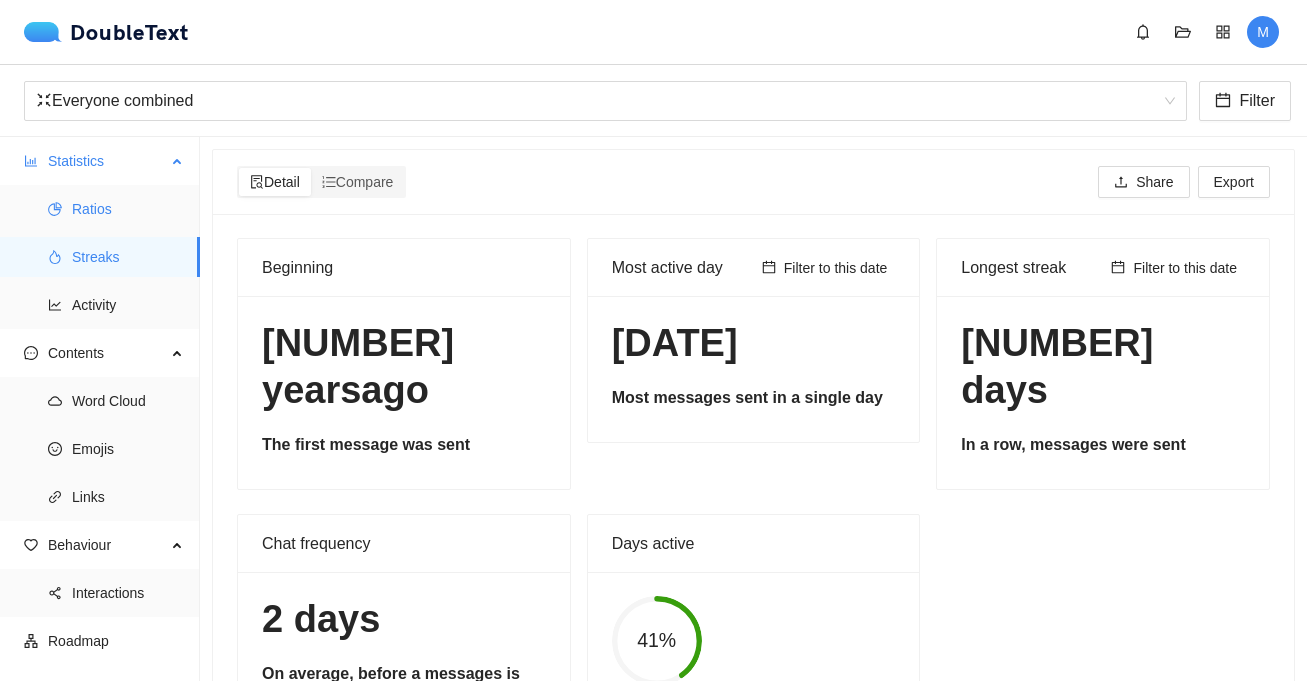 click on "Ratios" at bounding box center (128, 209) 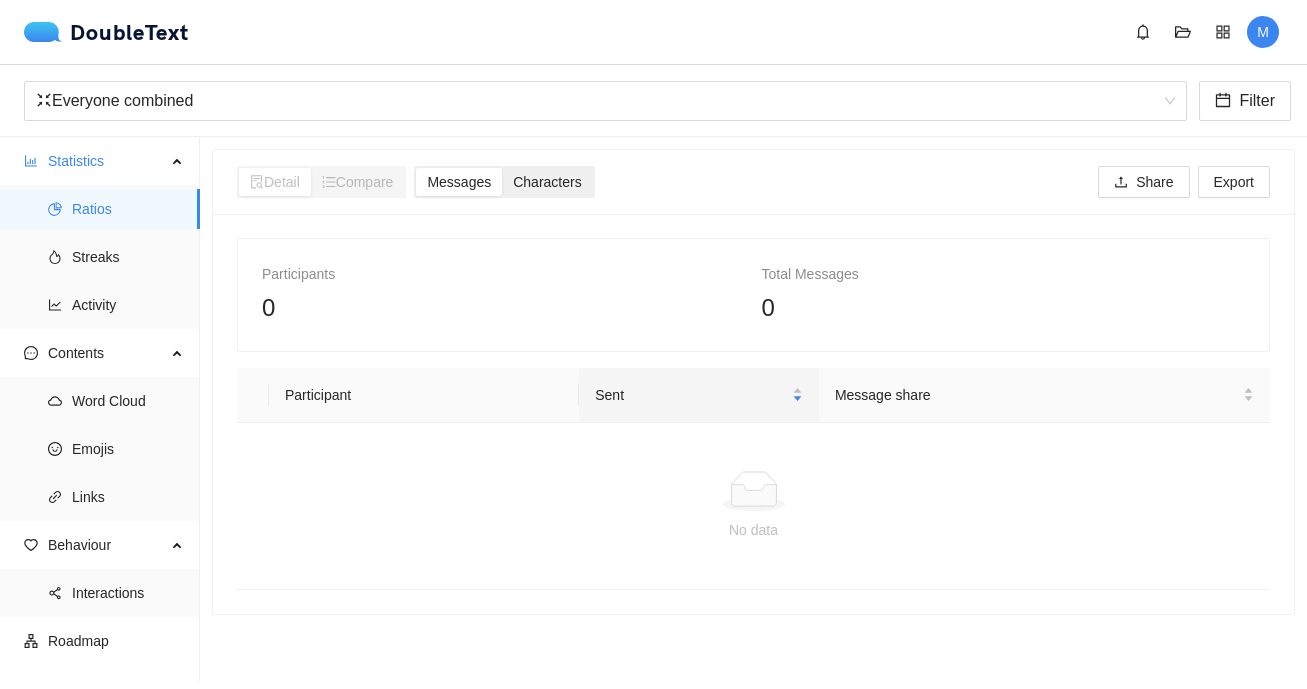 click on "Characters" at bounding box center [547, 182] 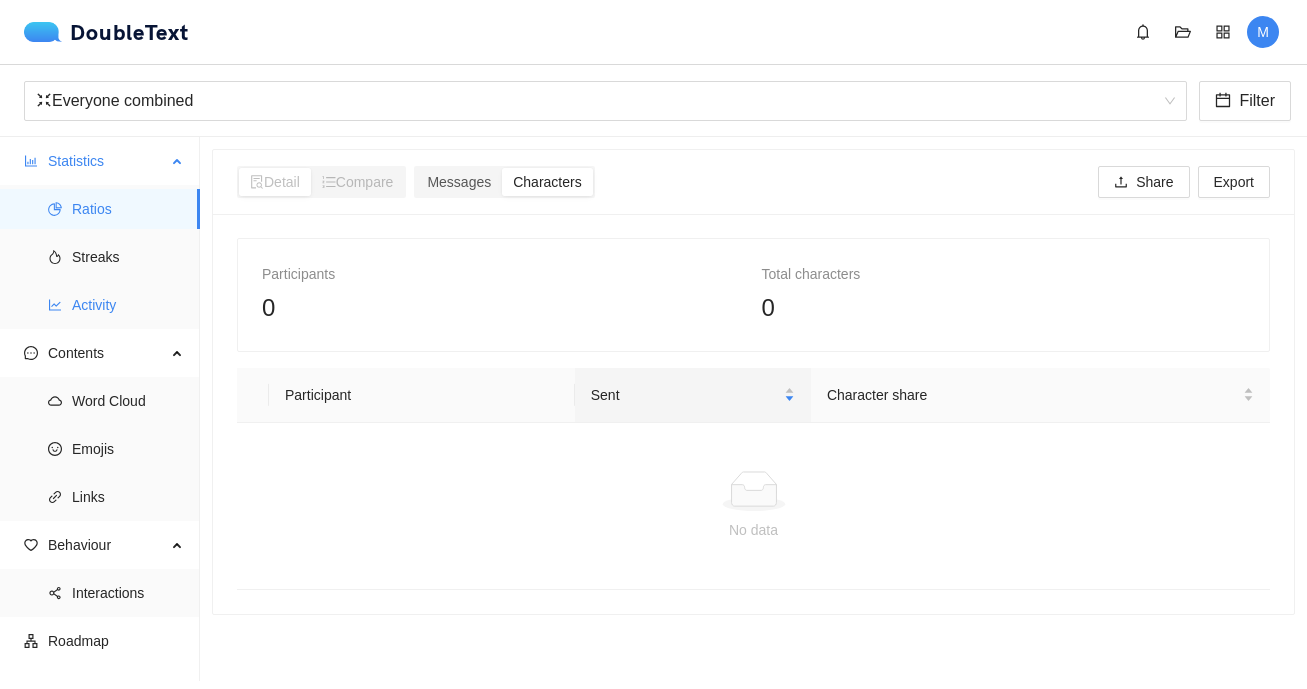 click on "Activity" at bounding box center (100, 305) 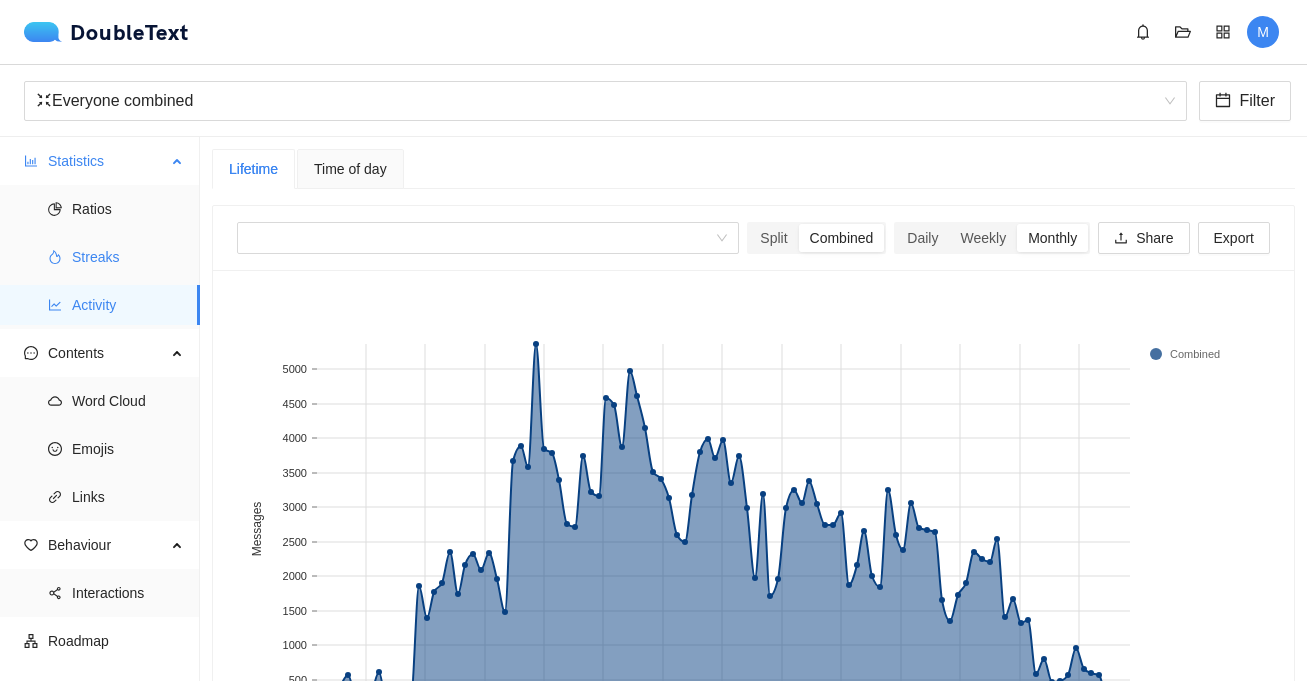 click on "Streaks" at bounding box center [100, 257] 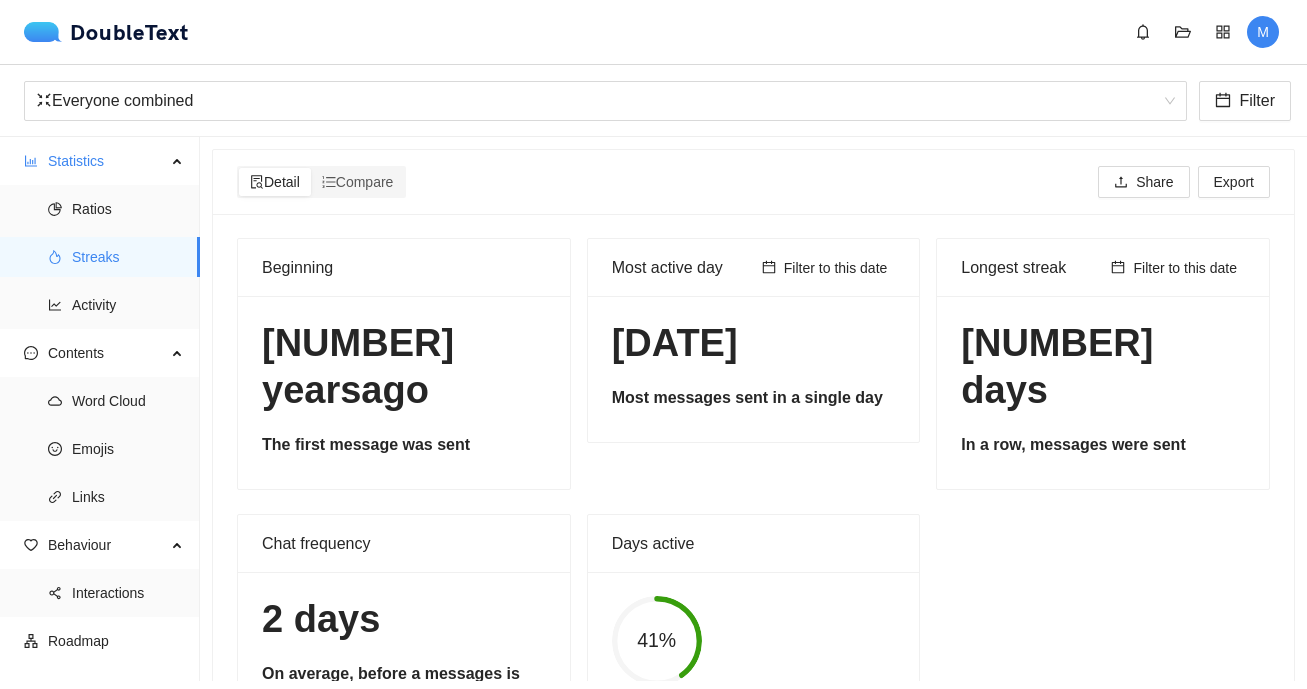 click on "The first message was sent" at bounding box center (404, 445) 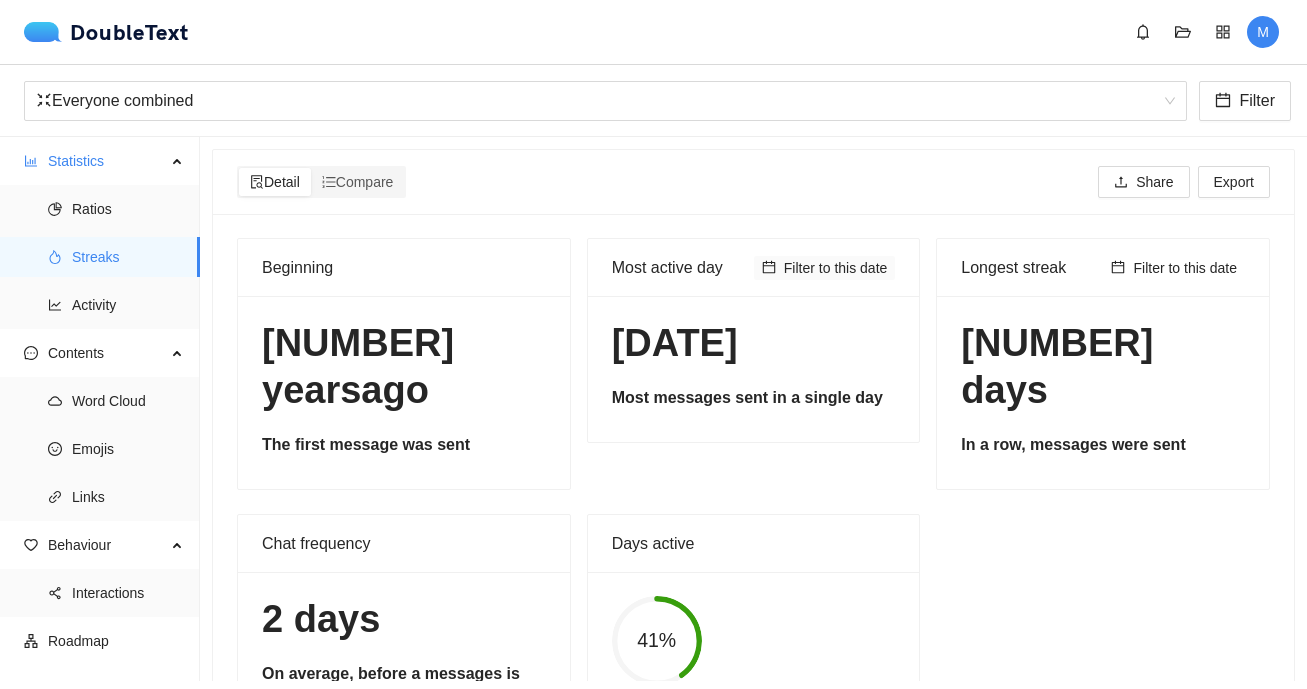 click on "Filter to this date" at bounding box center (836, 268) 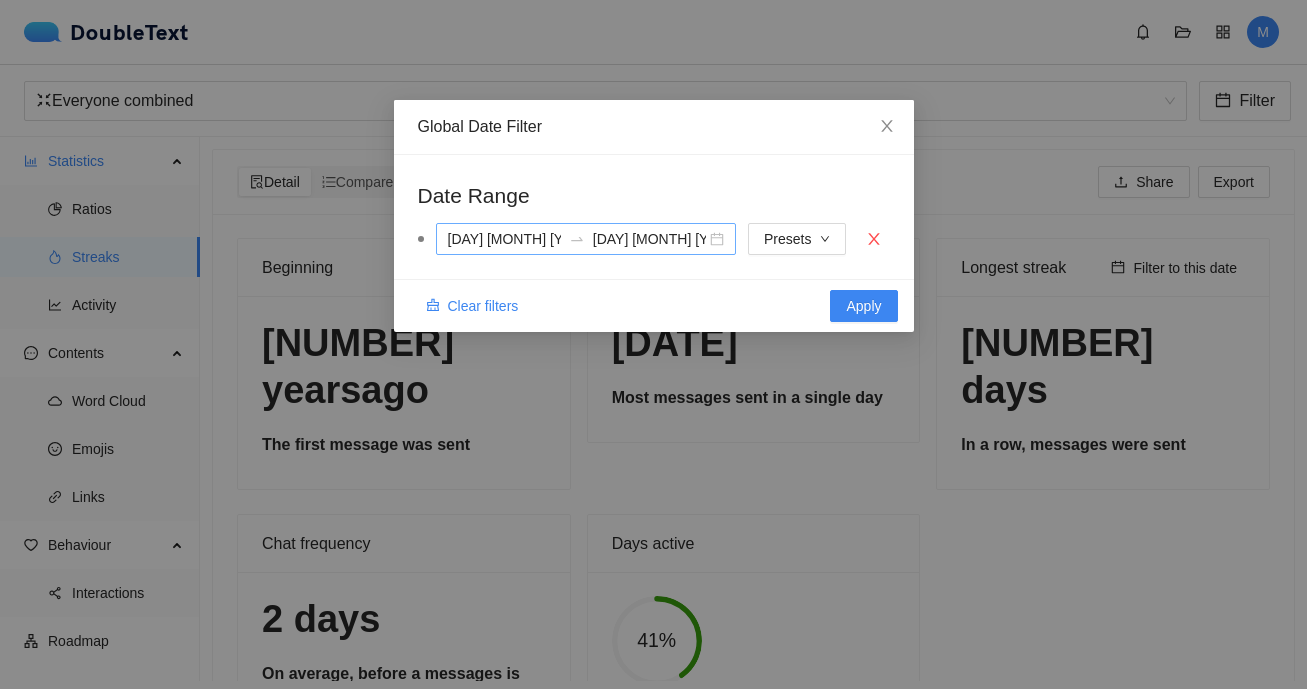 click on "[DAY] [MONTH] [YEAR]" at bounding box center [649, 239] 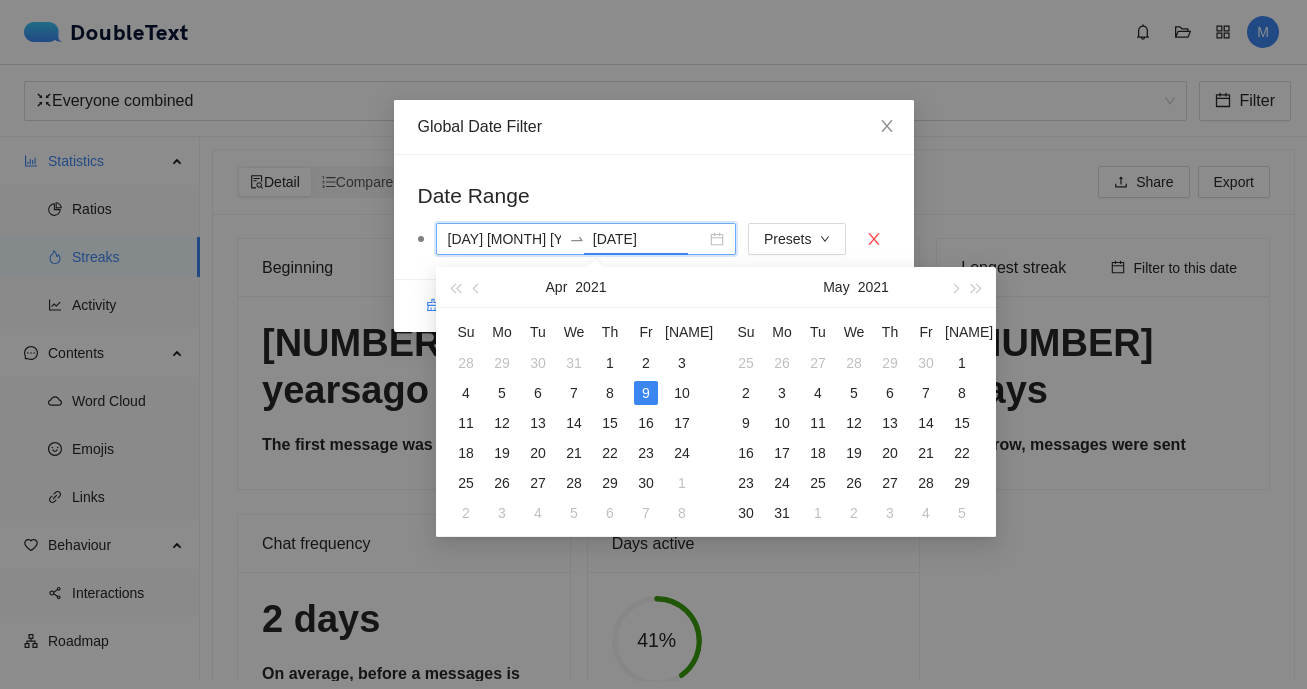 type on "[DAY] [MONTH] [YEAR]" 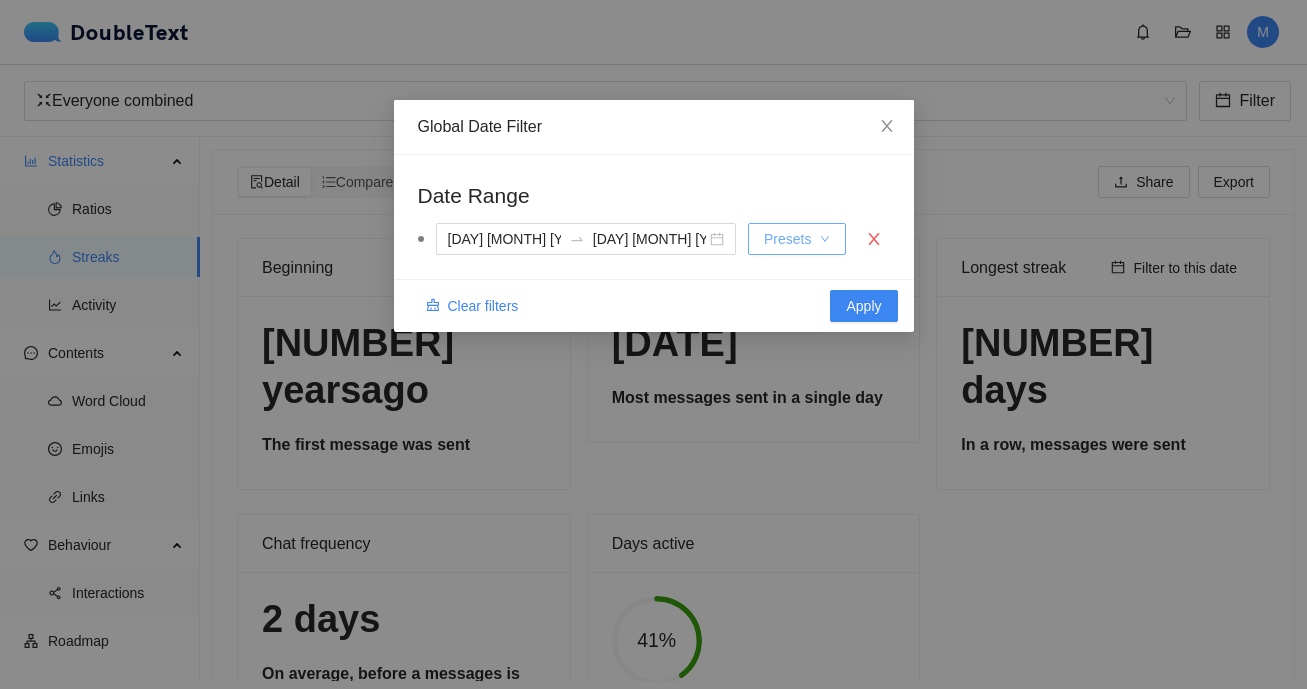 click on "Presets" at bounding box center [796, 239] 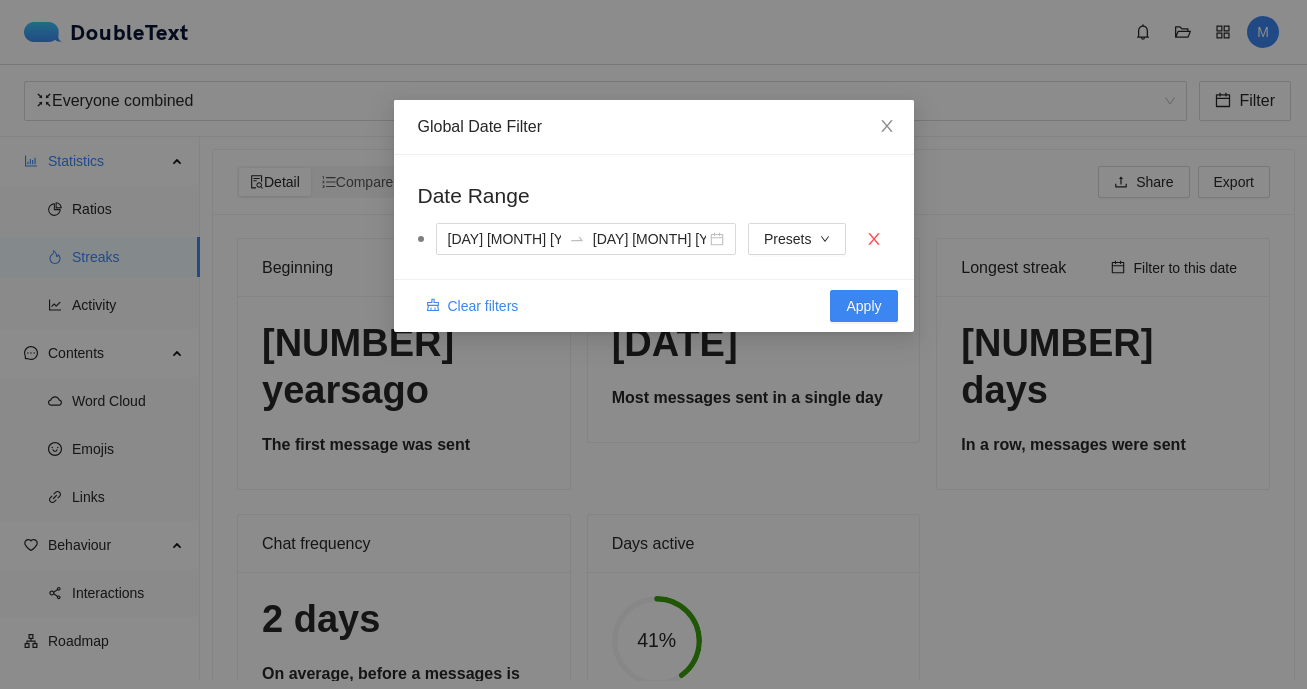 click on "Date Range" at bounding box center [654, 195] 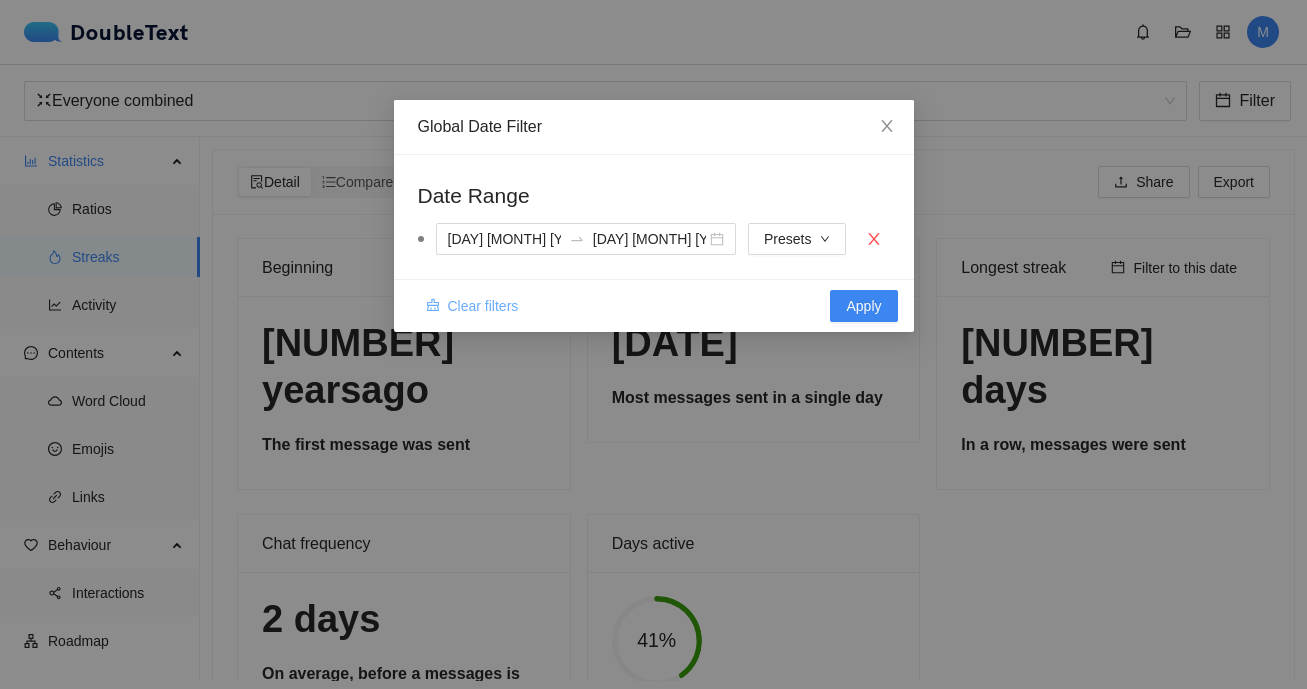 click on "Clear filters" at bounding box center [483, 306] 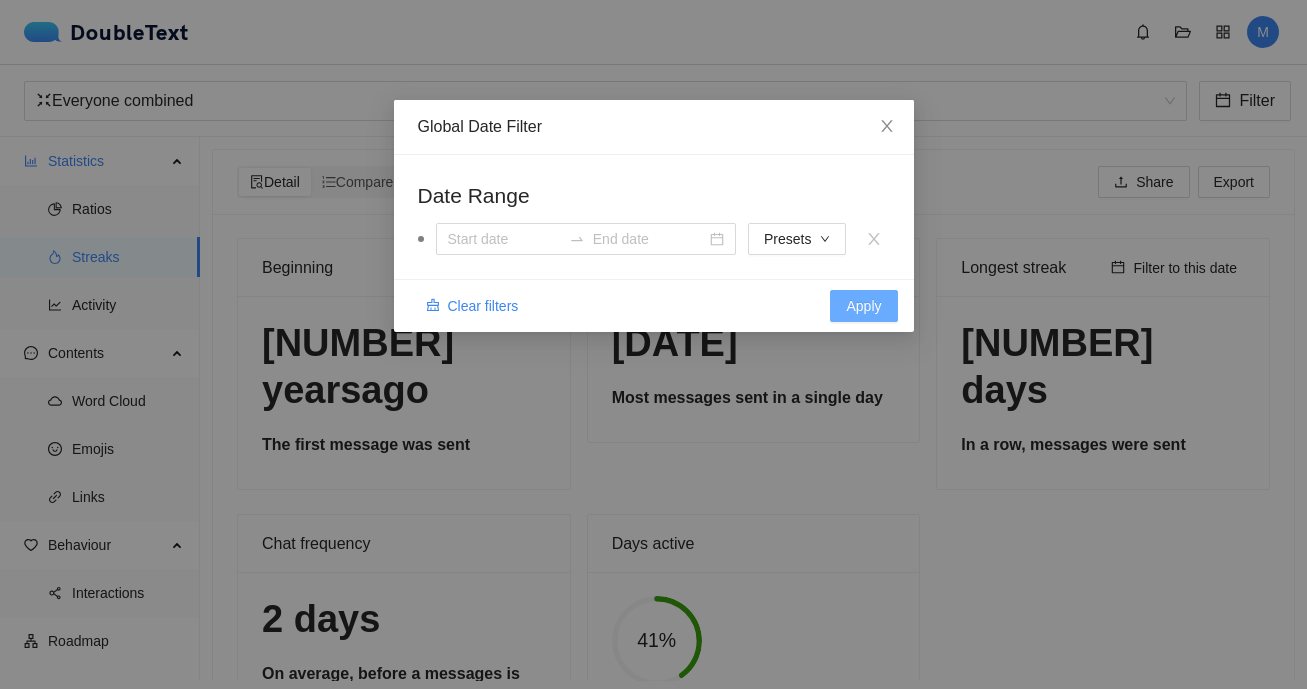 click on "Apply" at bounding box center (863, 306) 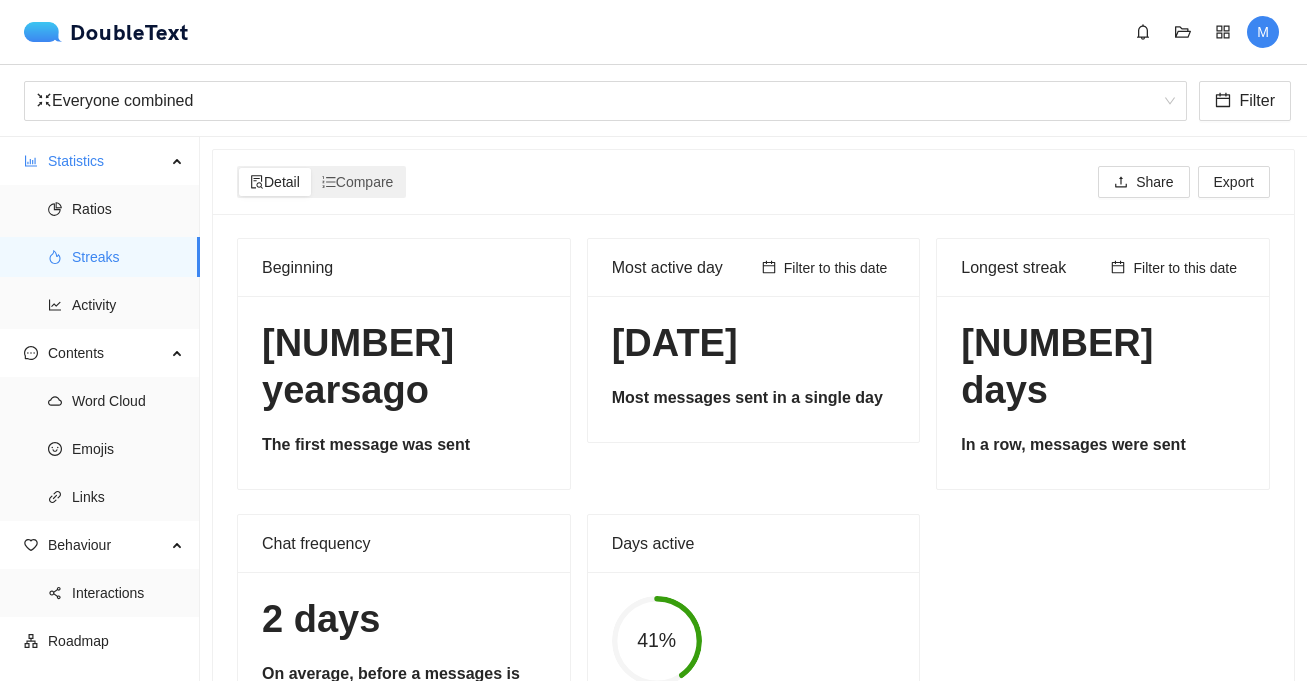 click on "Detail  Compare" at bounding box center [321, 182] 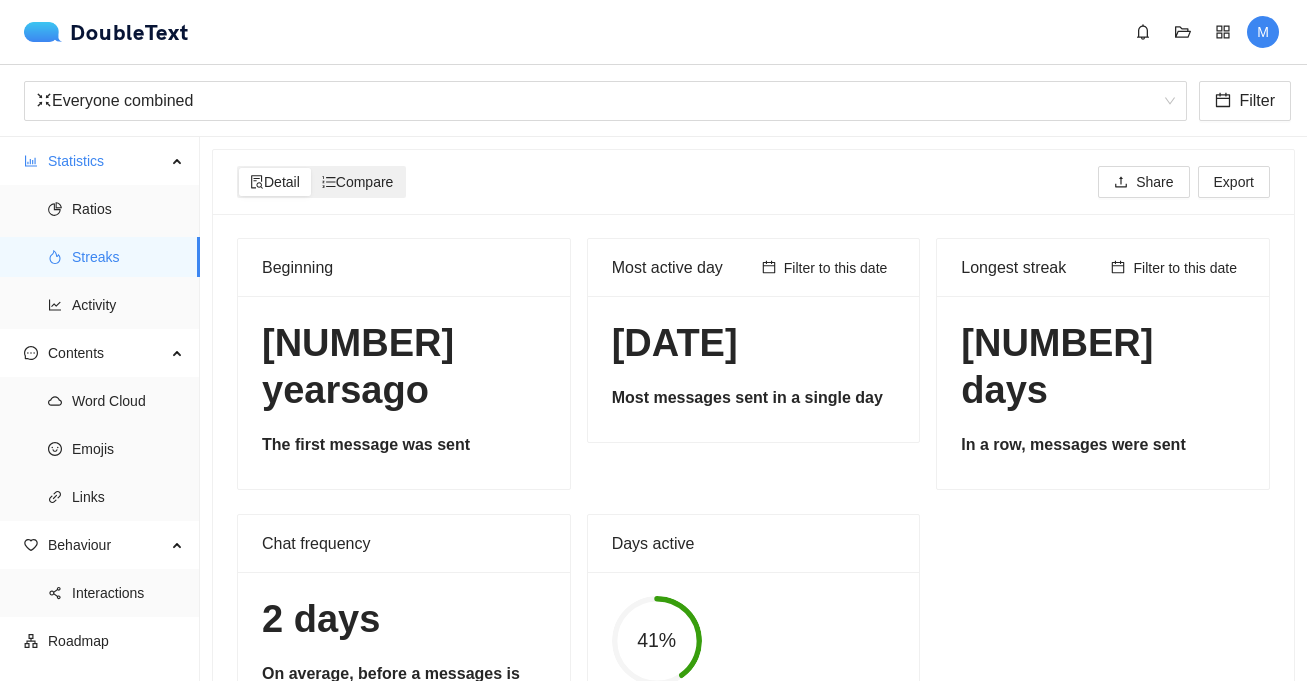 click on "Compare" at bounding box center (358, 182) 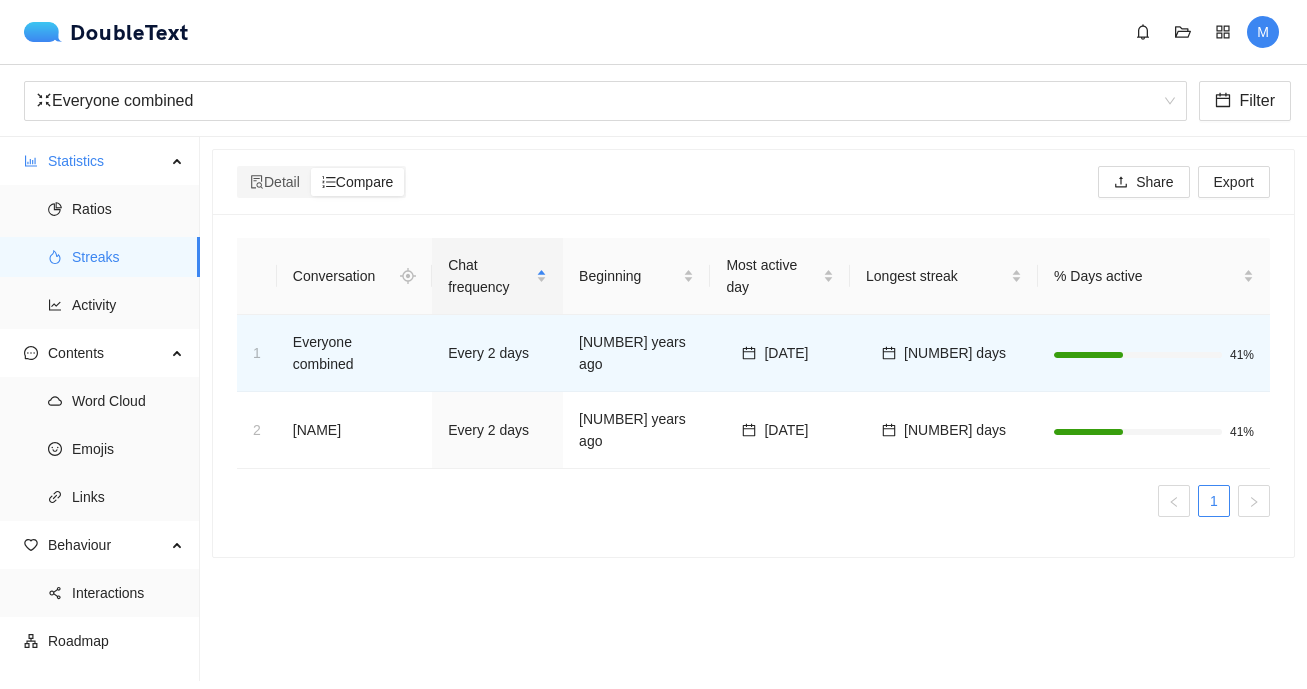 click on "Detail  Compare Share Export" at bounding box center [753, 182] 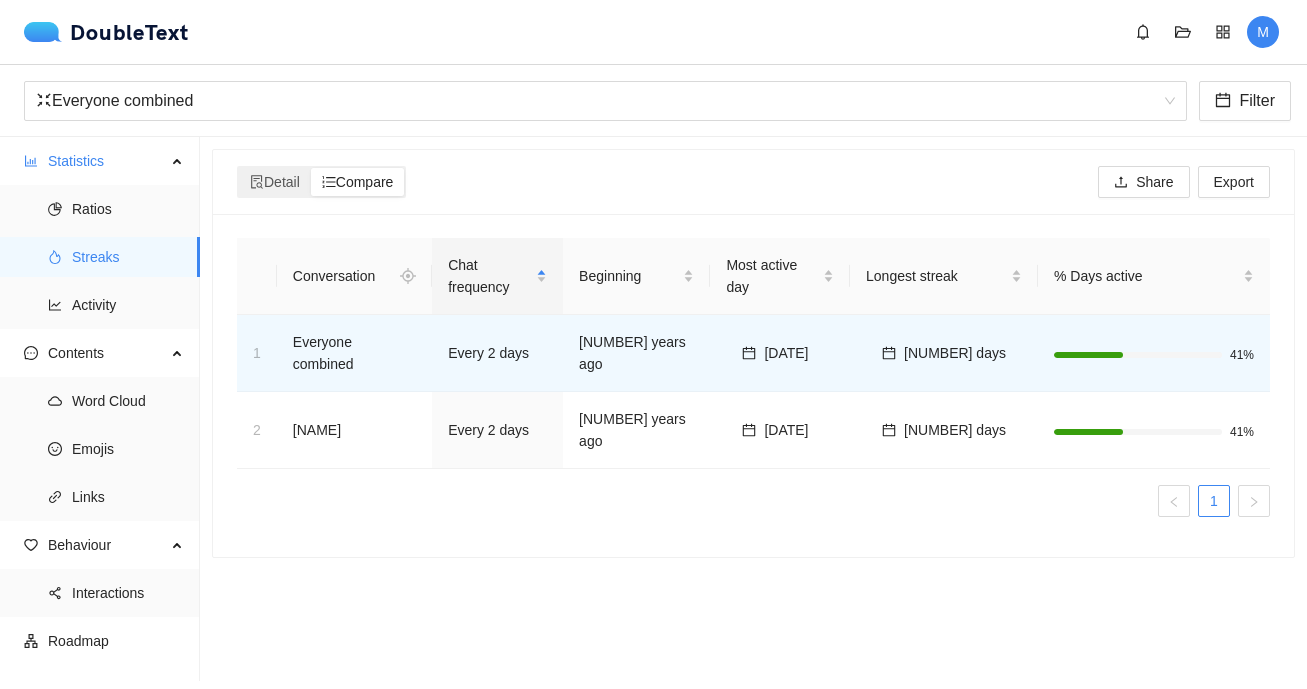 click on "Detail  Compare" at bounding box center [321, 182] 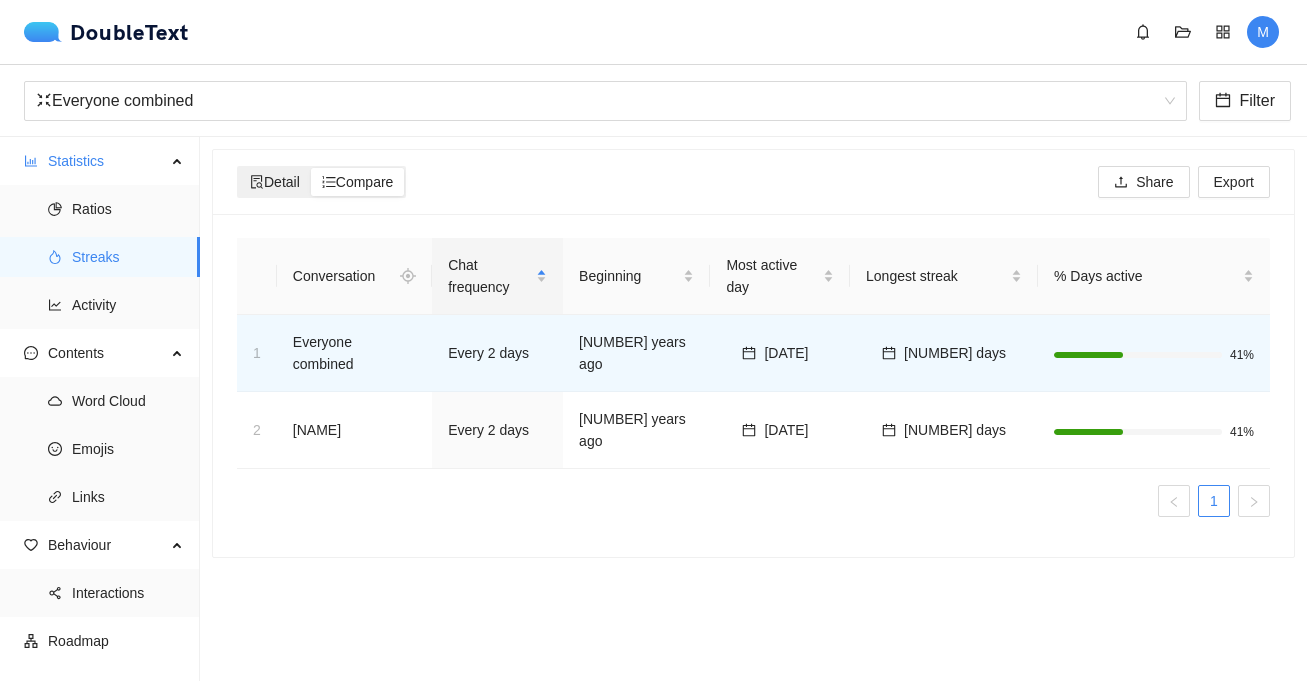click on "Detail" at bounding box center [275, 182] 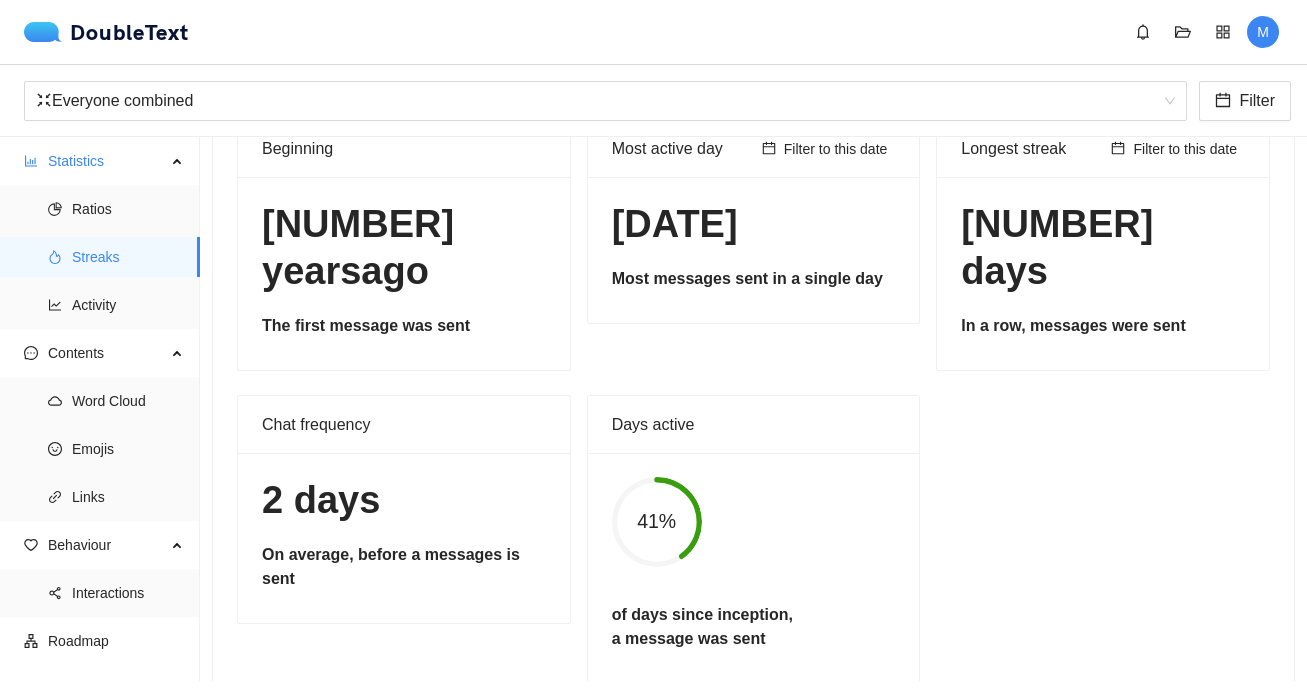 scroll, scrollTop: 127, scrollLeft: 0, axis: vertical 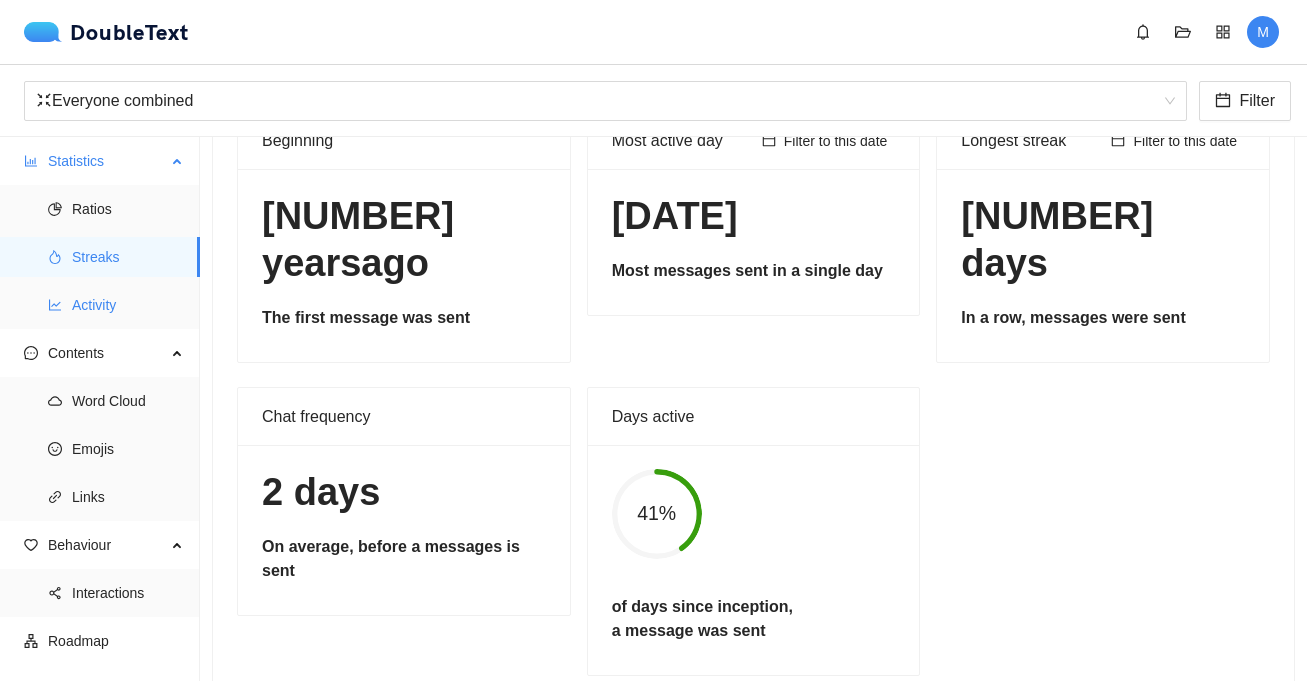 click on "Activity" at bounding box center [128, 305] 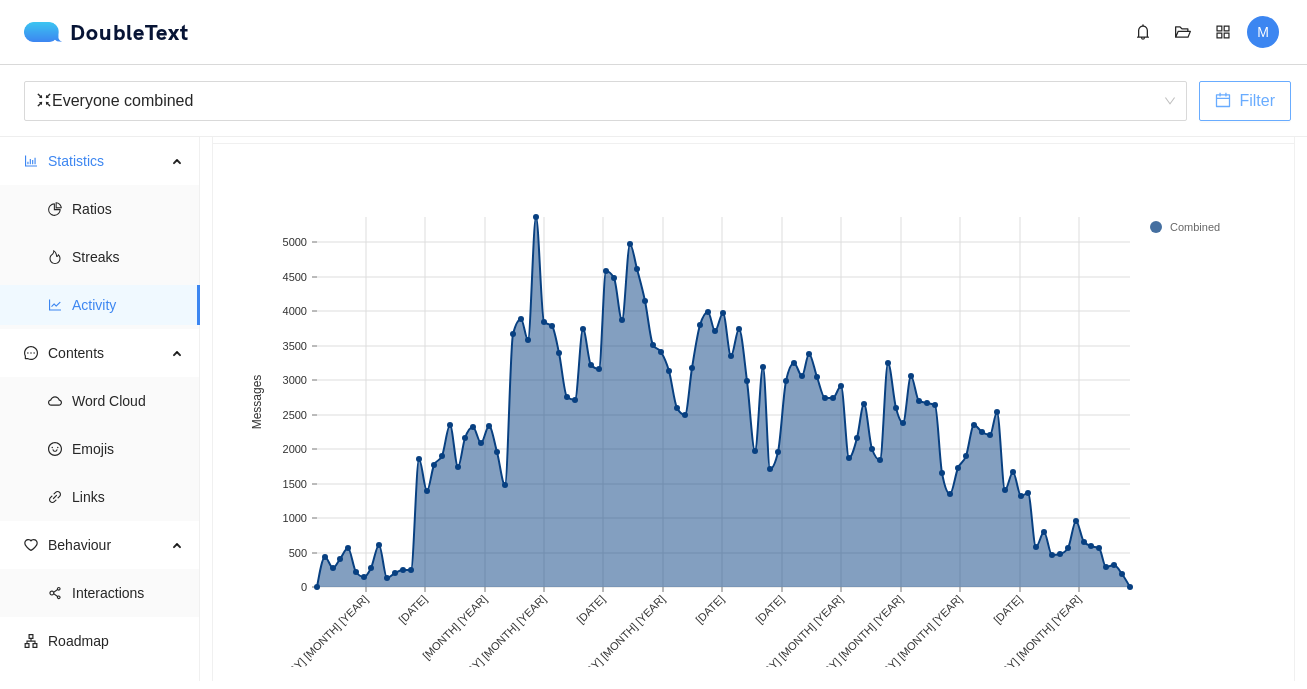 click on "Filter" at bounding box center (1245, 101) 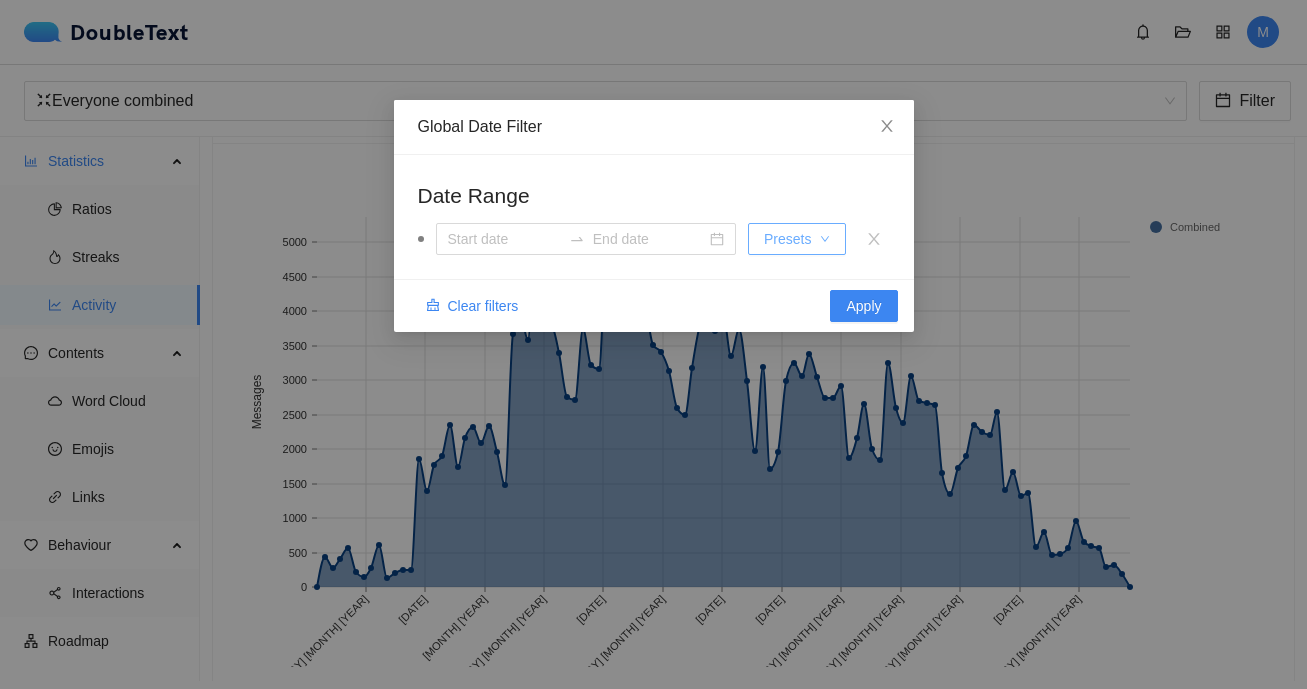 click on "Presets" at bounding box center (796, 239) 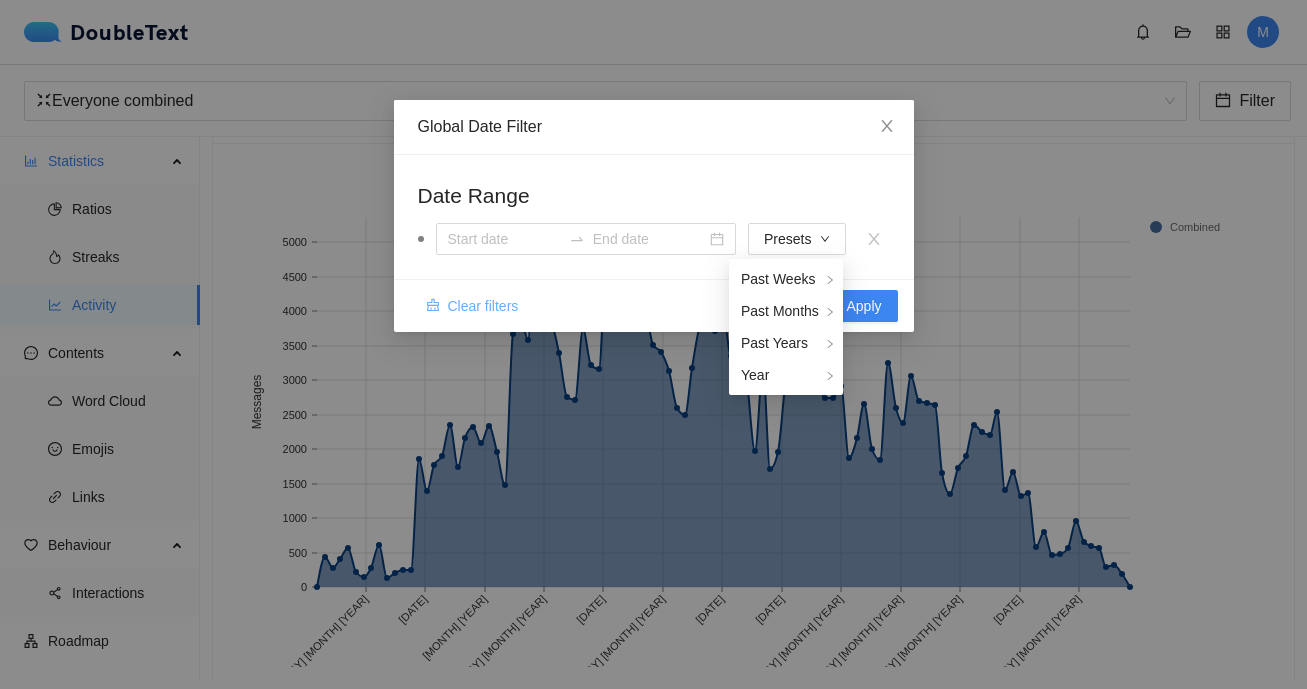 click on "Clear filters" at bounding box center (483, 306) 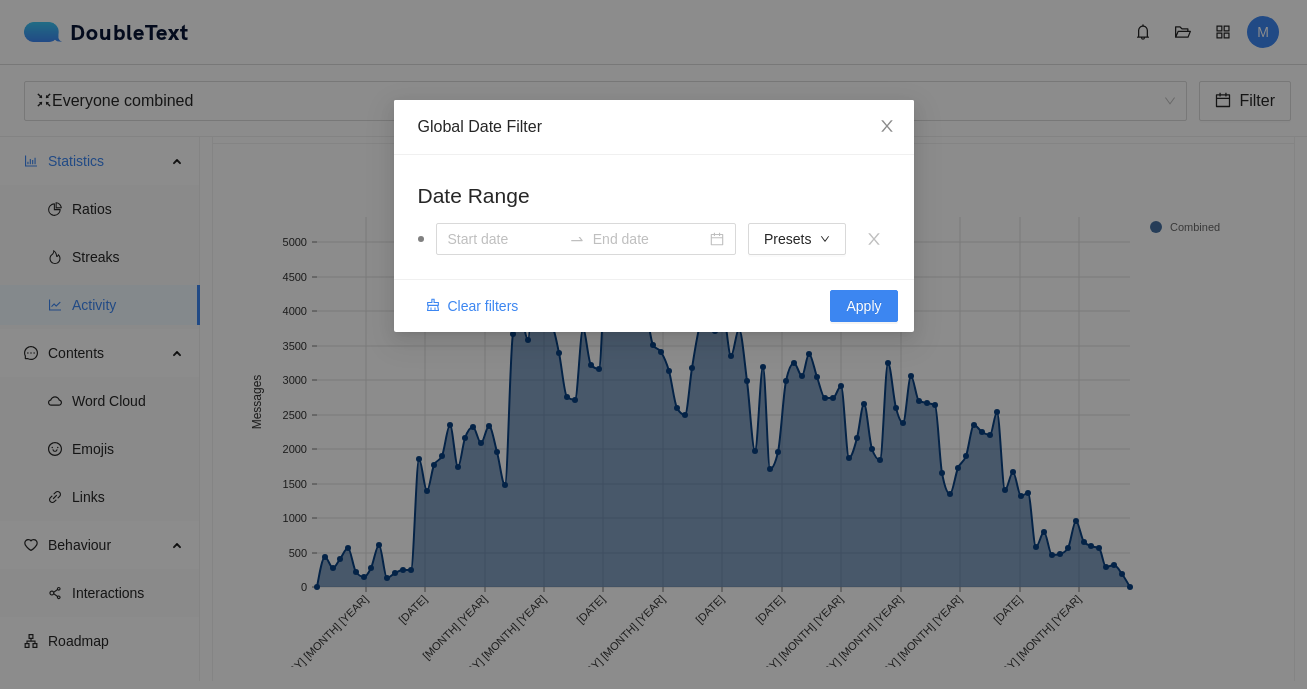 click on "Clear filters Apply" at bounding box center [654, 305] 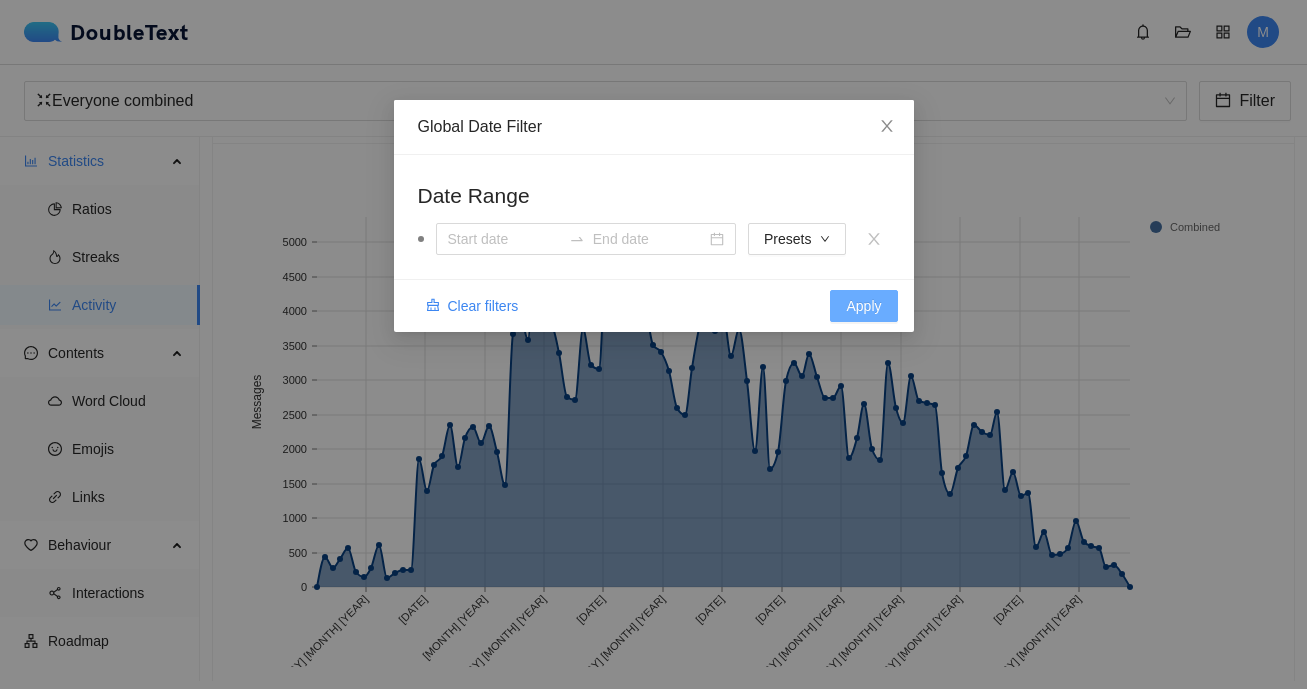 click on "Apply" at bounding box center [863, 306] 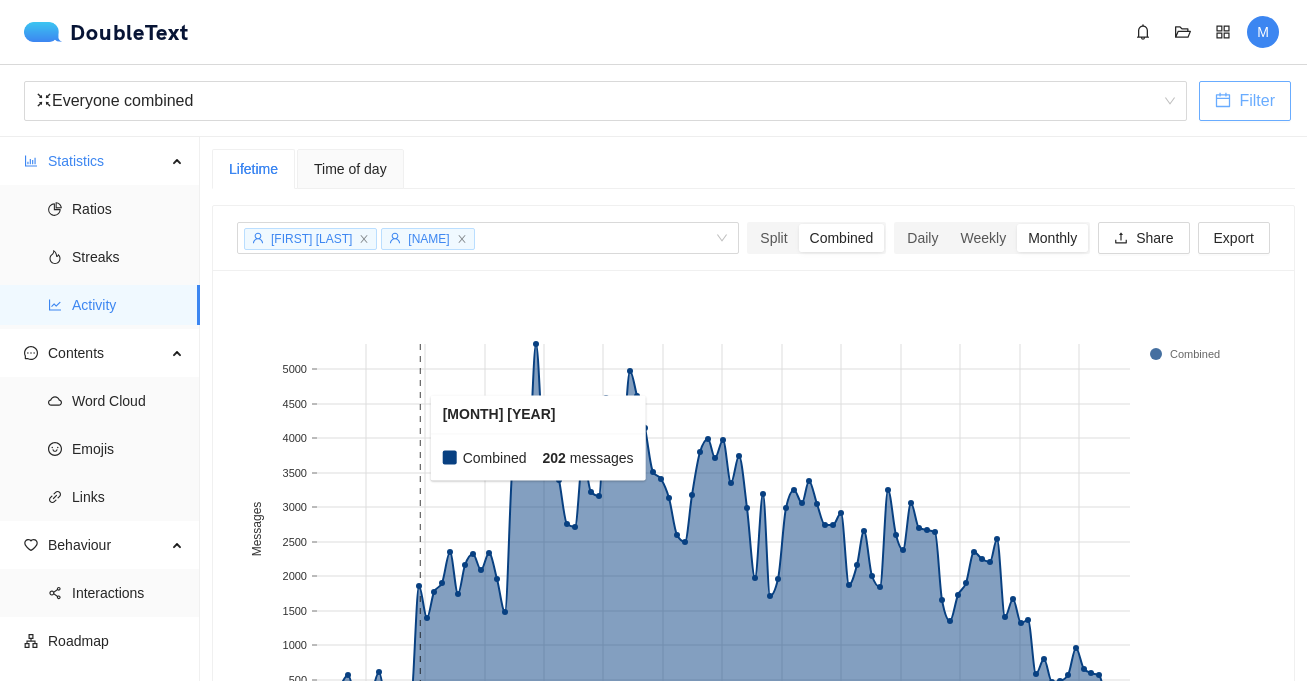 scroll, scrollTop: 0, scrollLeft: 0, axis: both 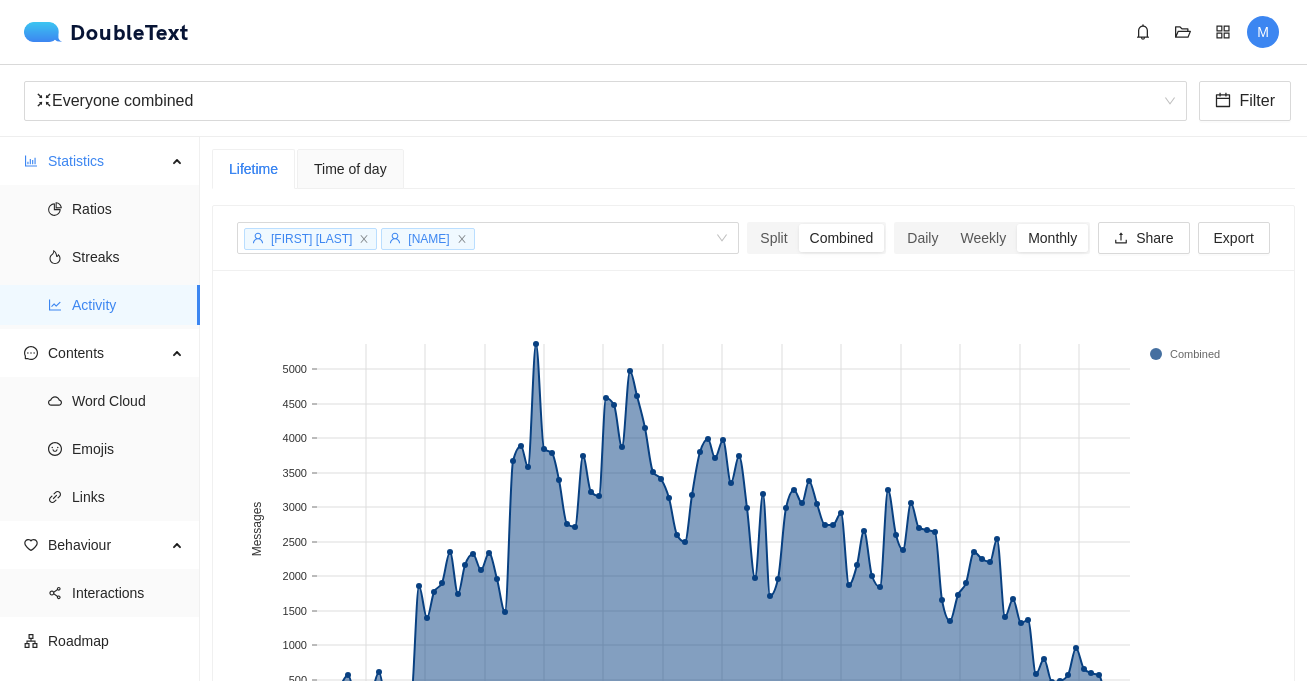 click on "DoubleText M" at bounding box center [653, 32] 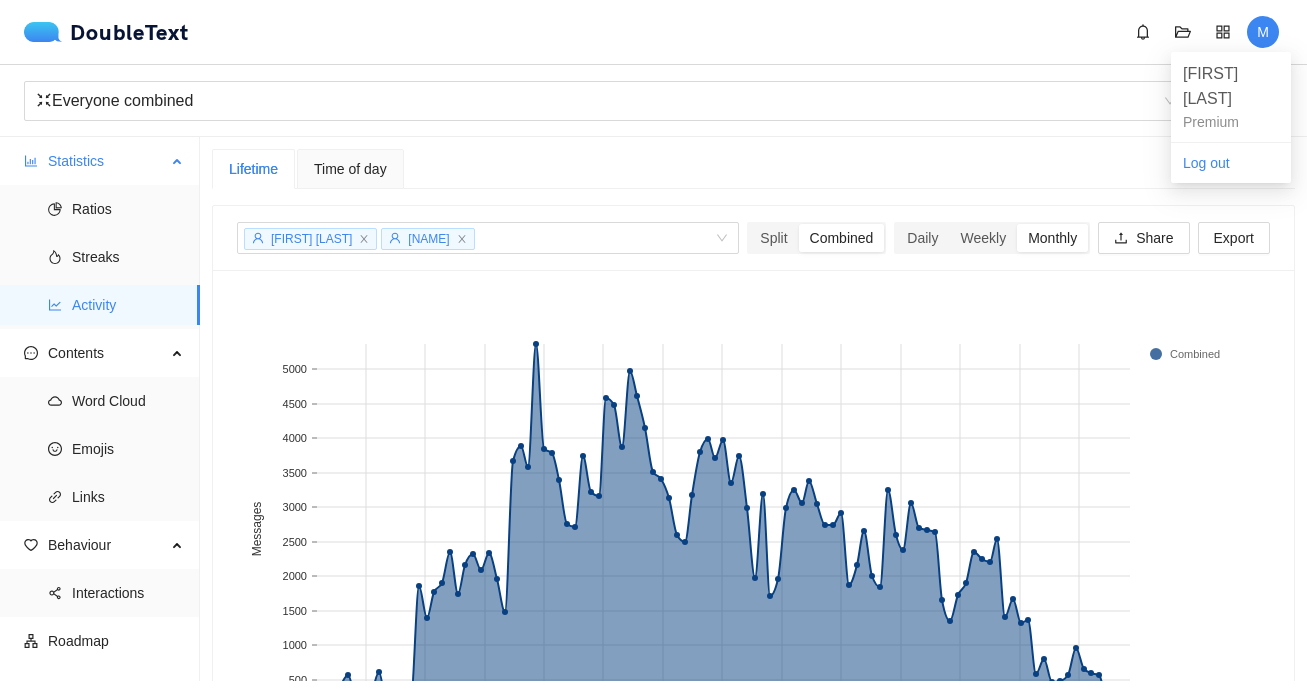 click on "Statistics" at bounding box center [100, 161] 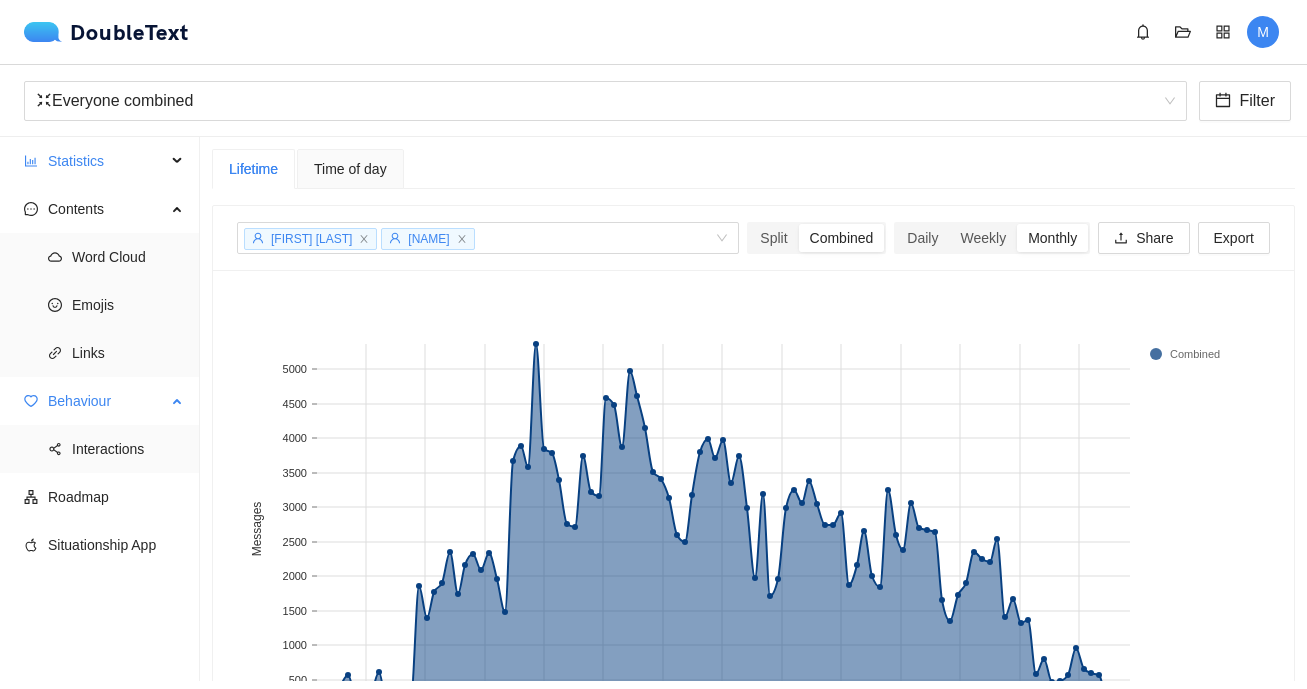 click on "Behaviour" at bounding box center (107, 401) 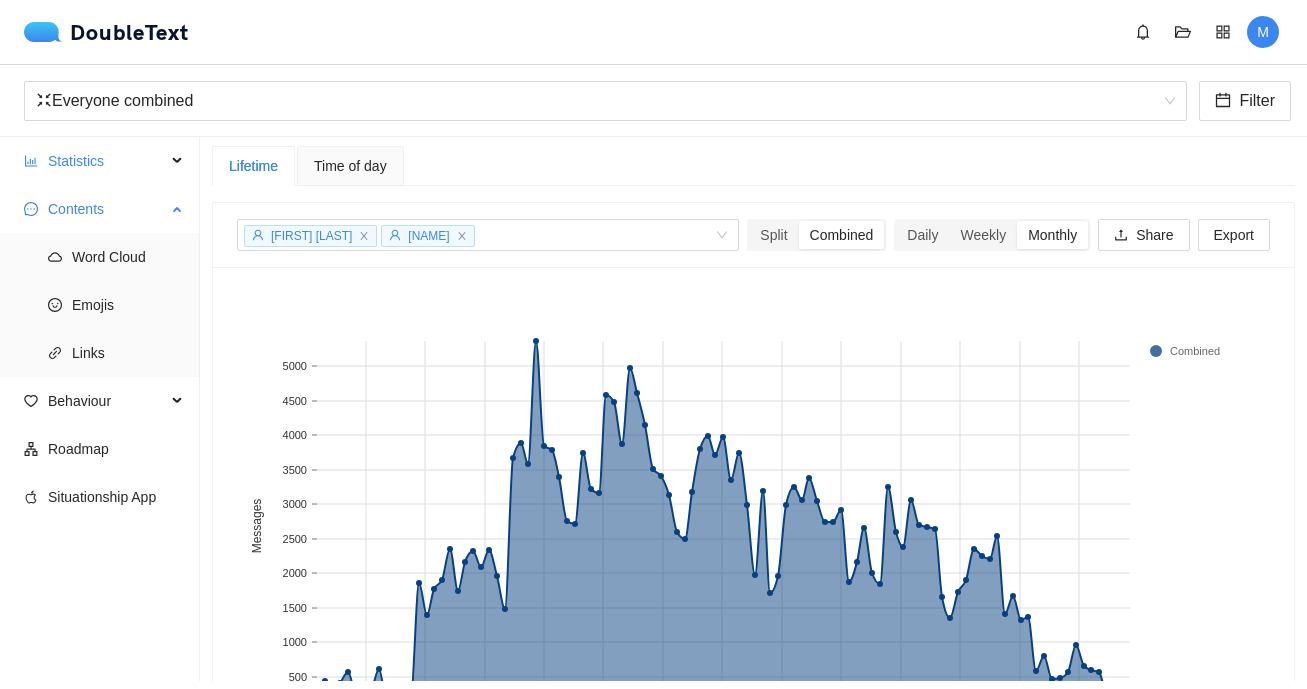 scroll, scrollTop: 4, scrollLeft: 0, axis: vertical 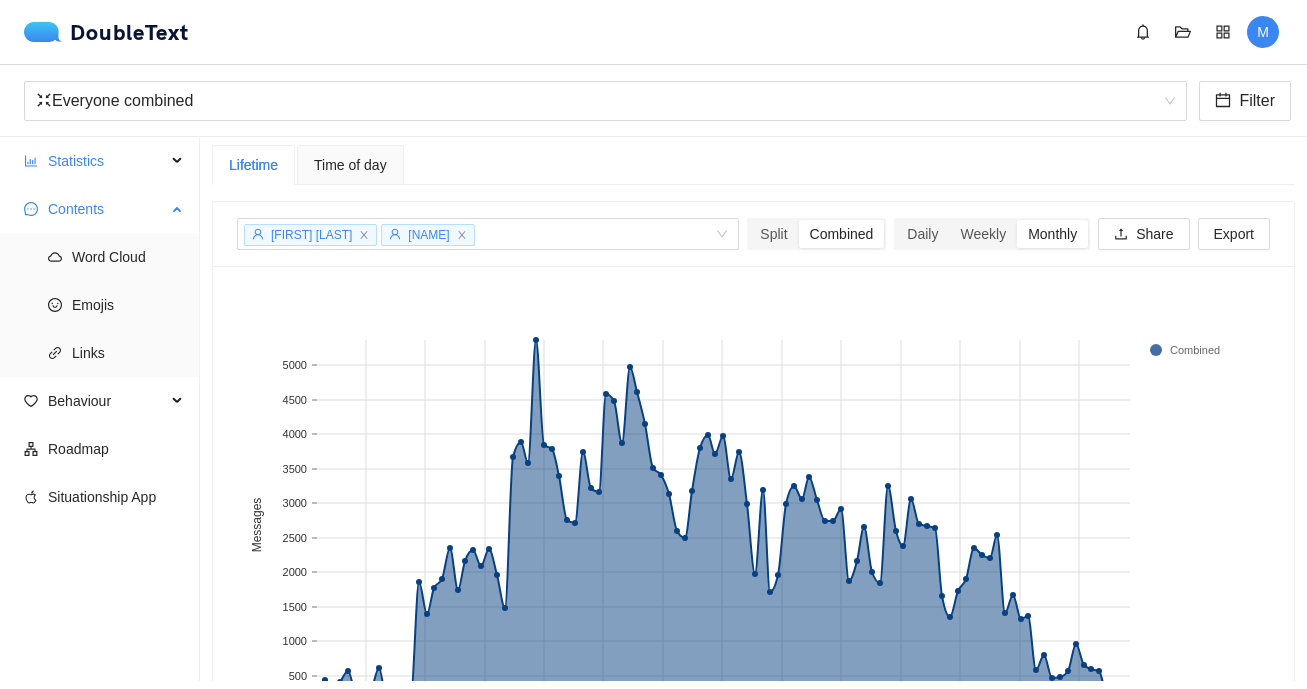 click on "Contents" at bounding box center [100, 209] 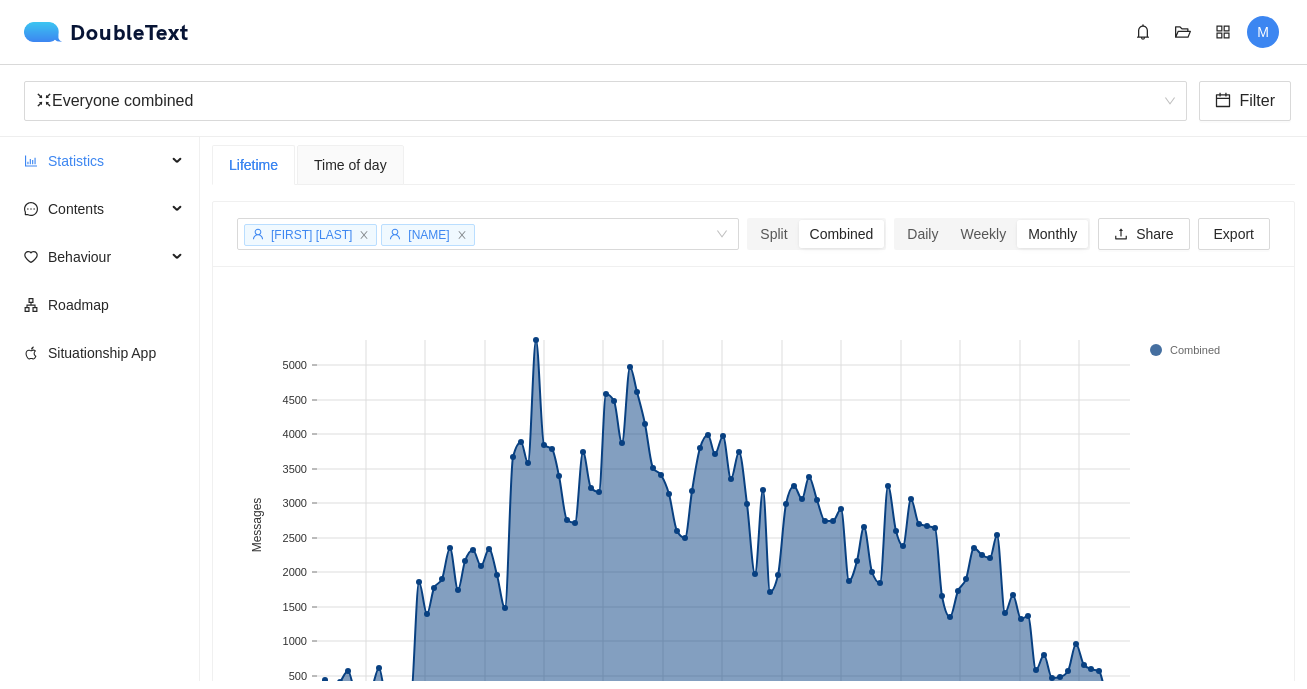 click on "Time of day" at bounding box center (350, 165) 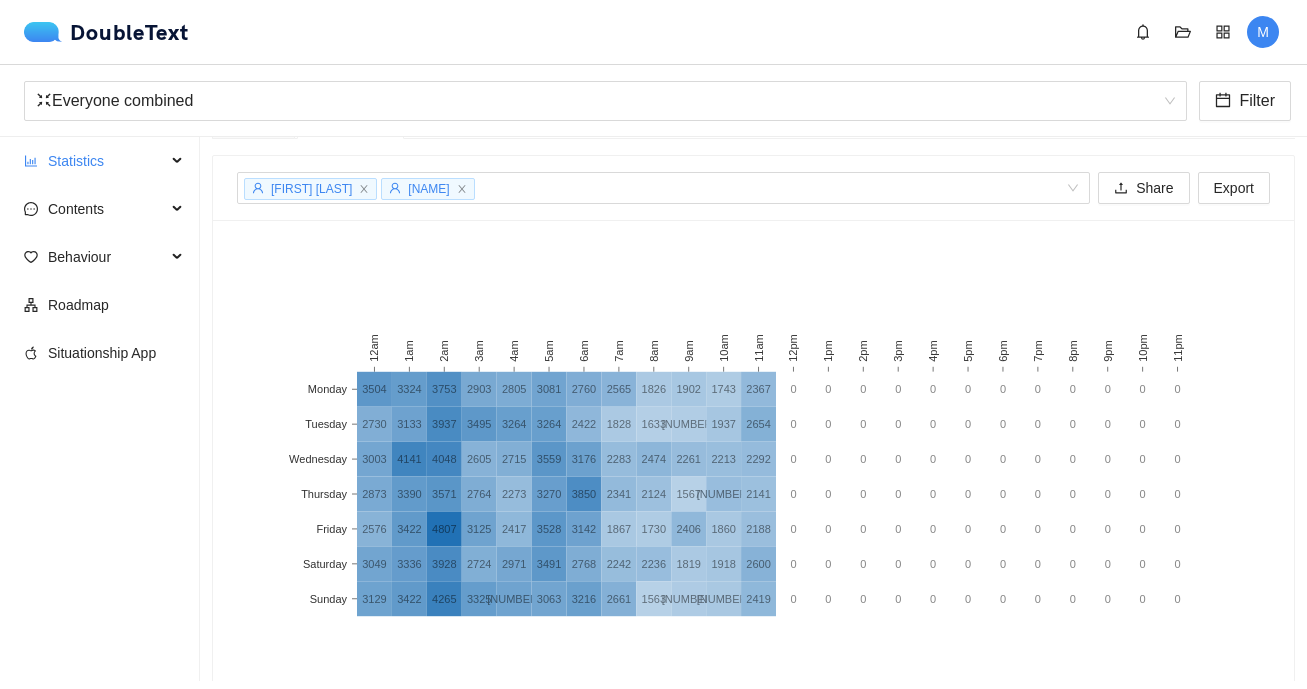 scroll, scrollTop: 0, scrollLeft: 0, axis: both 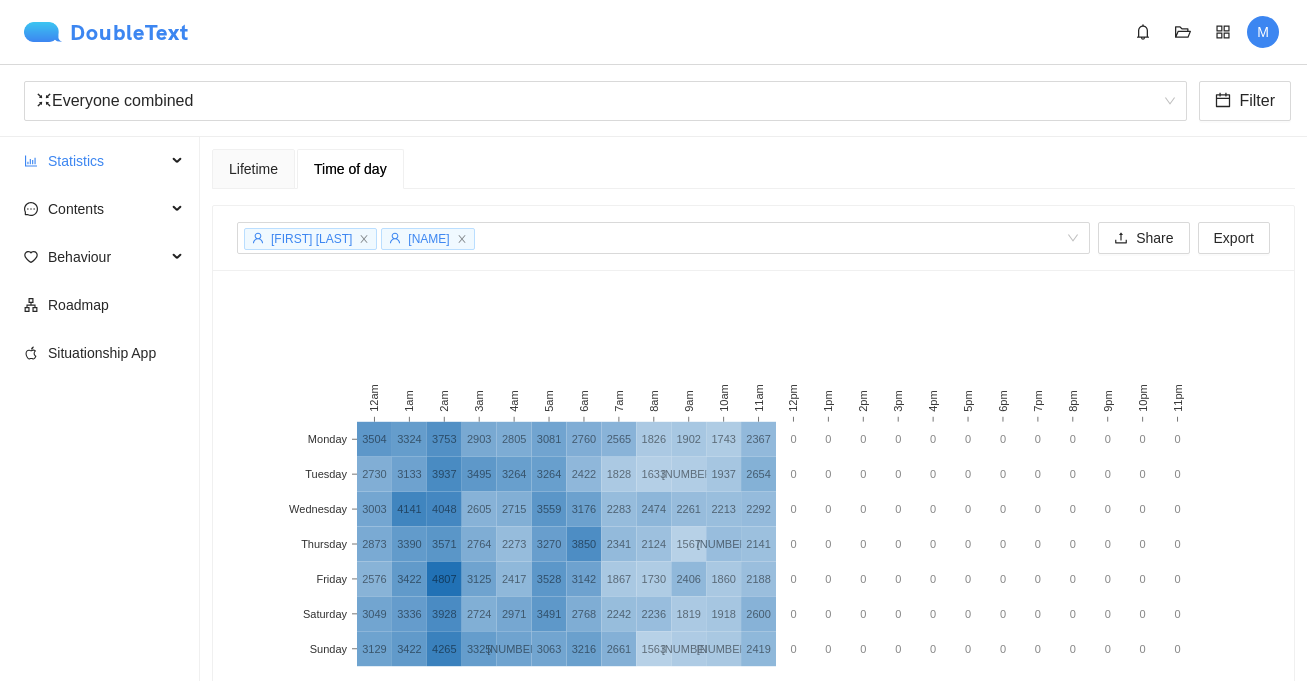 click at bounding box center (47, 32) 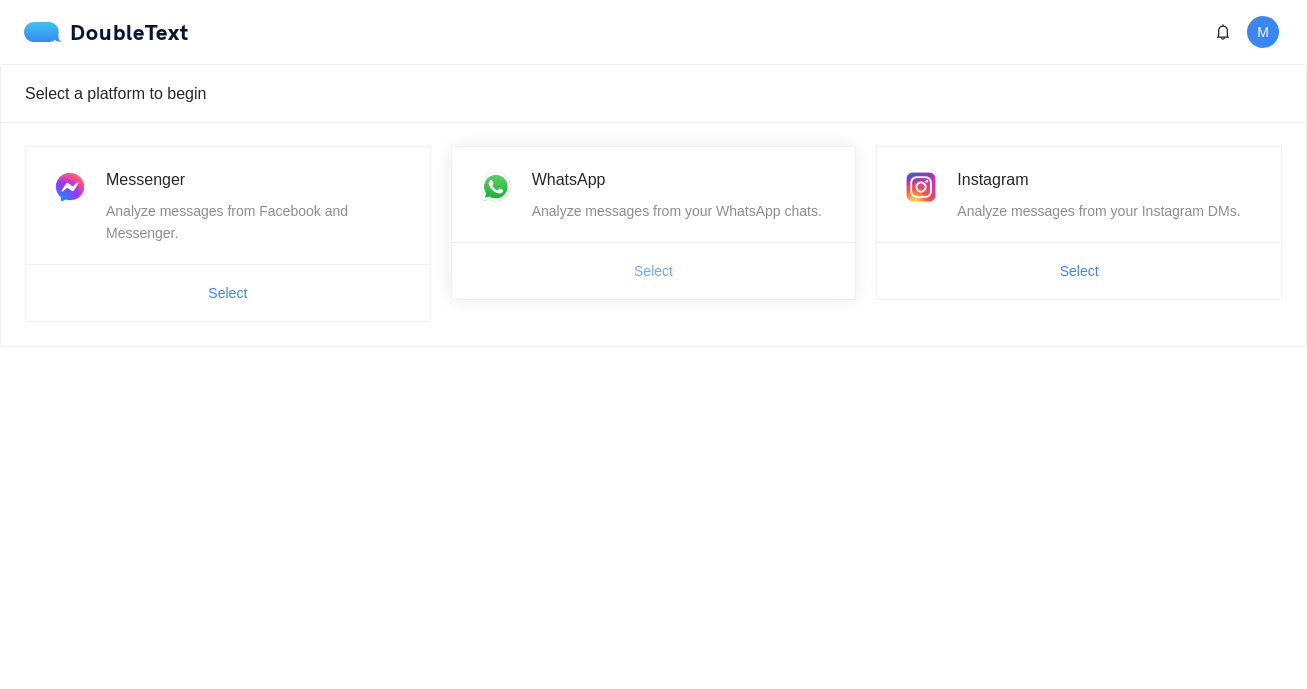 click on "Select" at bounding box center [653, 271] 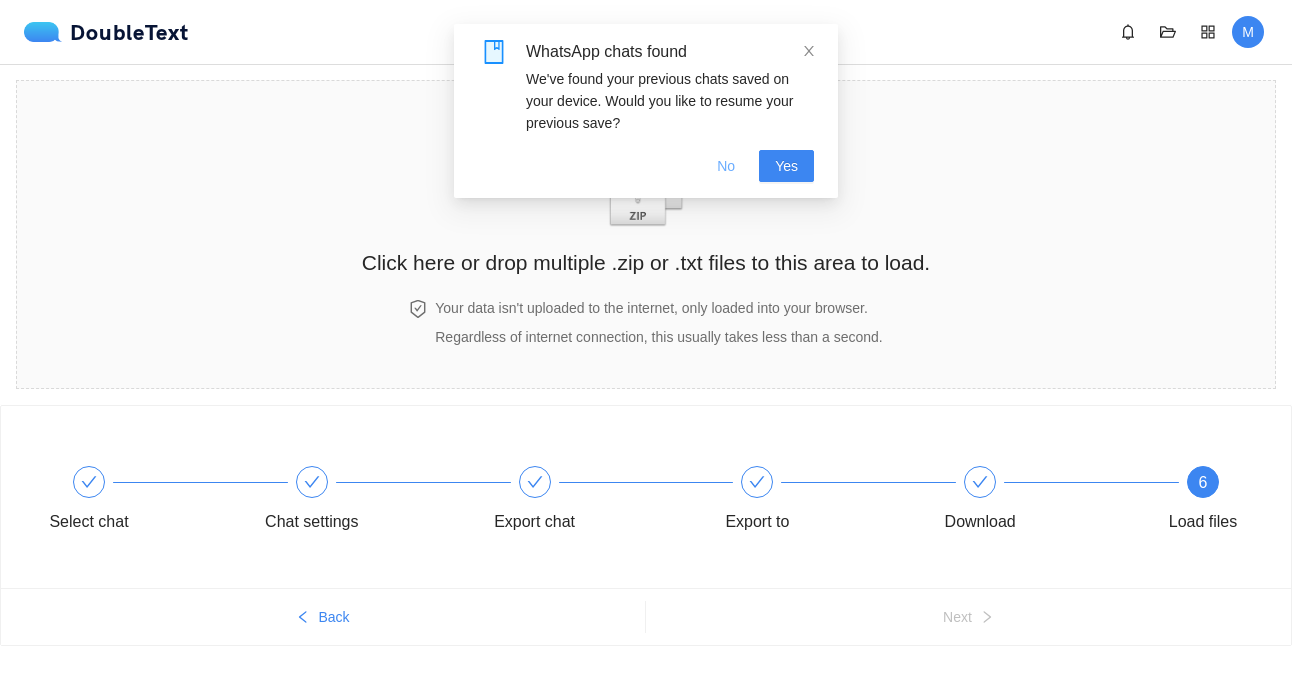 click on "No" at bounding box center [726, 166] 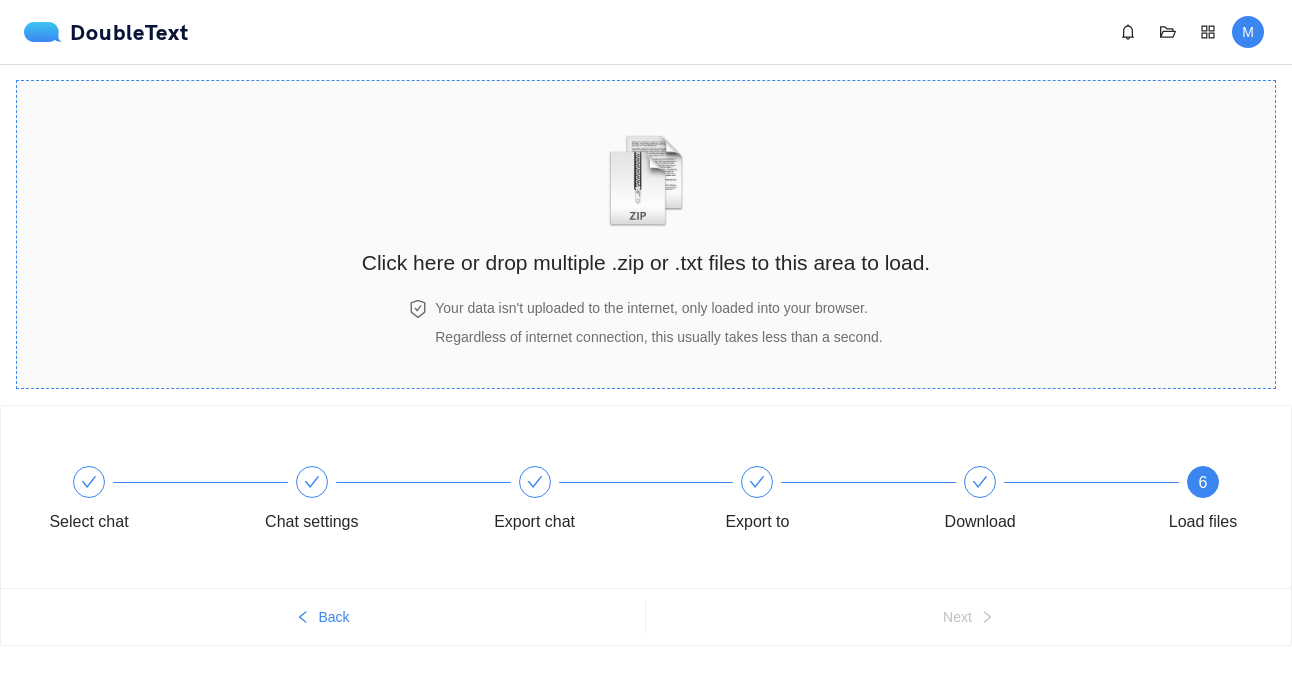 click on "Click here or drop multiple .zip or .txt files to this area to load.  Your data isn't uploaded to the internet, only loaded into your browser. Regardless of internet connection, this usually takes less than a second." at bounding box center [646, 234] 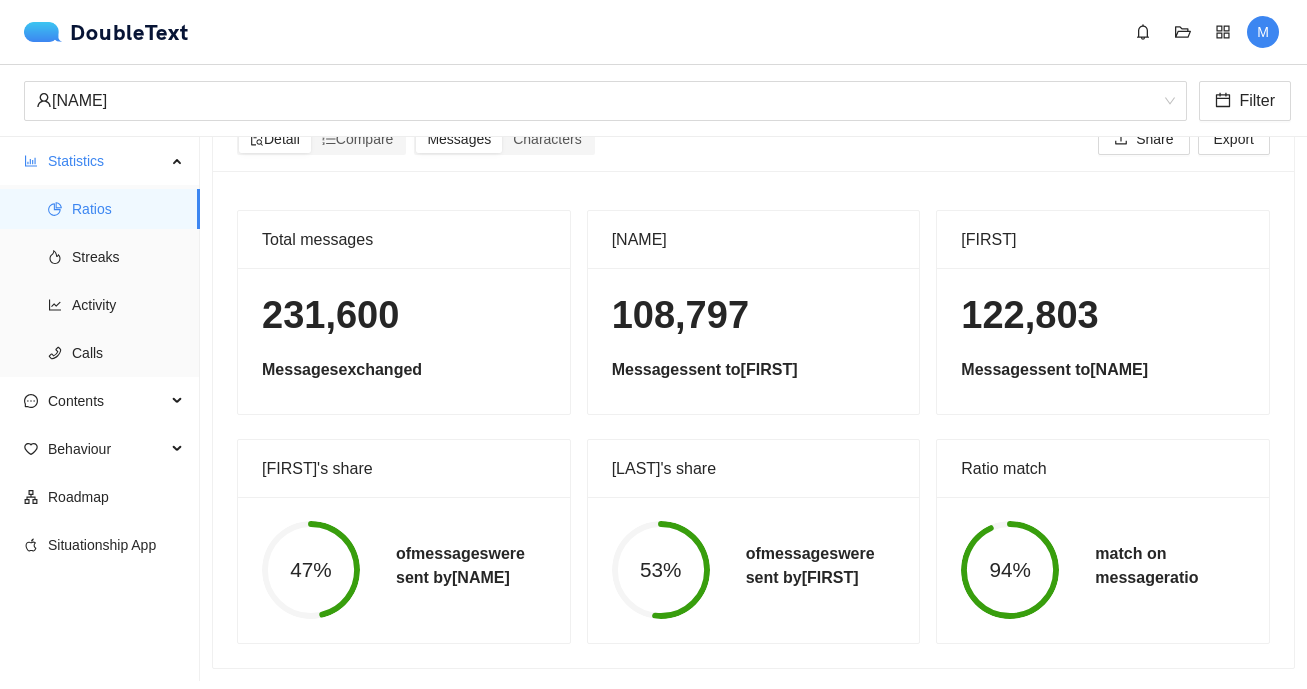 scroll, scrollTop: 58, scrollLeft: 0, axis: vertical 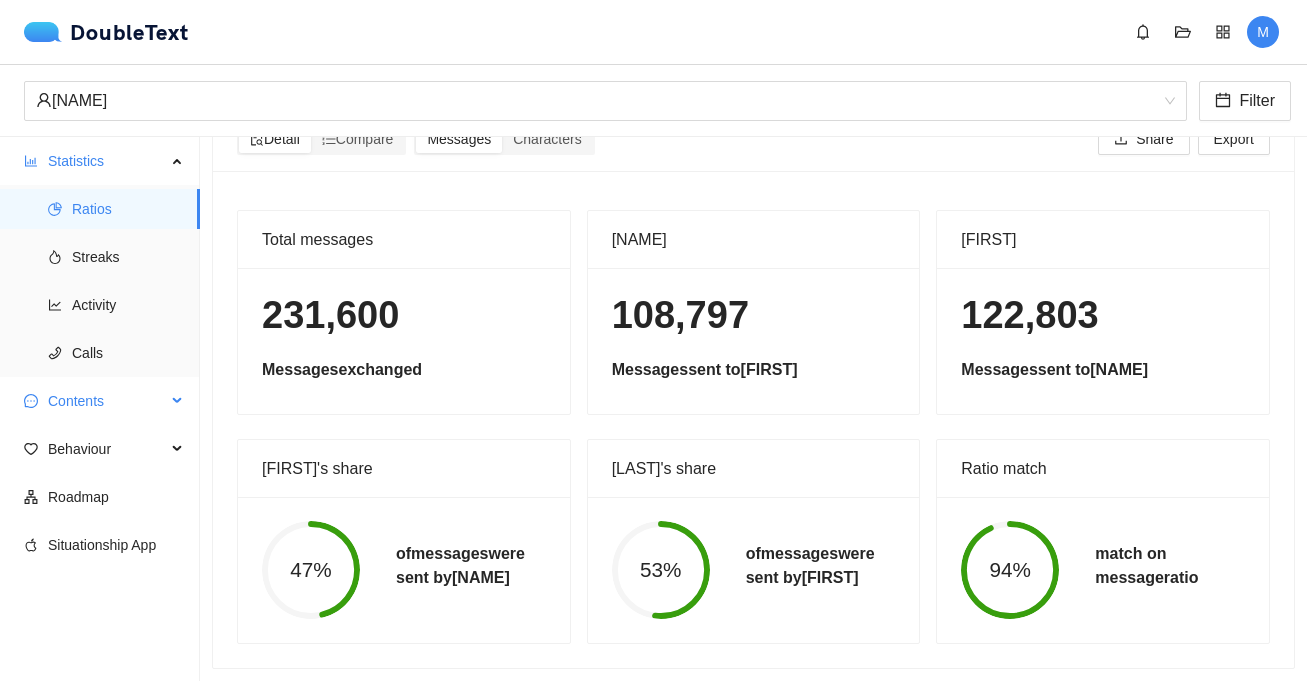 click on "Contents" at bounding box center [107, 401] 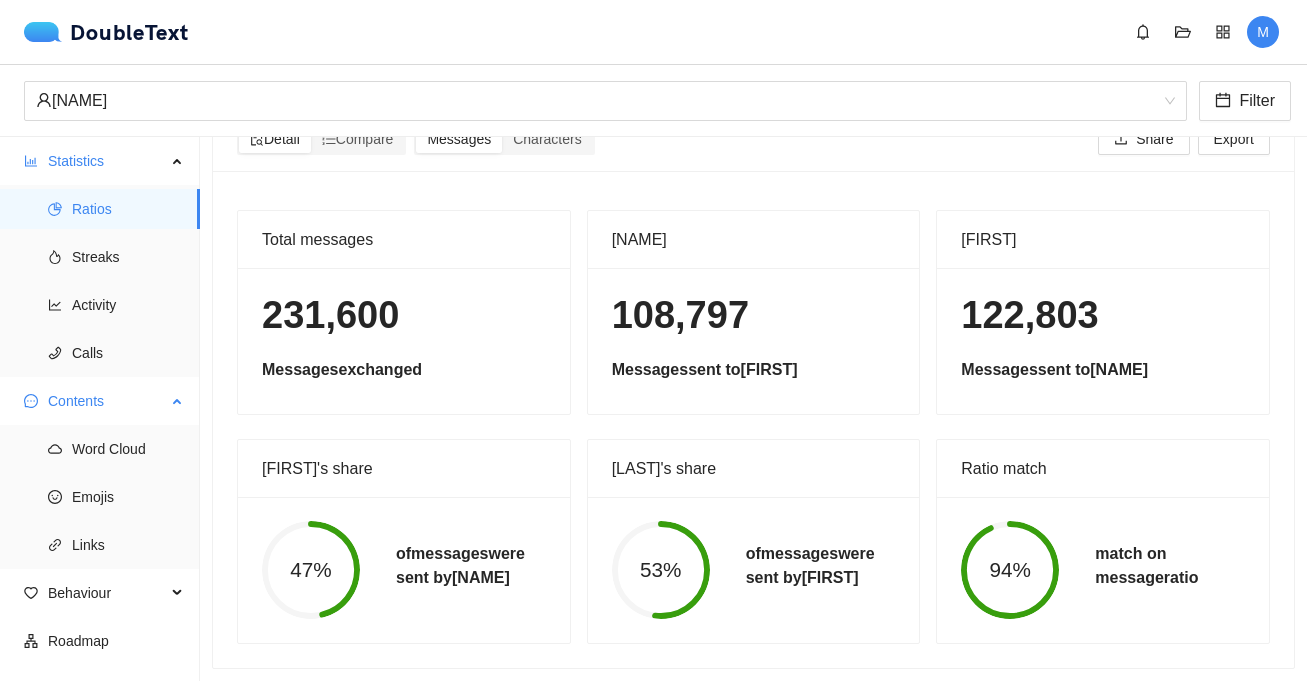 click on "Contents" at bounding box center (107, 401) 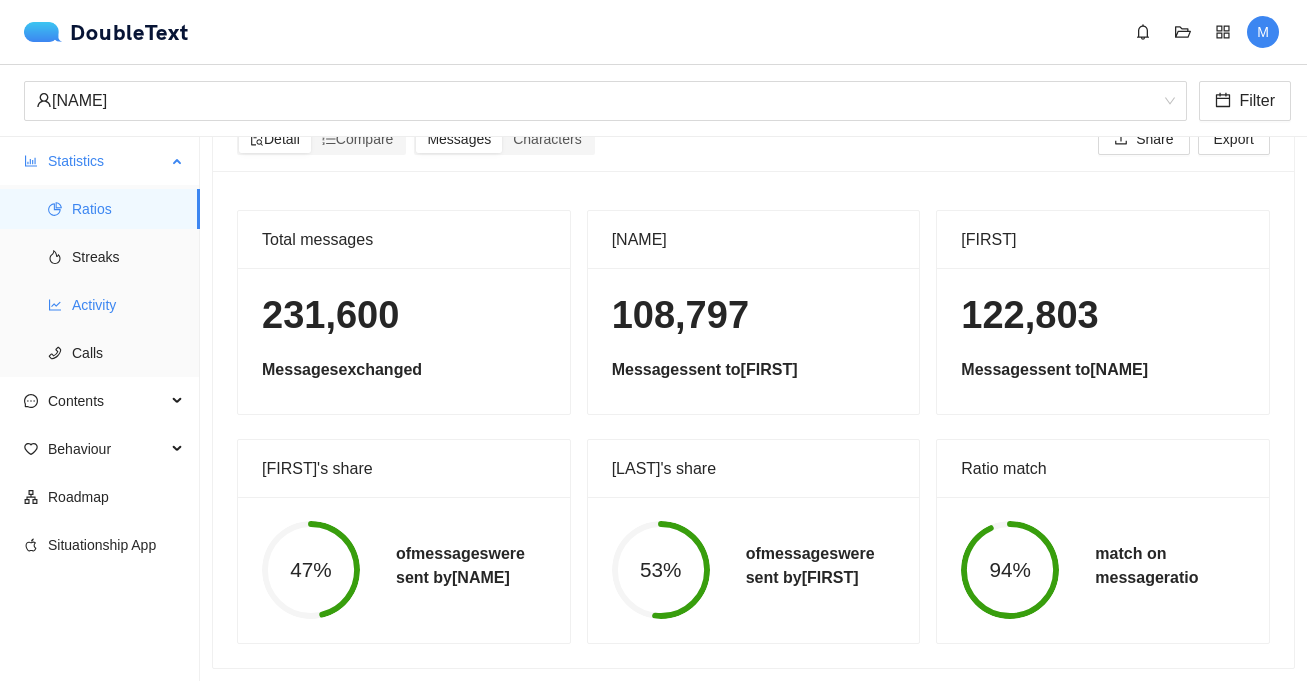click on "Activity" at bounding box center [128, 305] 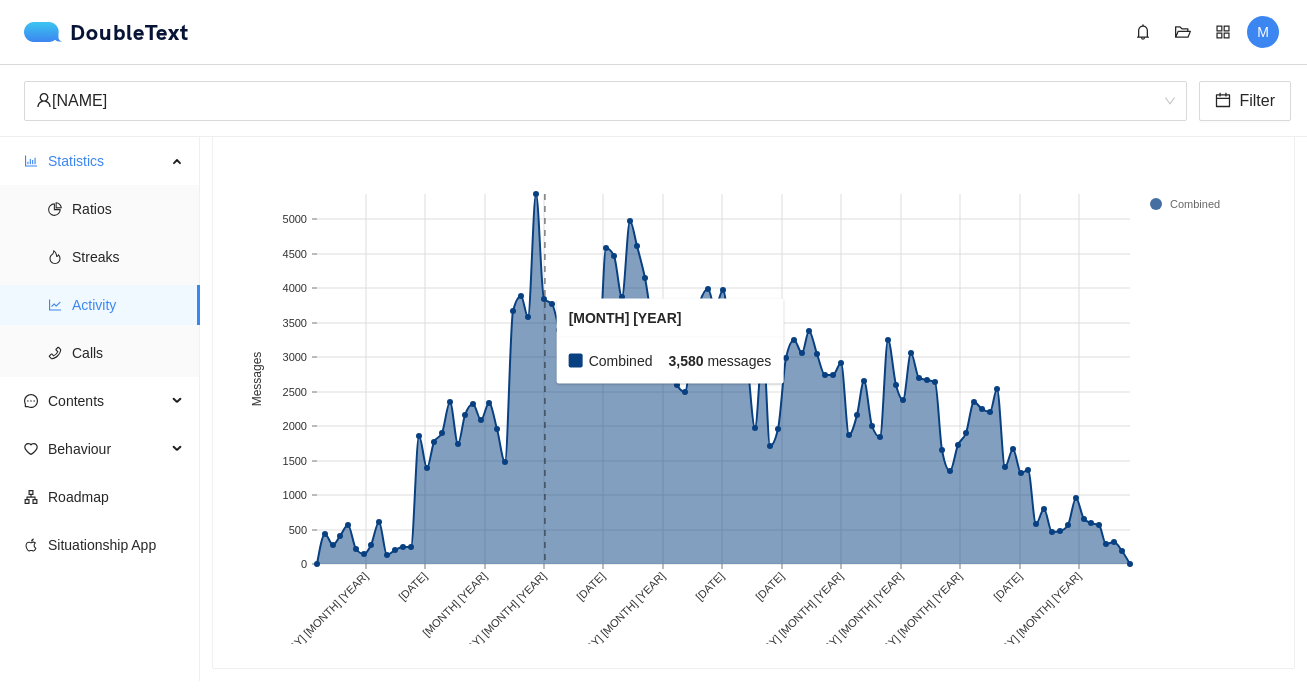 scroll, scrollTop: 165, scrollLeft: 0, axis: vertical 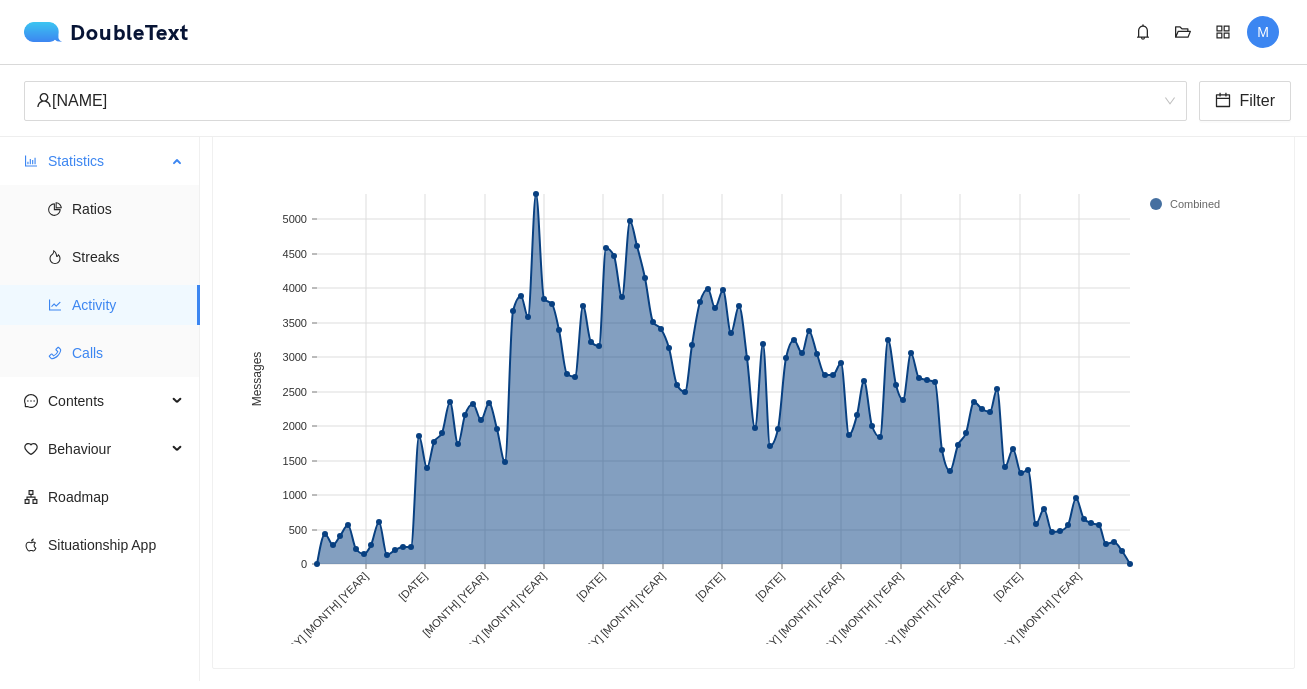 click on "Calls" at bounding box center [128, 353] 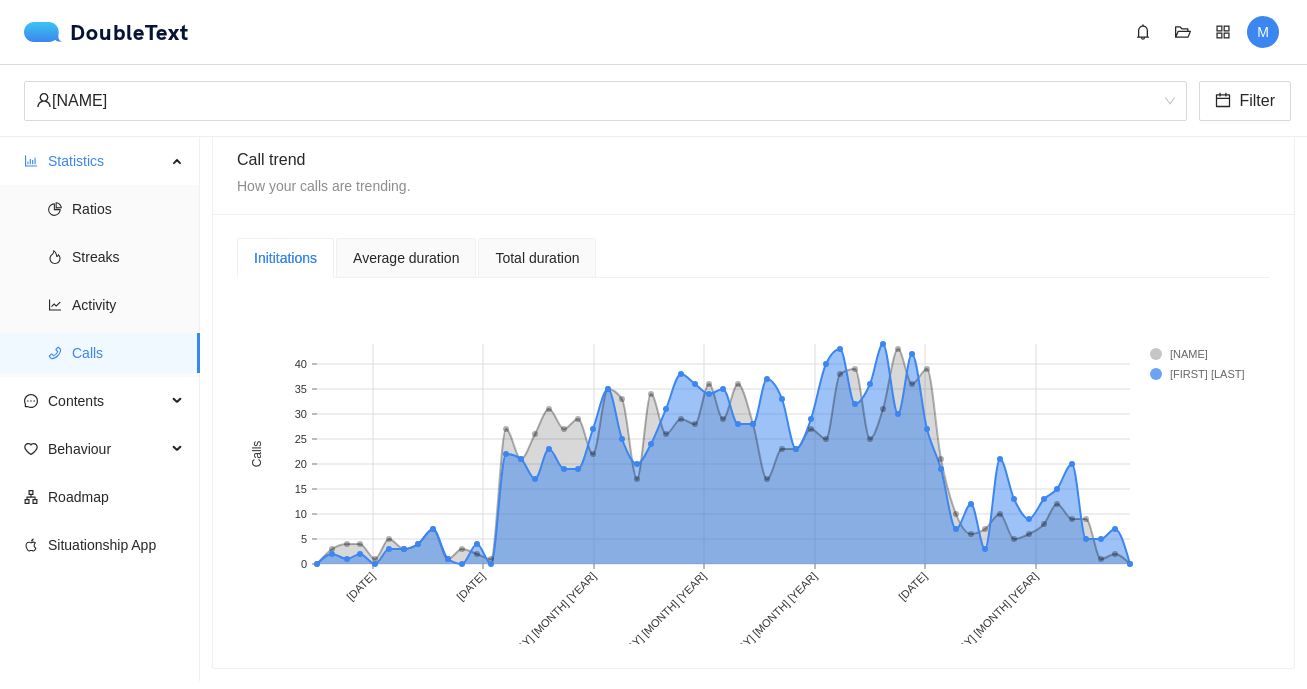 scroll, scrollTop: 0, scrollLeft: 0, axis: both 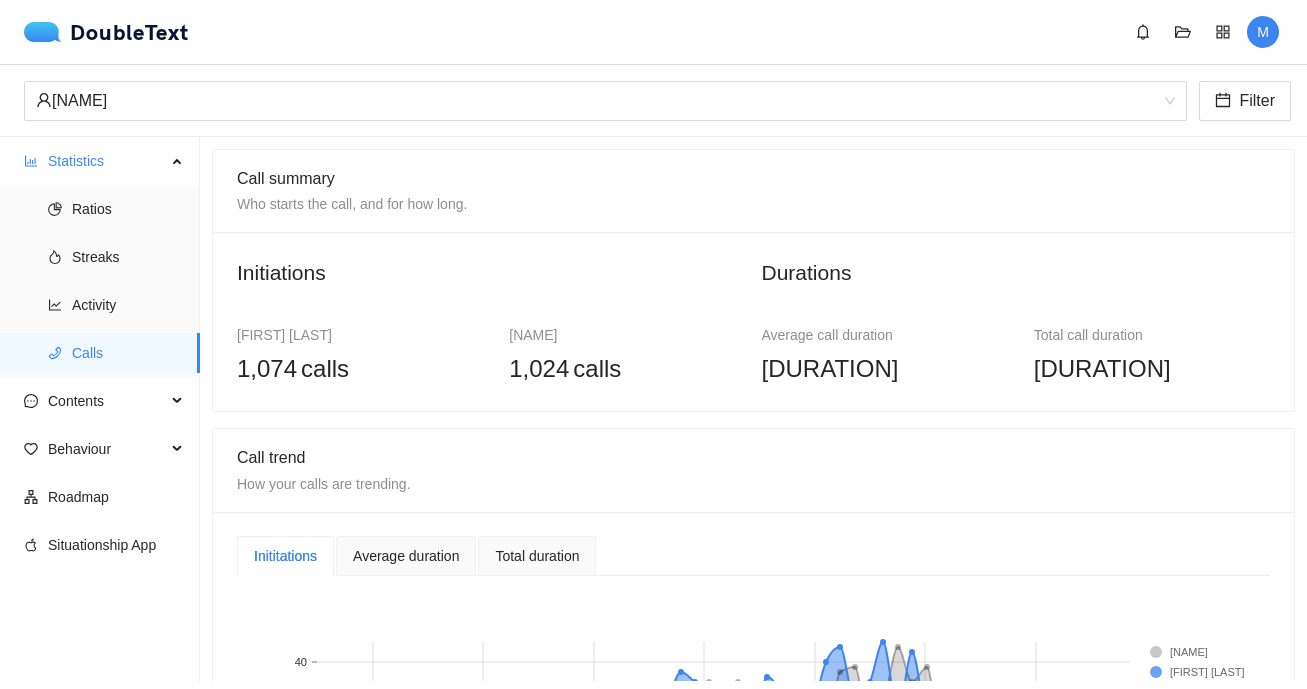 click on "M" at bounding box center [1263, 32] 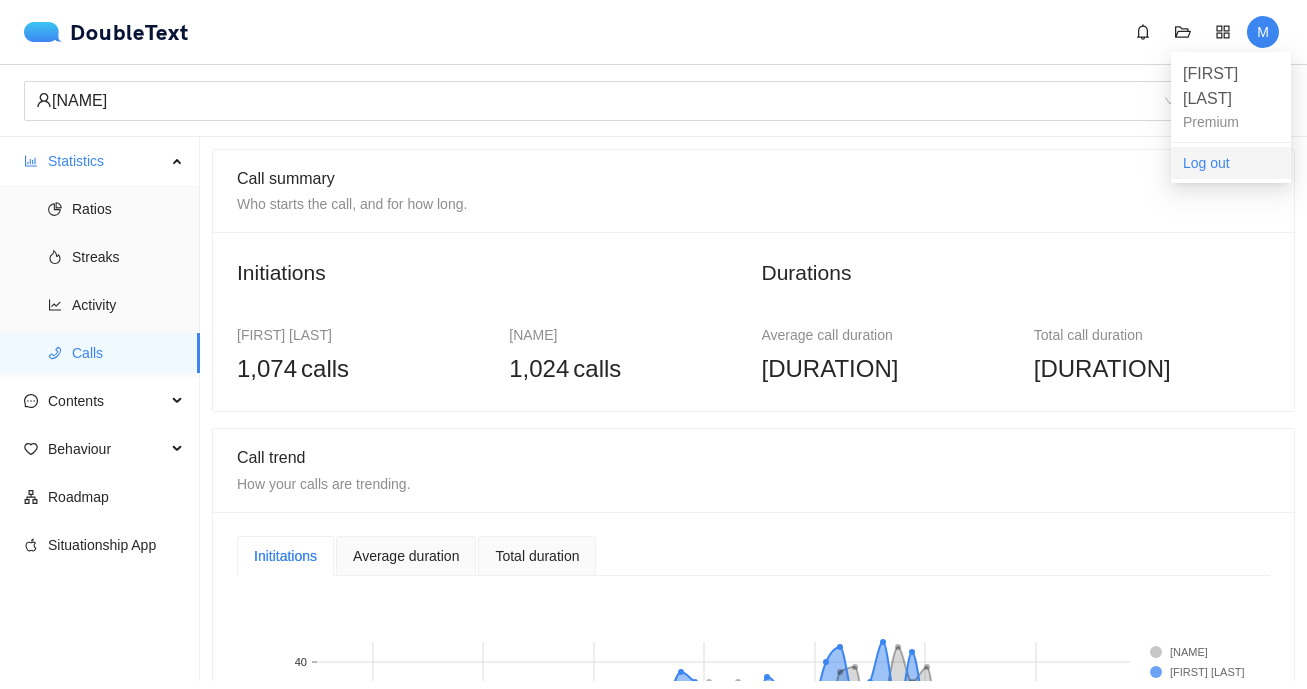 click on "Log out" at bounding box center (1231, 163) 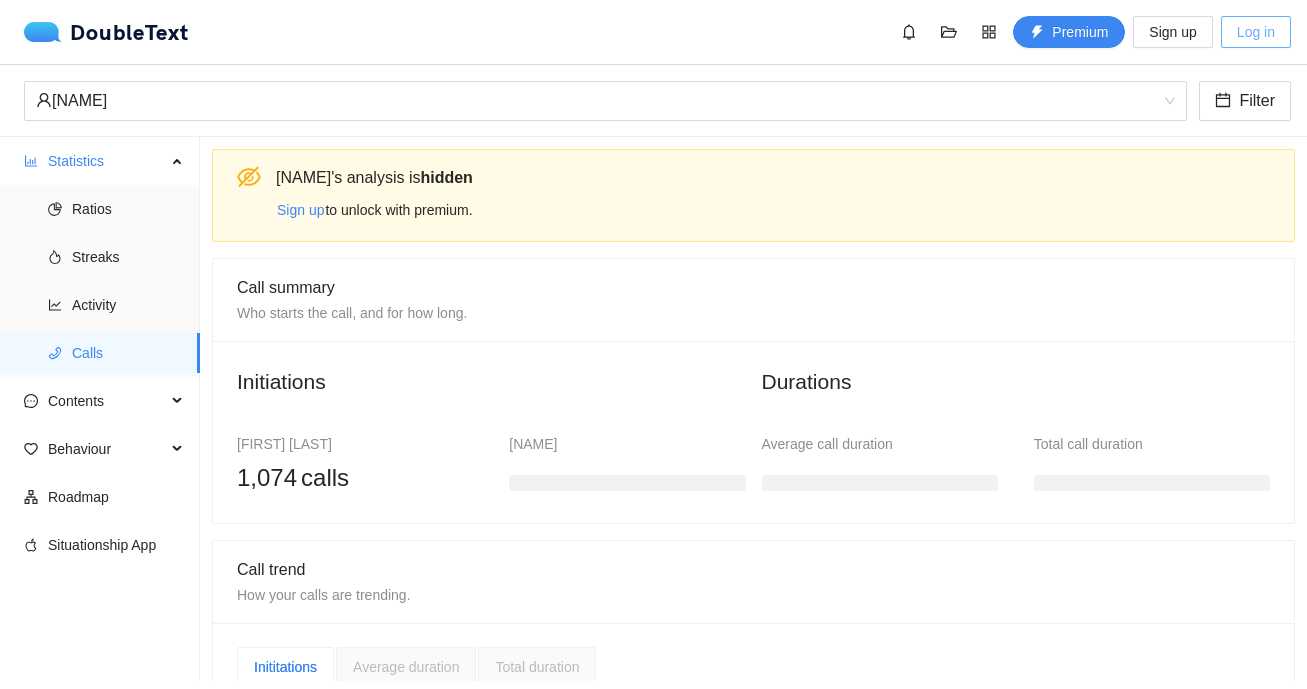 click on "Log in" at bounding box center [1256, 32] 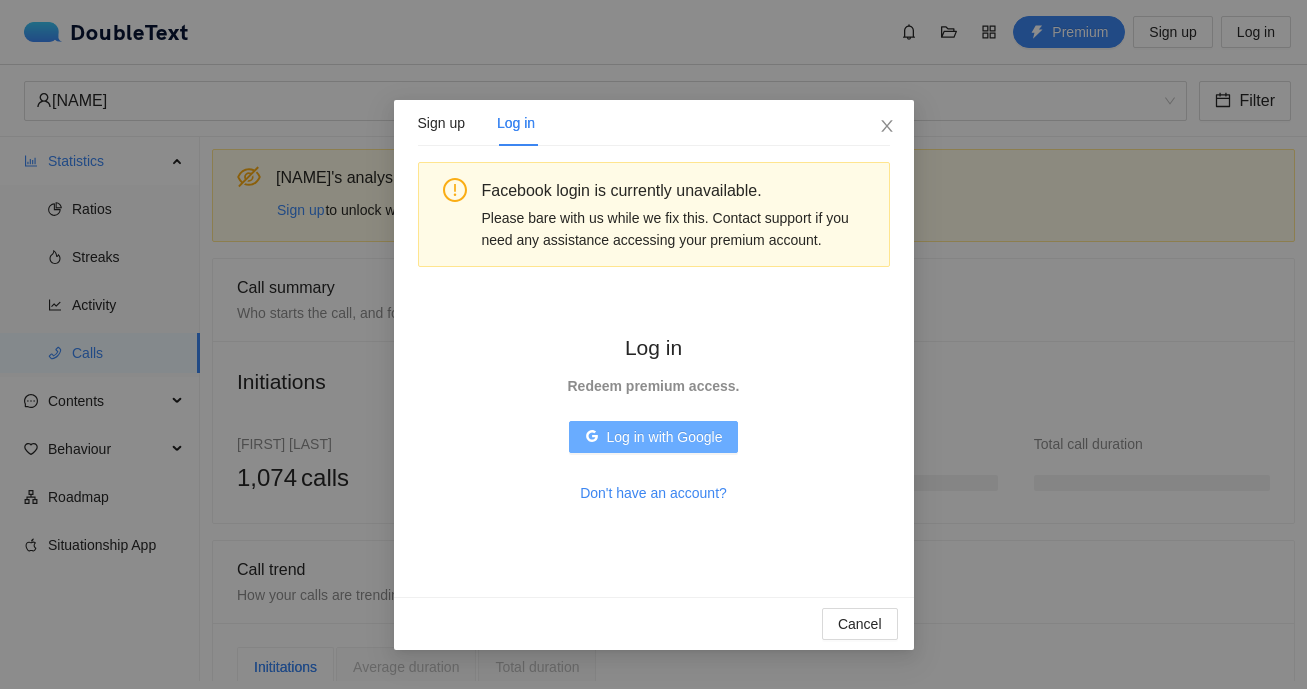 click on "Log in with Google" at bounding box center [665, 437] 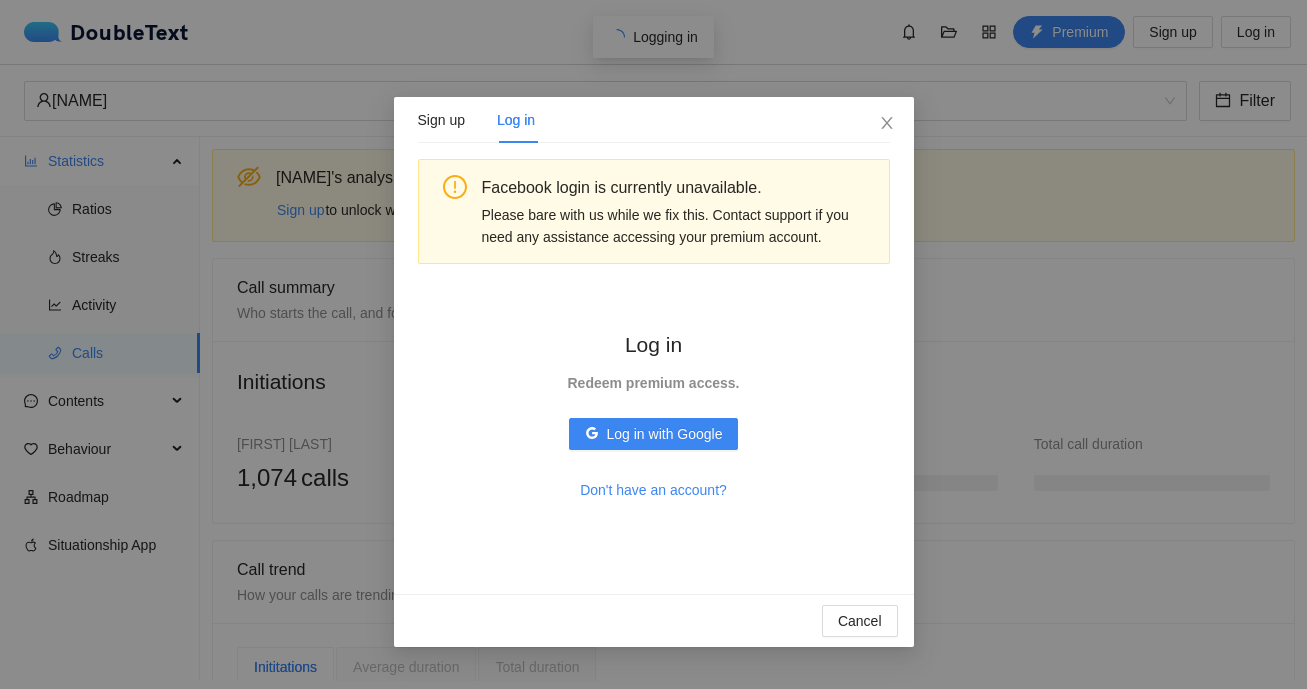 scroll, scrollTop: 4, scrollLeft: 0, axis: vertical 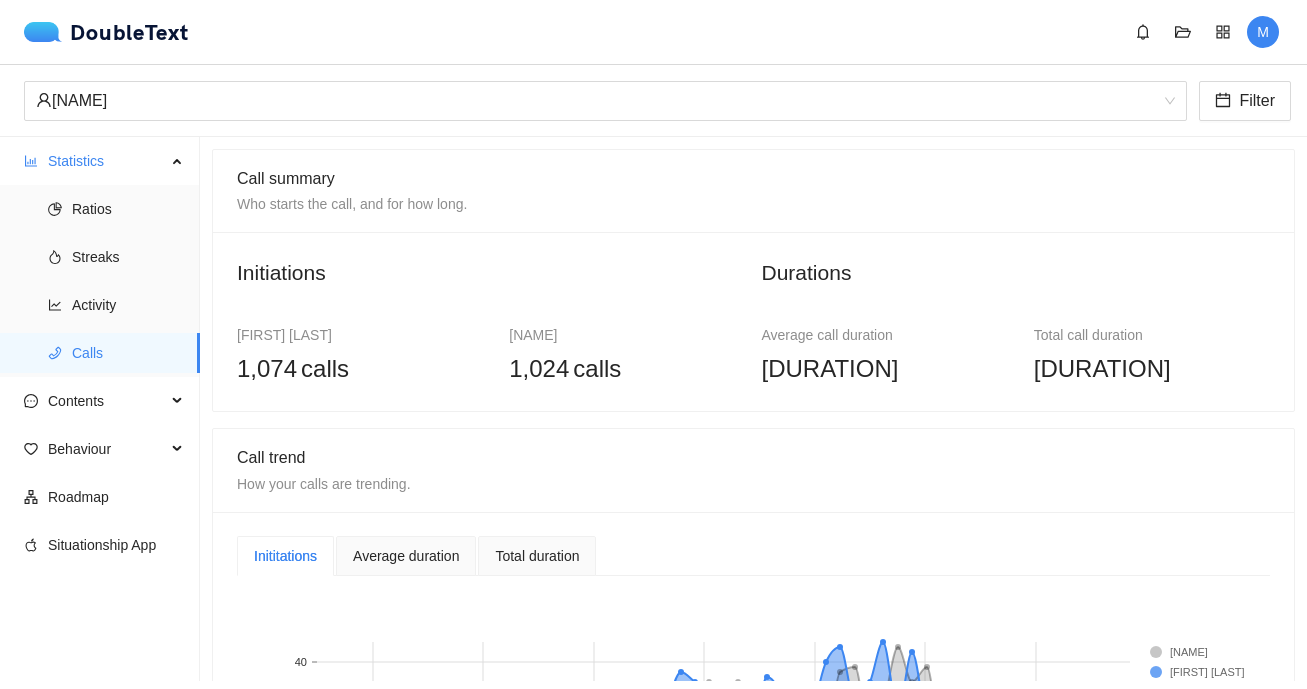 click on "[DURATION]" at bounding box center [830, 369] 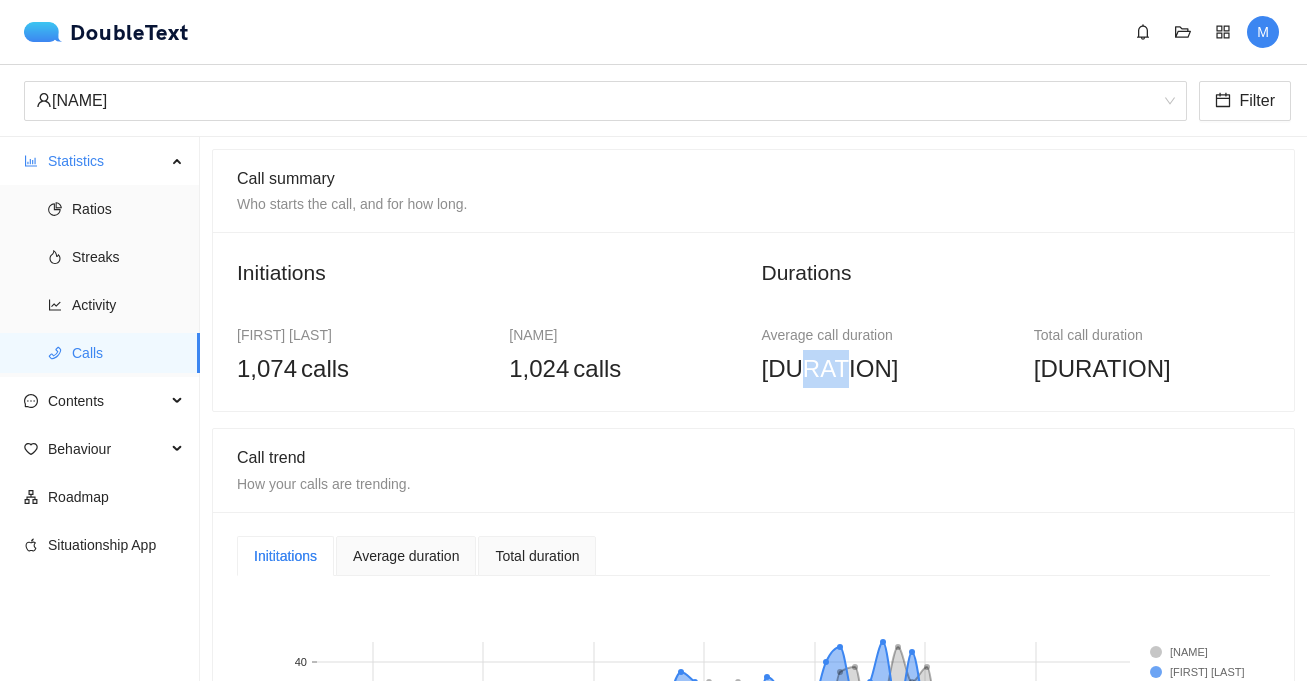click on "[DURATION]" at bounding box center (830, 369) 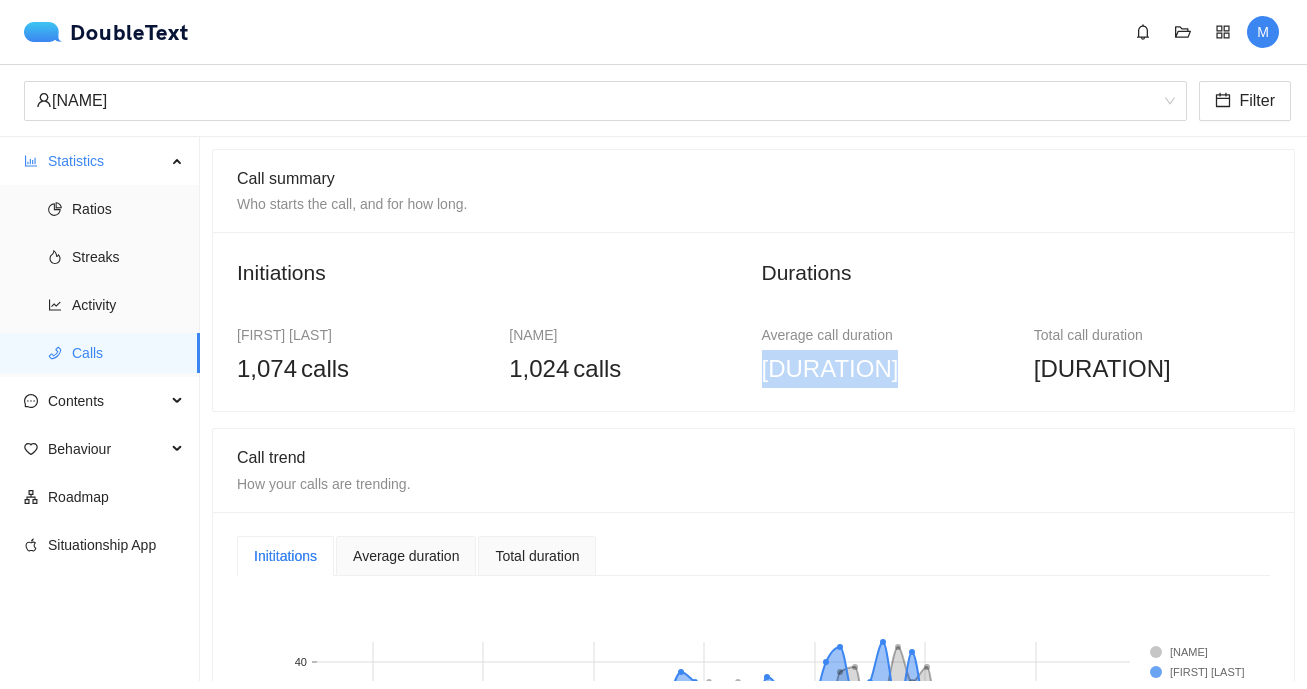 click on "[DURATION]" at bounding box center (830, 369) 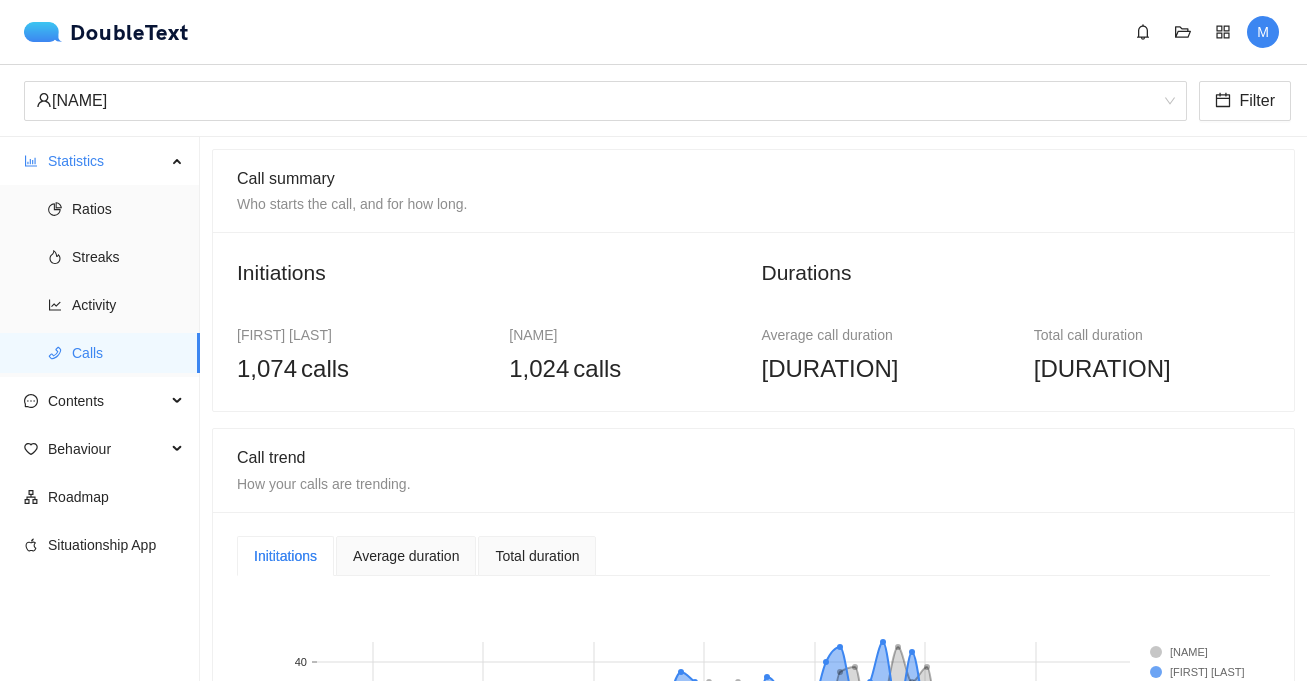 click on "Call summary Who starts the call, and for how long. Initiations [FIRST] [LAST] 1,074 calls [LAST] 1,024 calls Durations Average call duration 6m 43s Total call duration 234h 59m 0s Call trend How your calls are trending. Inititations Average duration Total duration 28 Mar 2023 14 Nov 2023 3 Jul 2024 19 Feb 2025 9 Oct 2025 28 May 2026 15 Jan 2027 0 5 10 15 20 25 30 35 40 Calls [LAST] [FIRST] [LAST] [FIRST]" at bounding box center [753, 558] 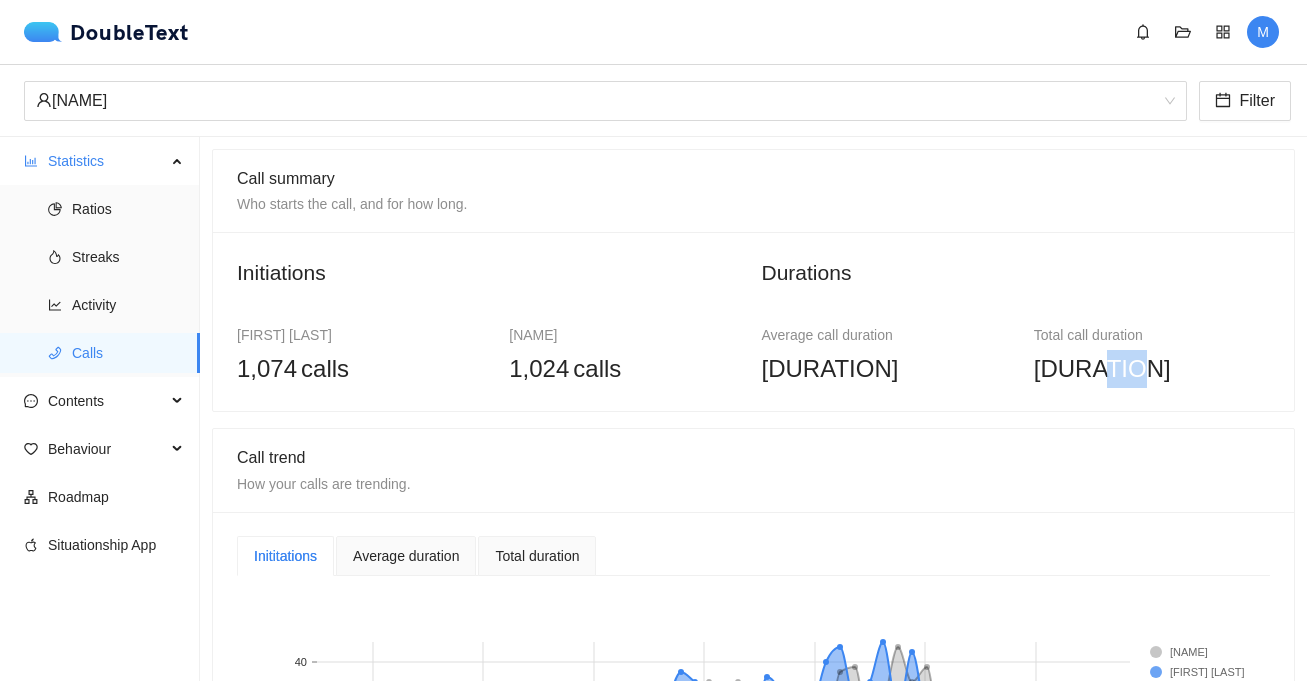 click on "[DURATION]" at bounding box center (1102, 369) 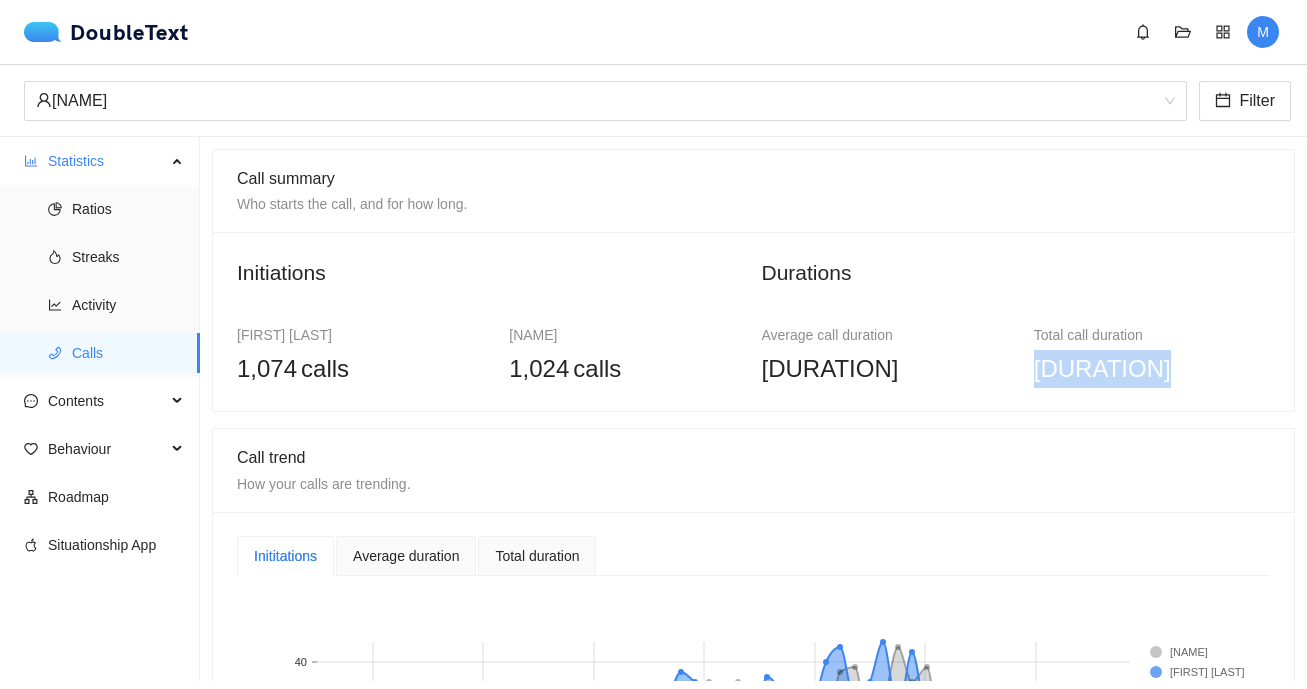click on "[DURATION]" at bounding box center [1102, 369] 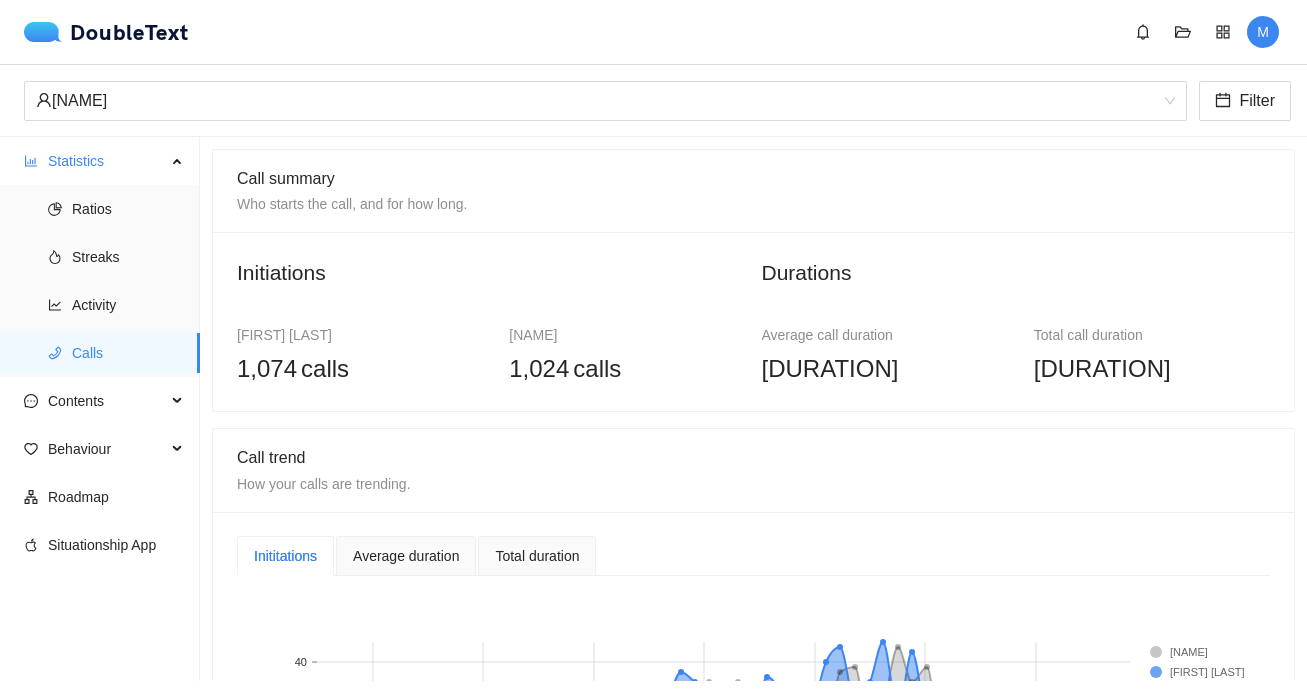 click on "Call trend How your calls are trending." at bounding box center (753, 470) 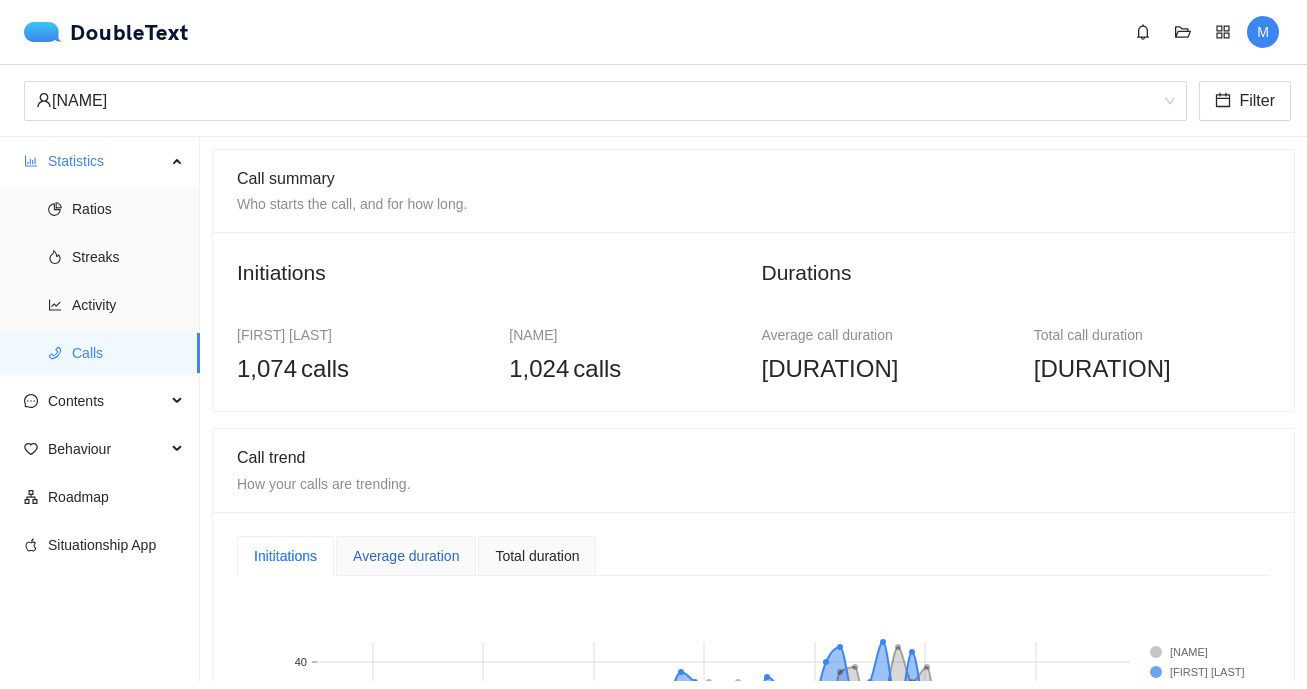 click on "Average duration" at bounding box center [406, 556] 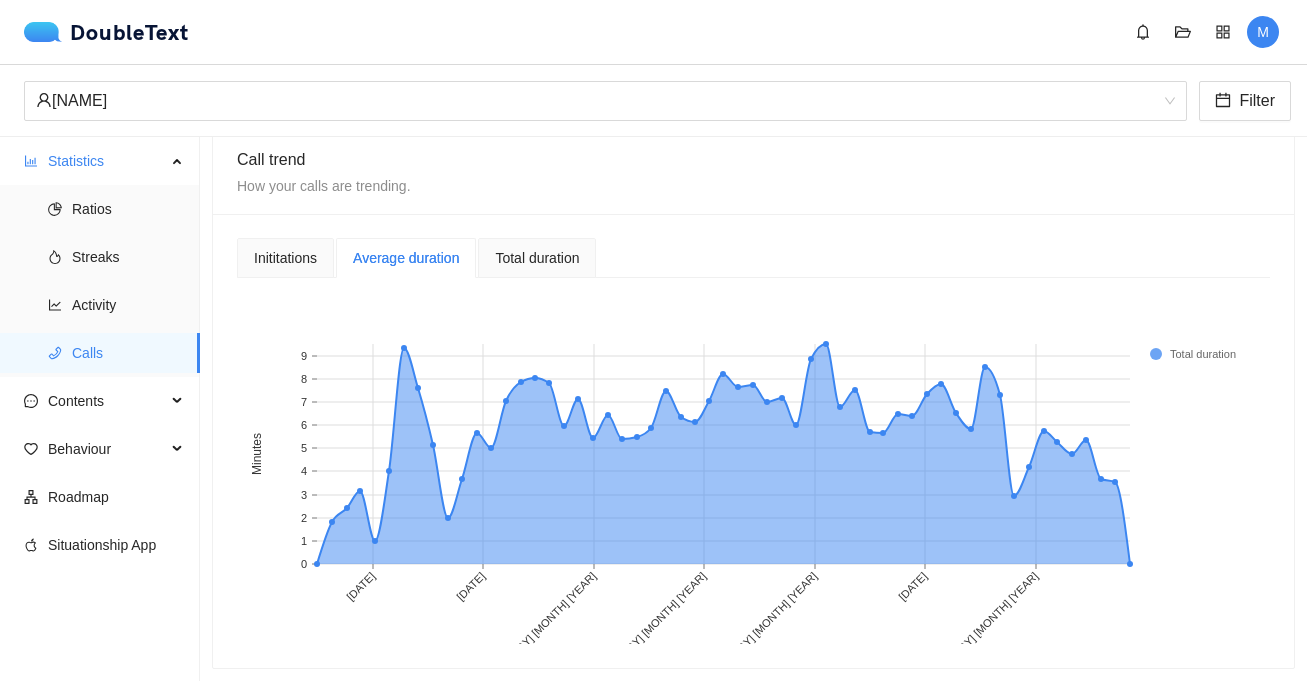 scroll, scrollTop: 305, scrollLeft: 0, axis: vertical 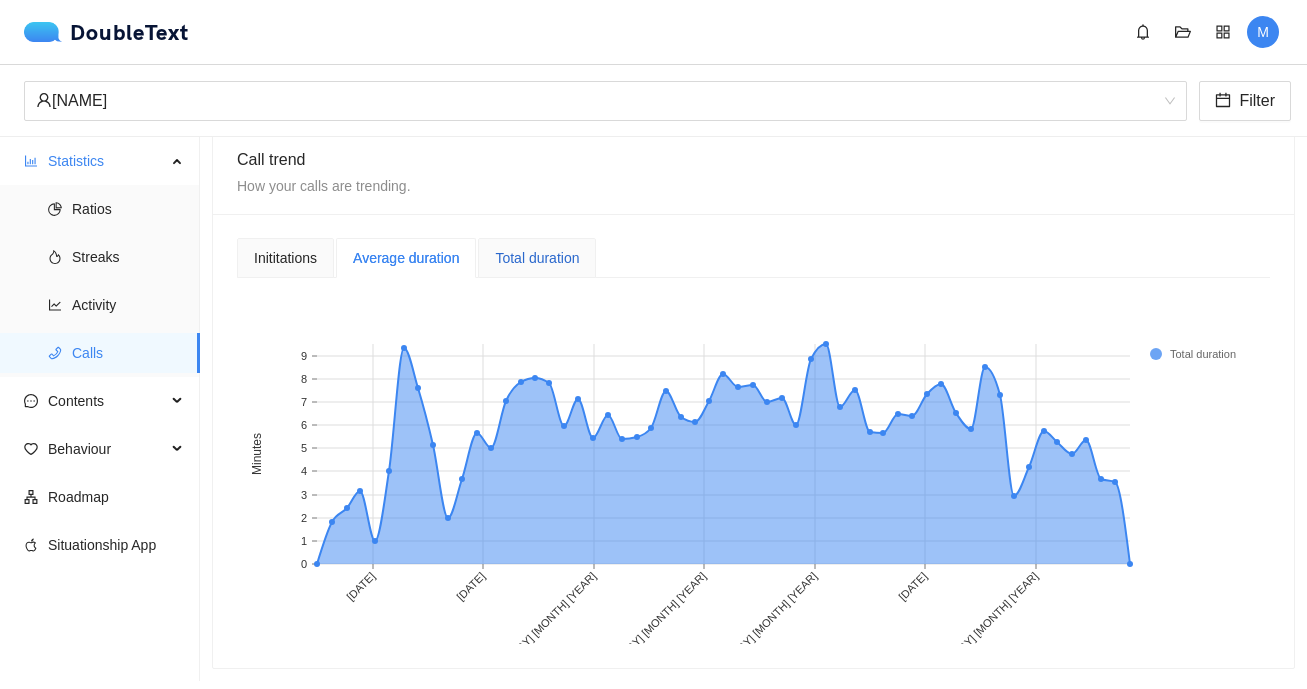click on "Total duration" at bounding box center (537, 258) 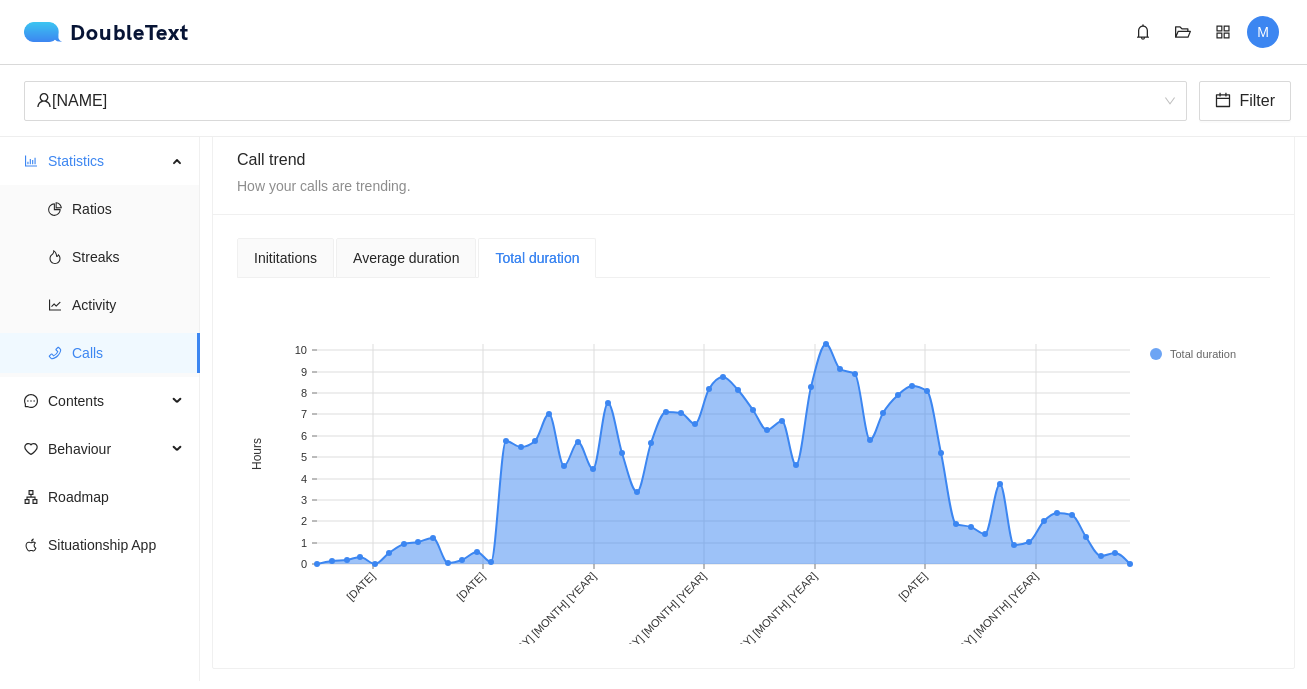 click on "DoubleText M" at bounding box center (653, 32) 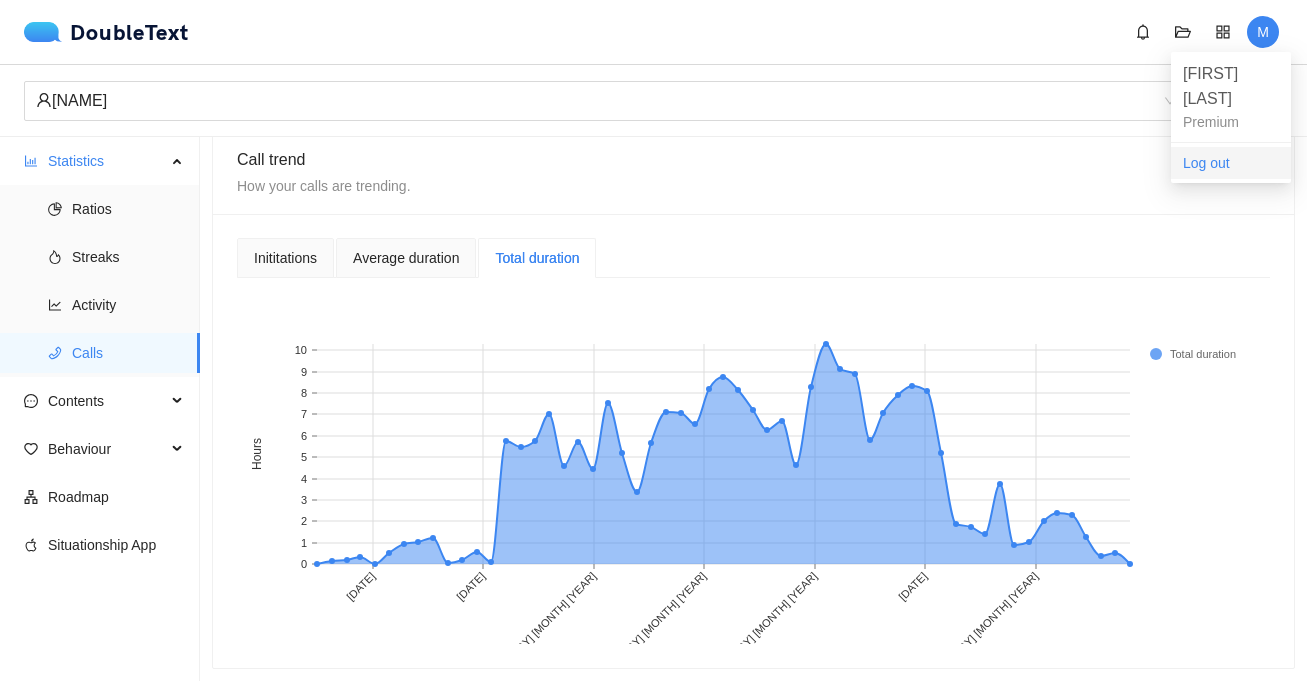 click on "Log out" at bounding box center [1231, 163] 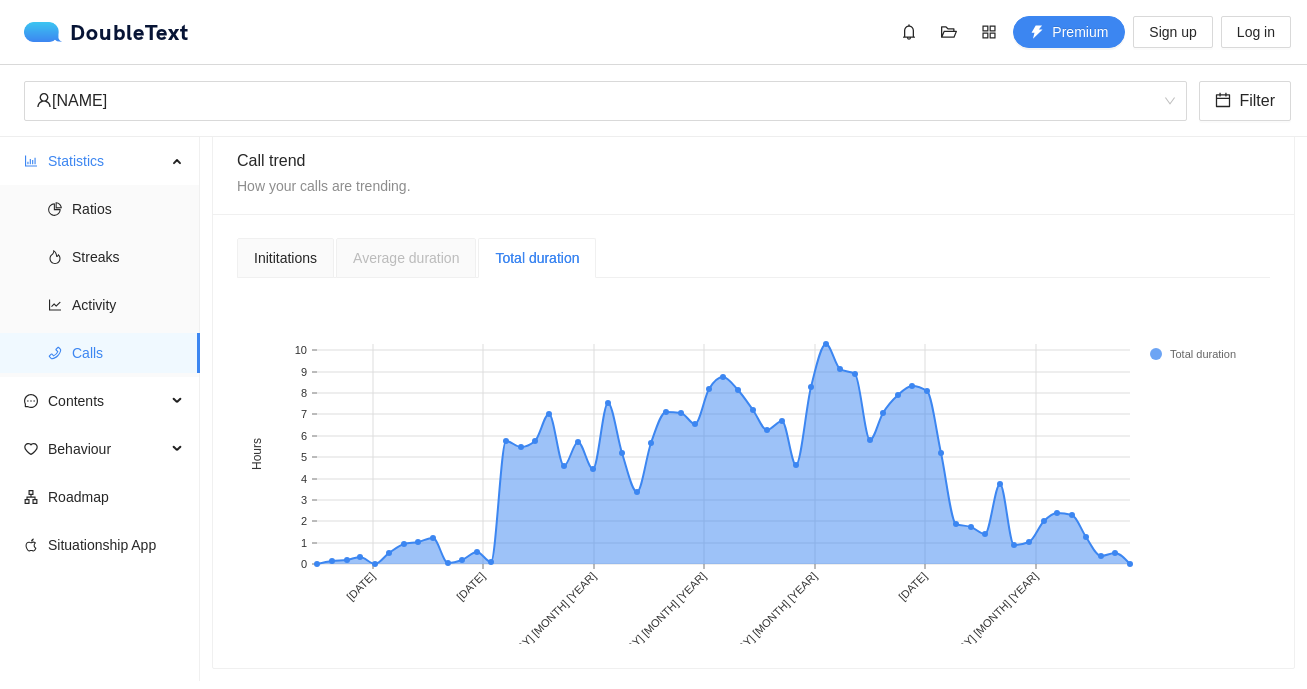 scroll, scrollTop: 0, scrollLeft: 0, axis: both 